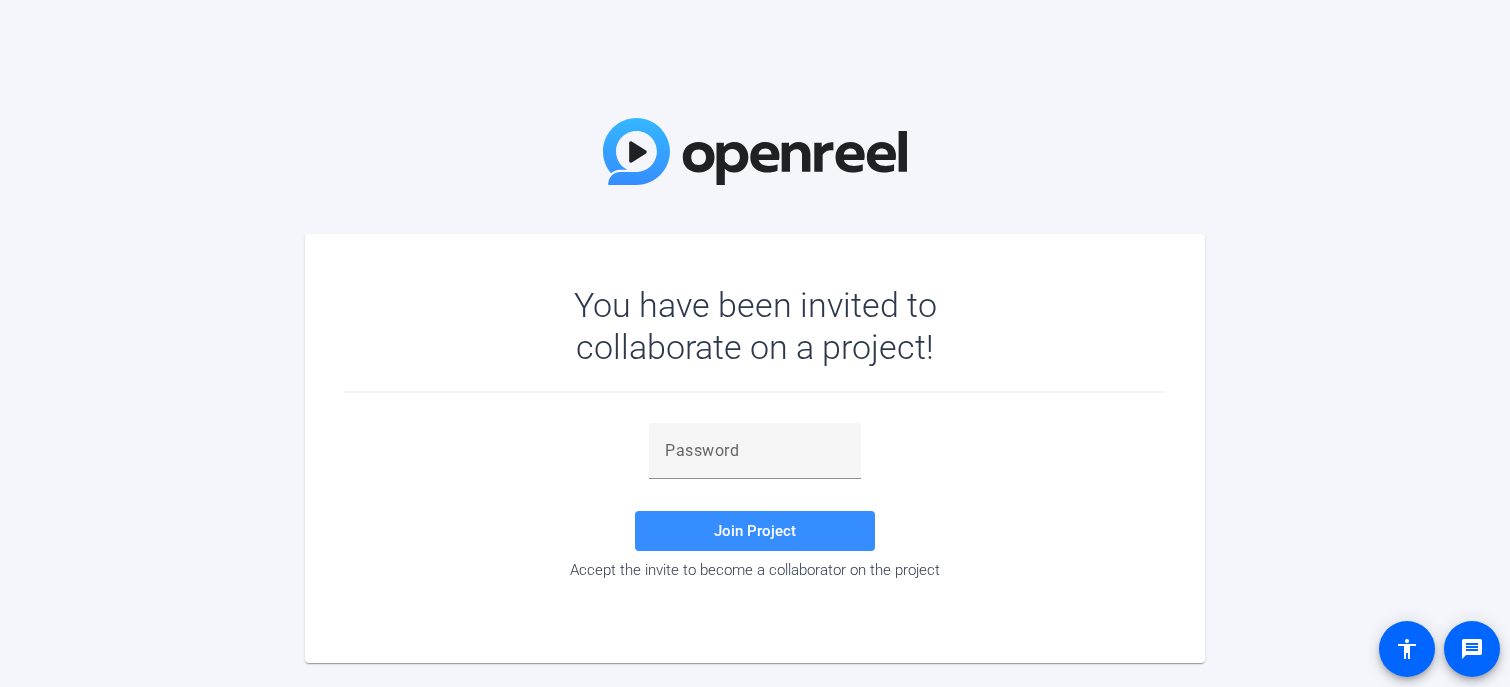 scroll, scrollTop: 0, scrollLeft: 0, axis: both 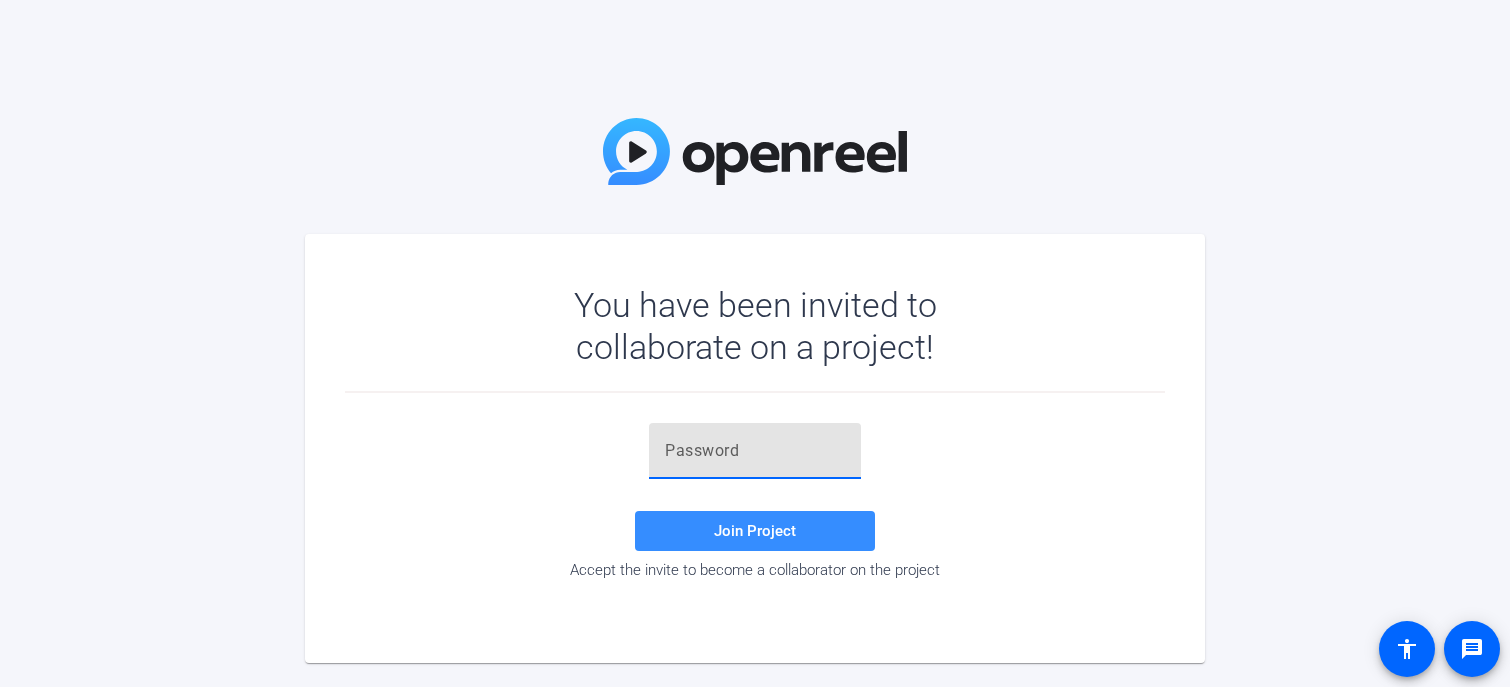 click at bounding box center [755, 451] 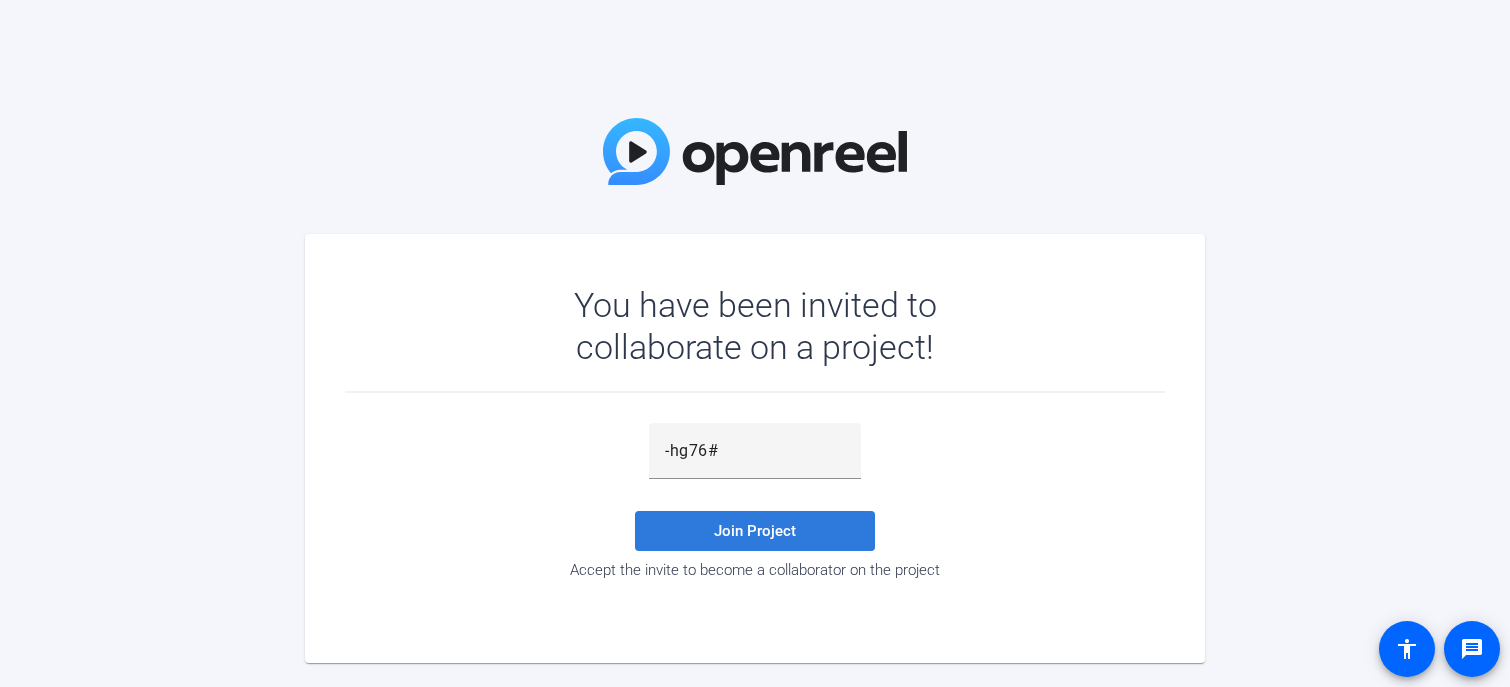 click 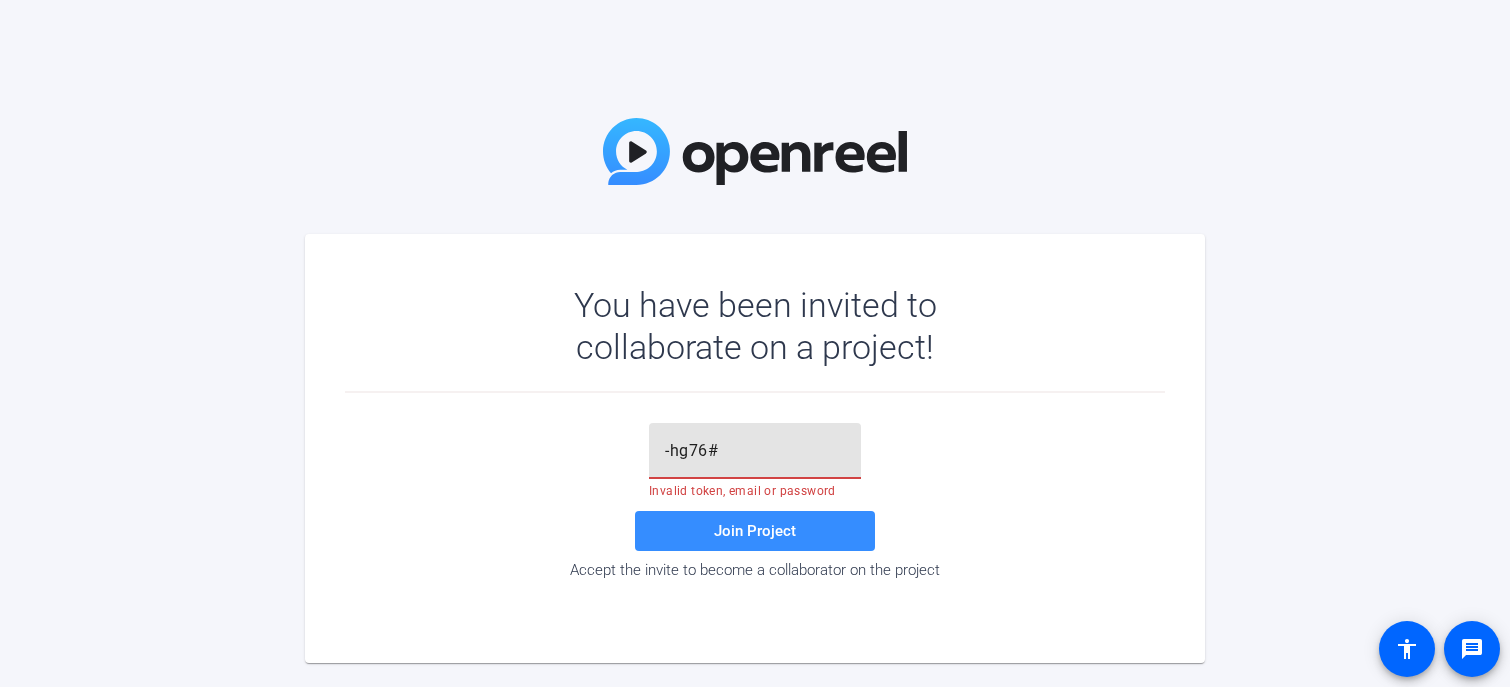 click on "-hg76#" at bounding box center (755, 451) 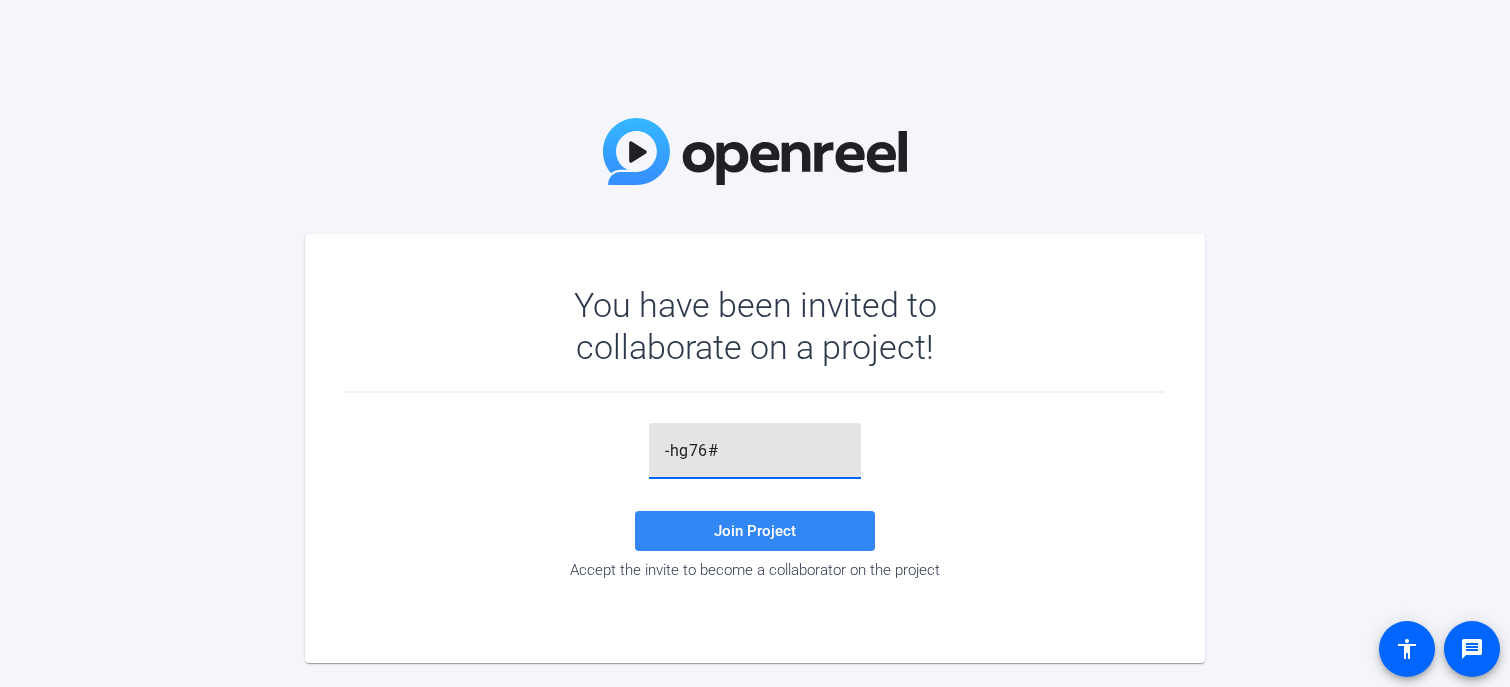 type on "-hg76#" 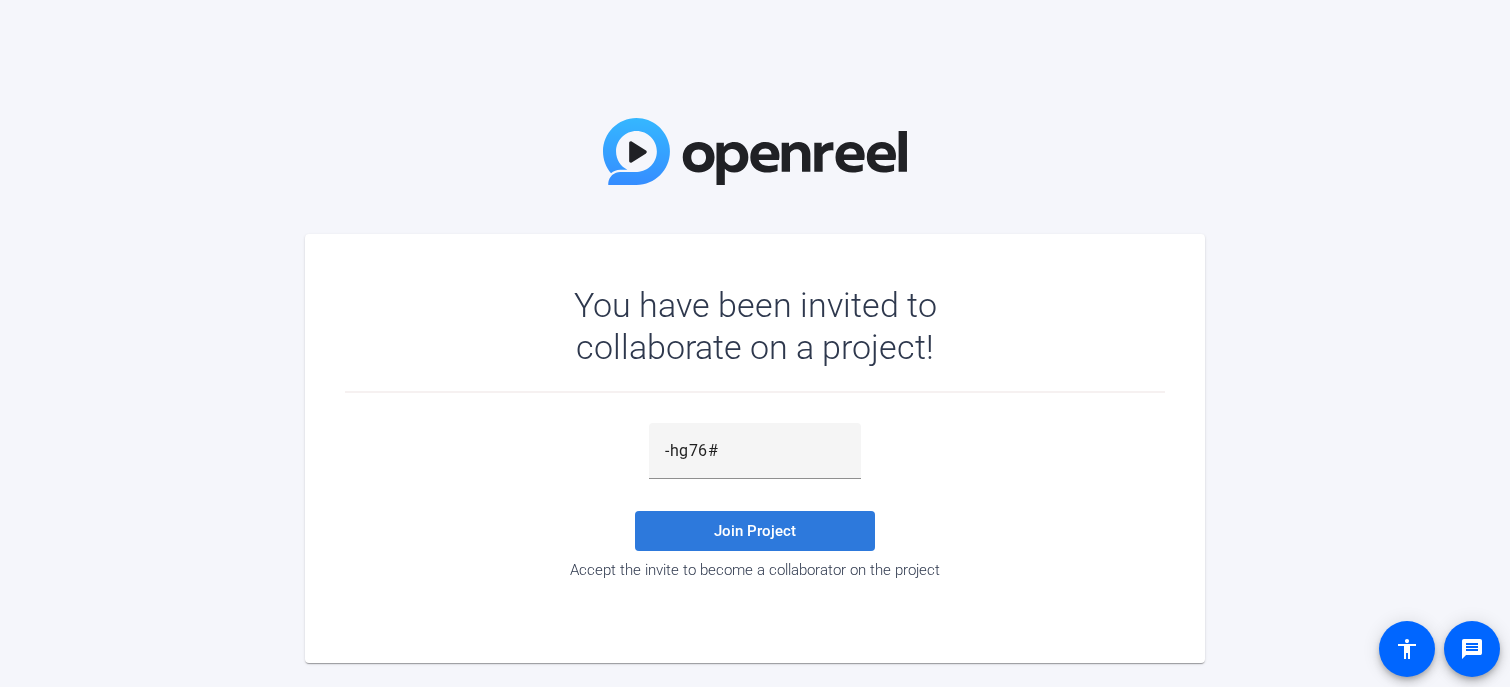click 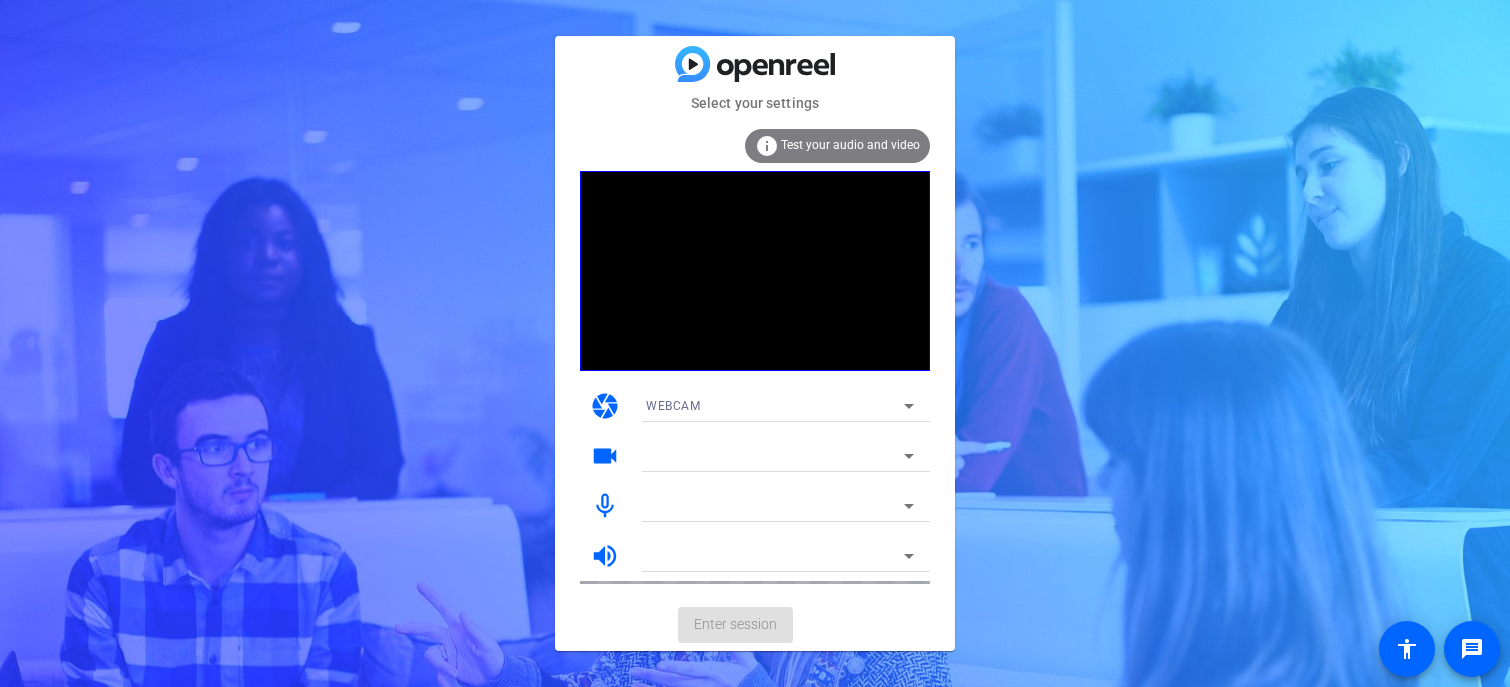 click on "Enter session" 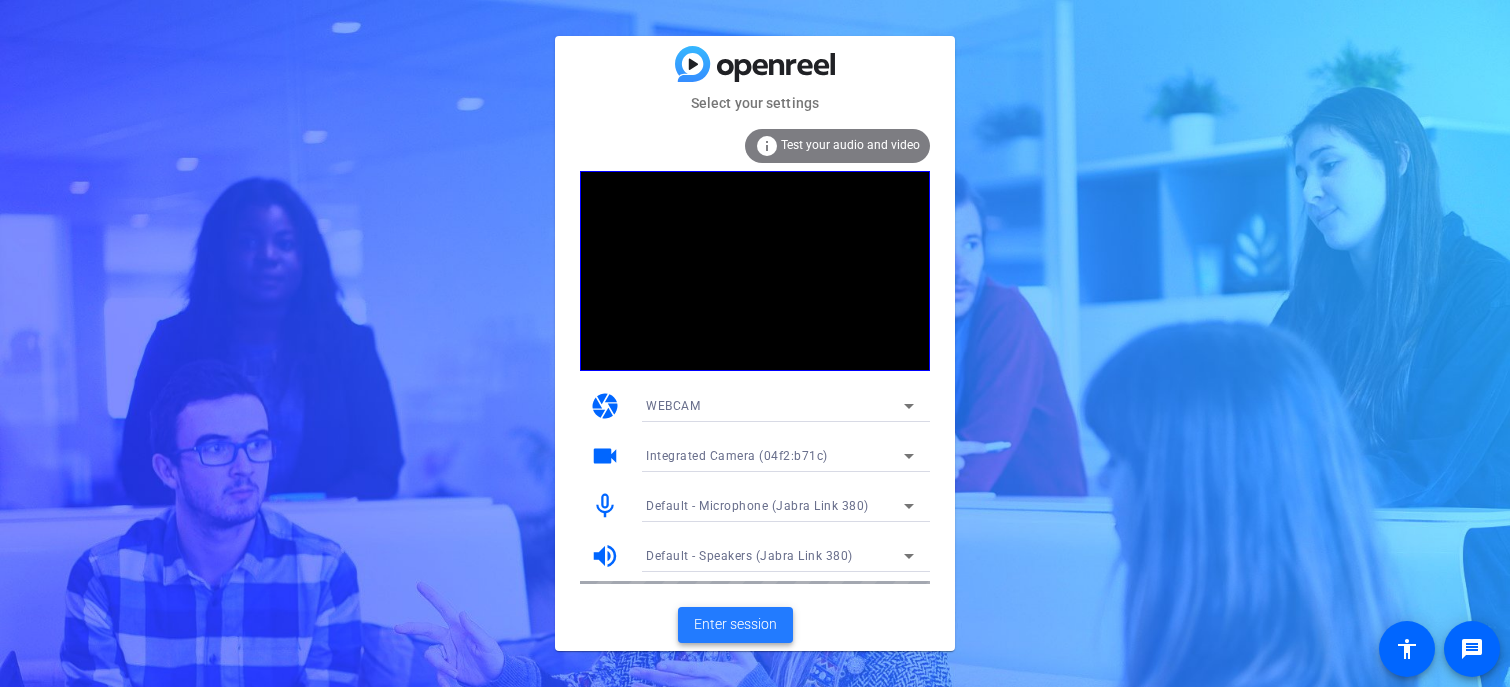 click on "Enter session" 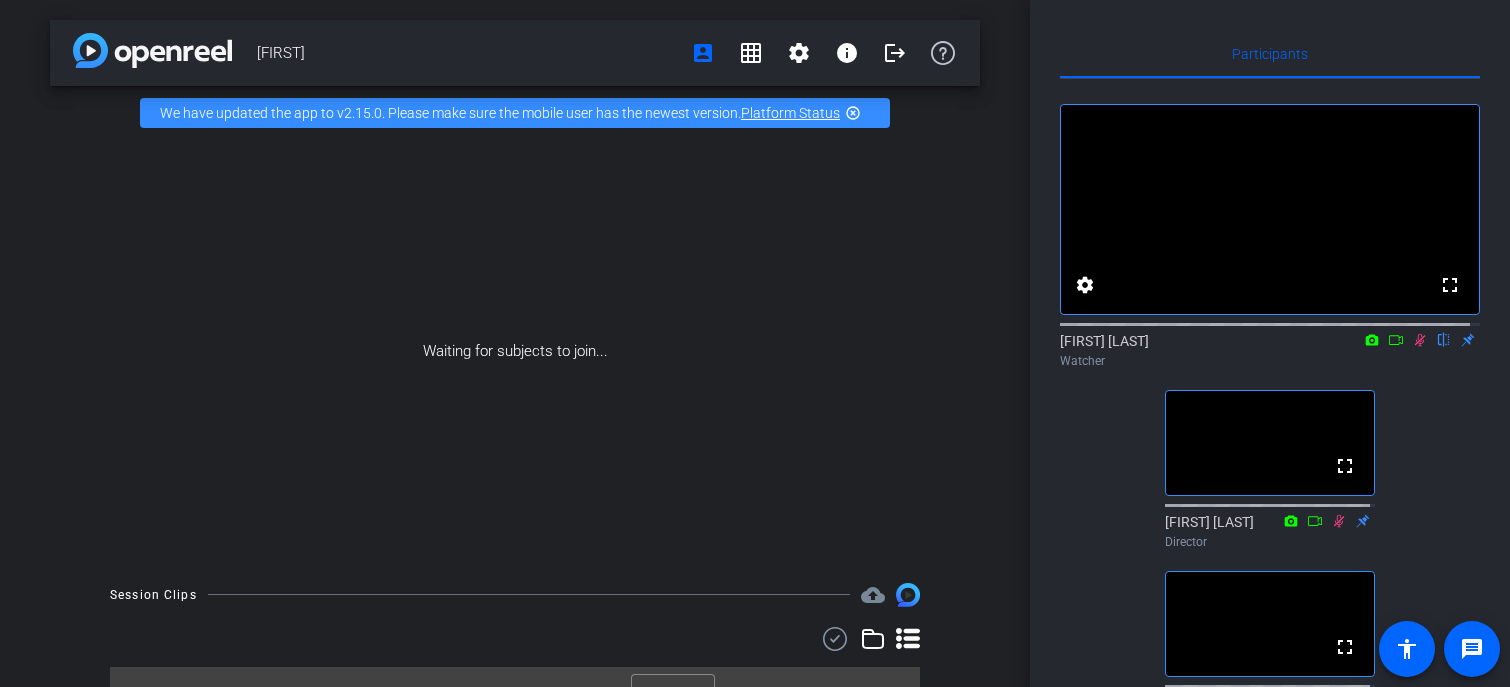 click 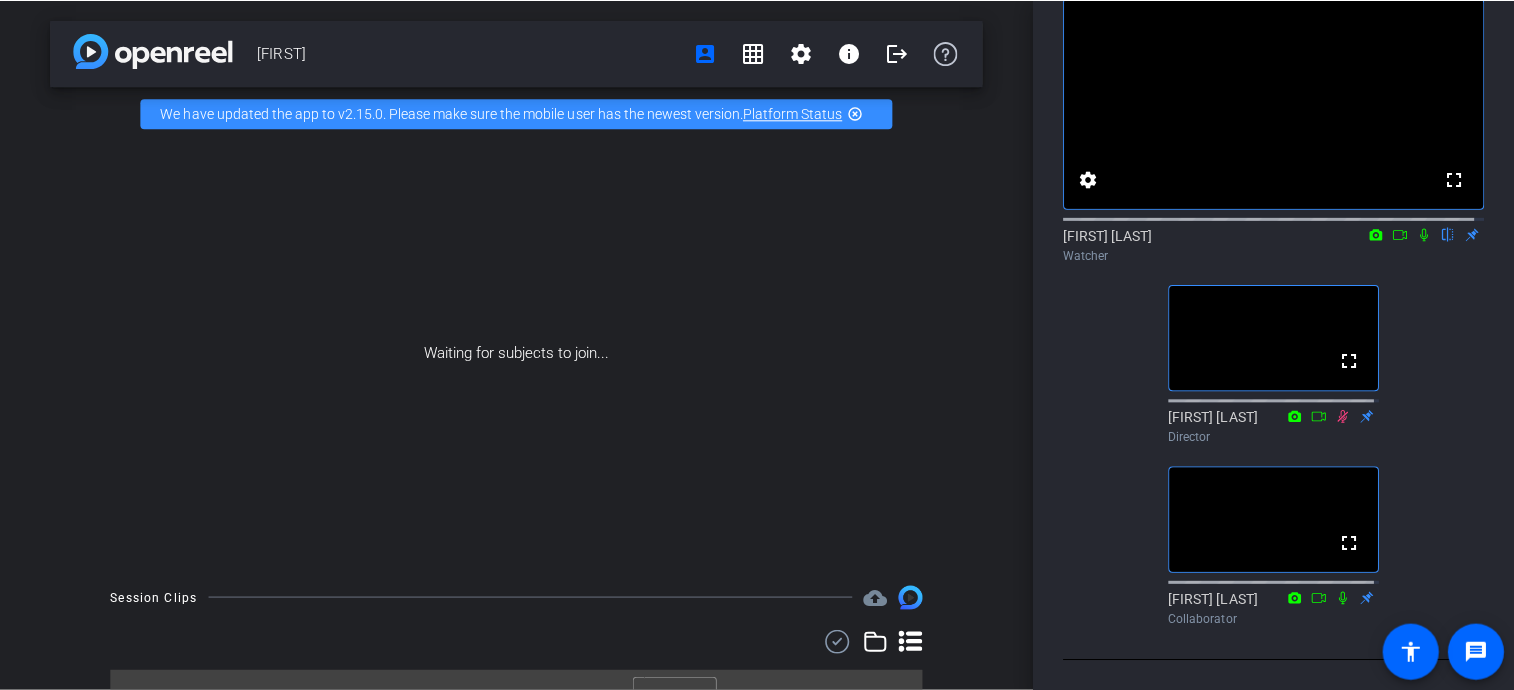 scroll, scrollTop: 147, scrollLeft: 0, axis: vertical 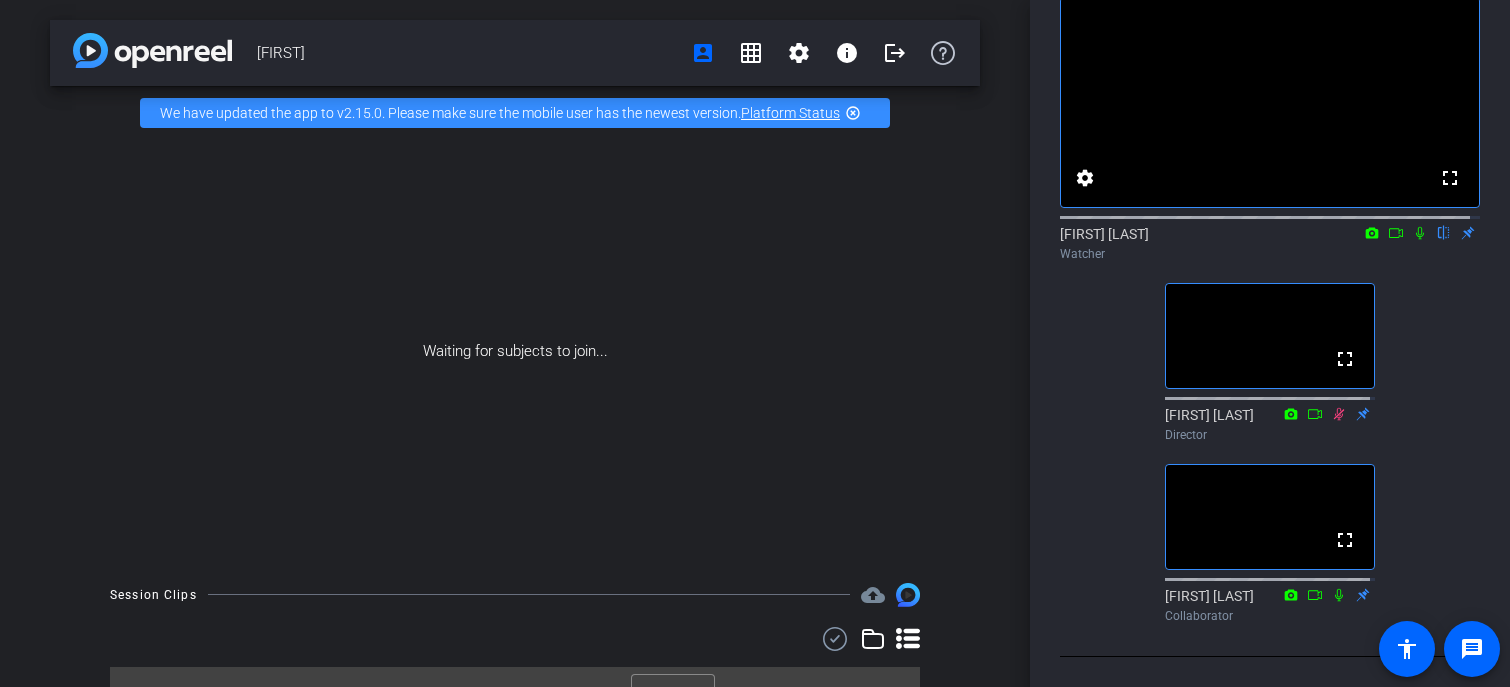click on "fullscreen settings  Benjamin K Kurzynski
flip
Watcher  fullscreen  Alec Lewis
Director  fullscreen  Conner Zornow
Collaborator" 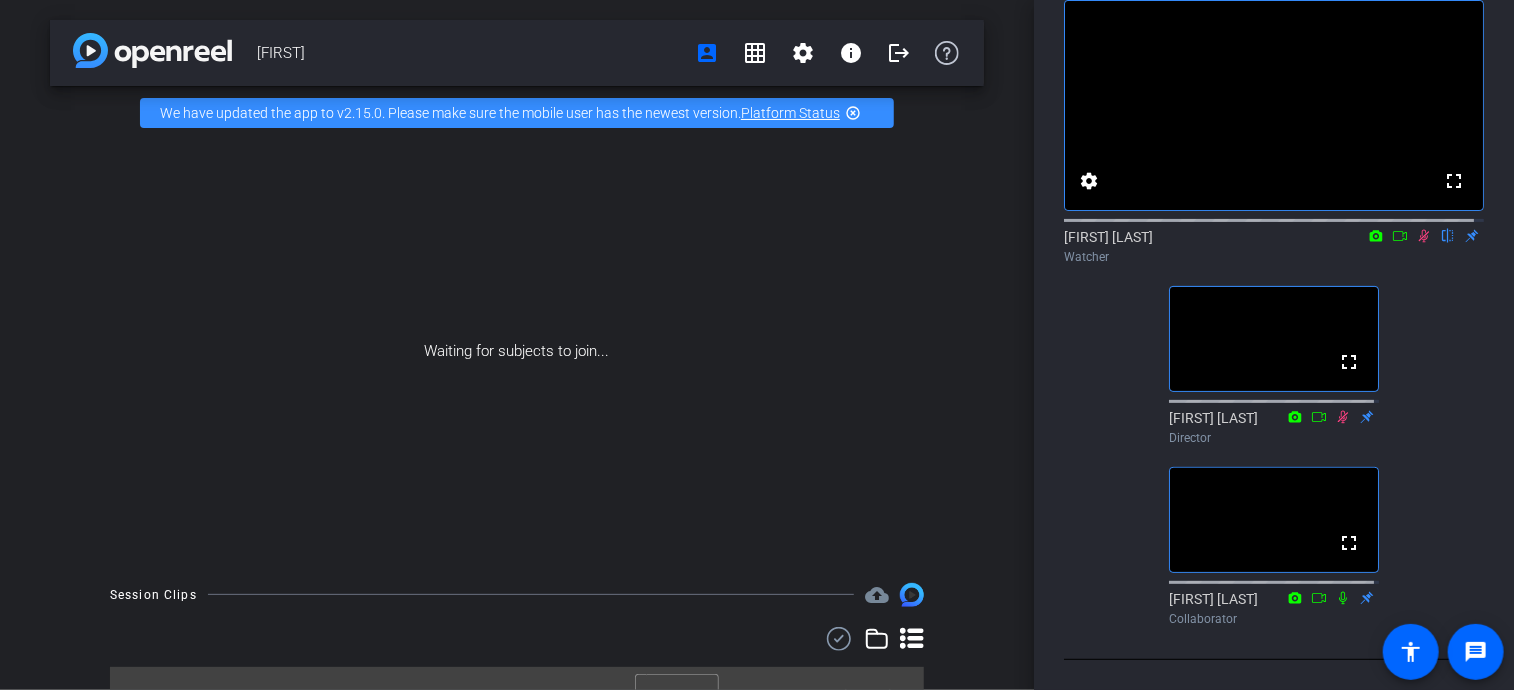 scroll, scrollTop: 145, scrollLeft: 0, axis: vertical 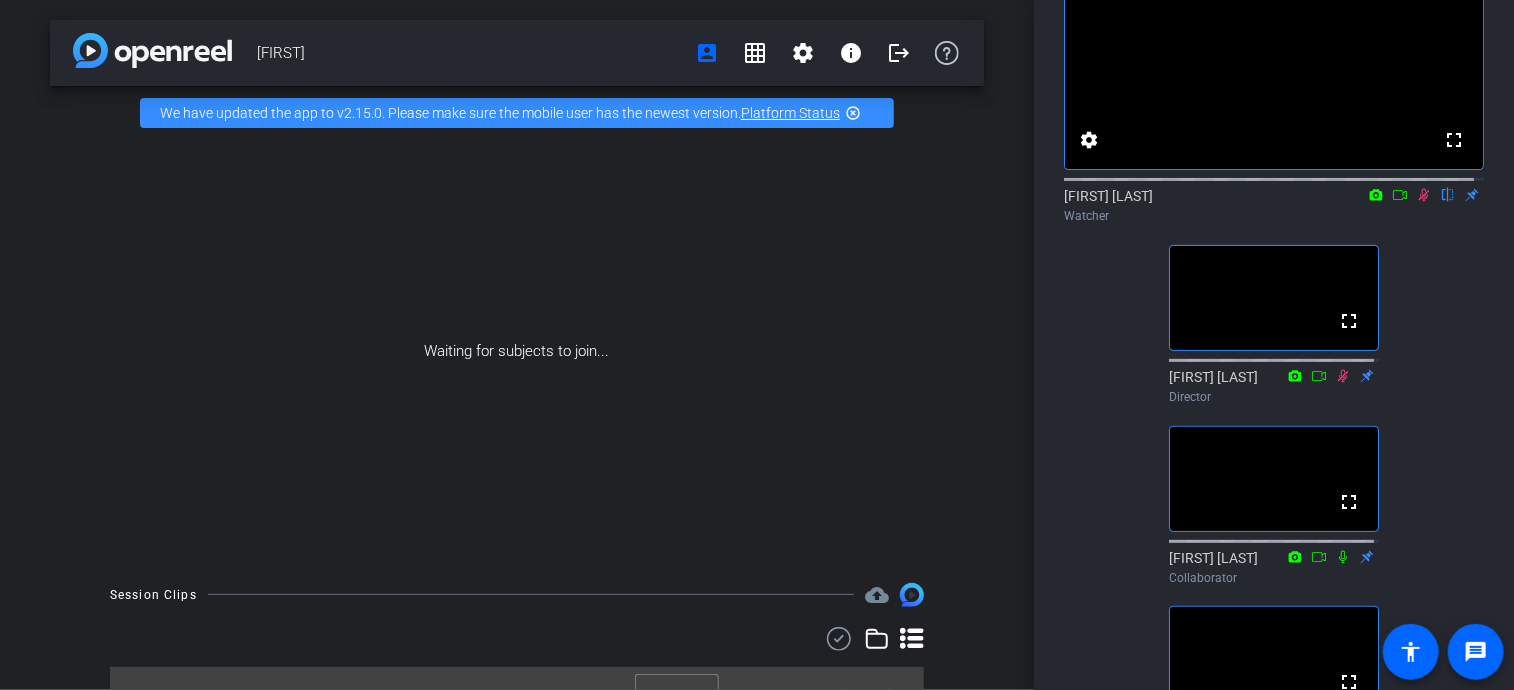 click 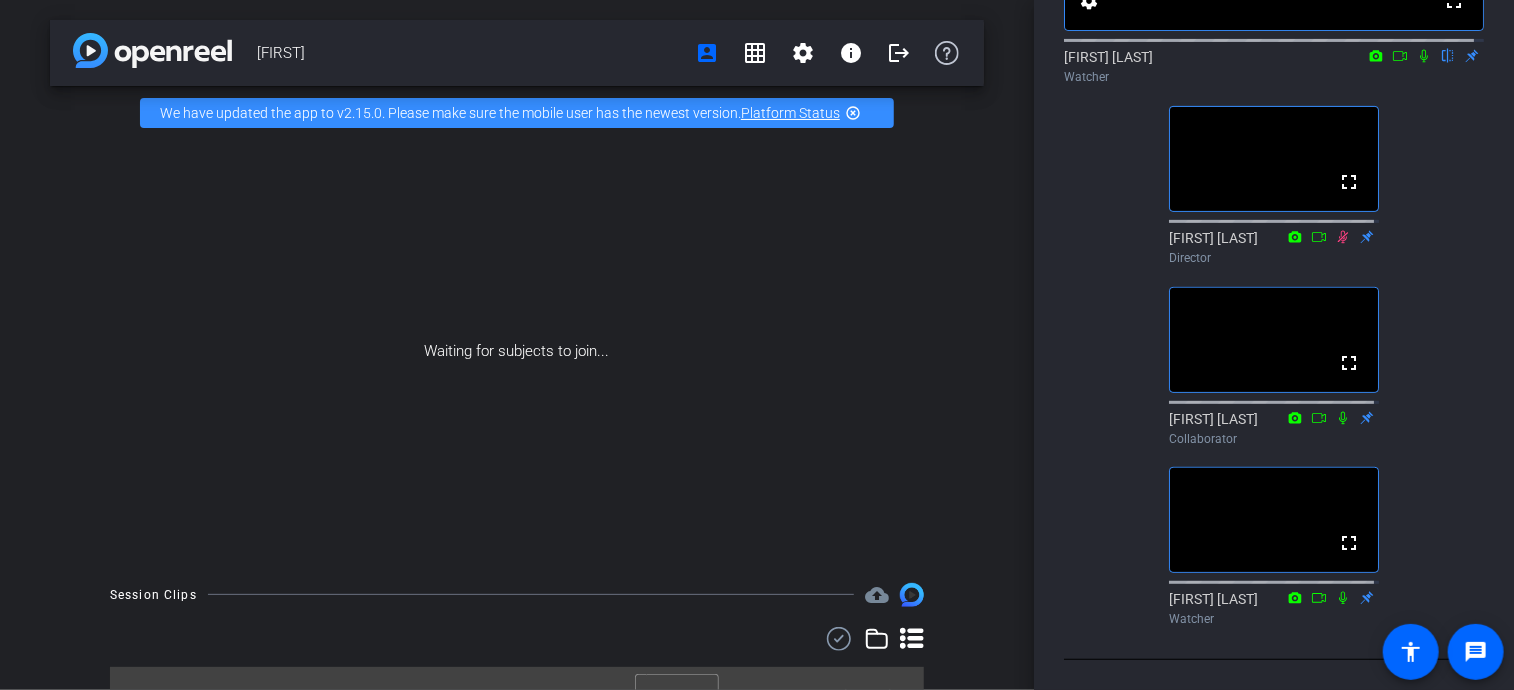 scroll, scrollTop: 334, scrollLeft: 0, axis: vertical 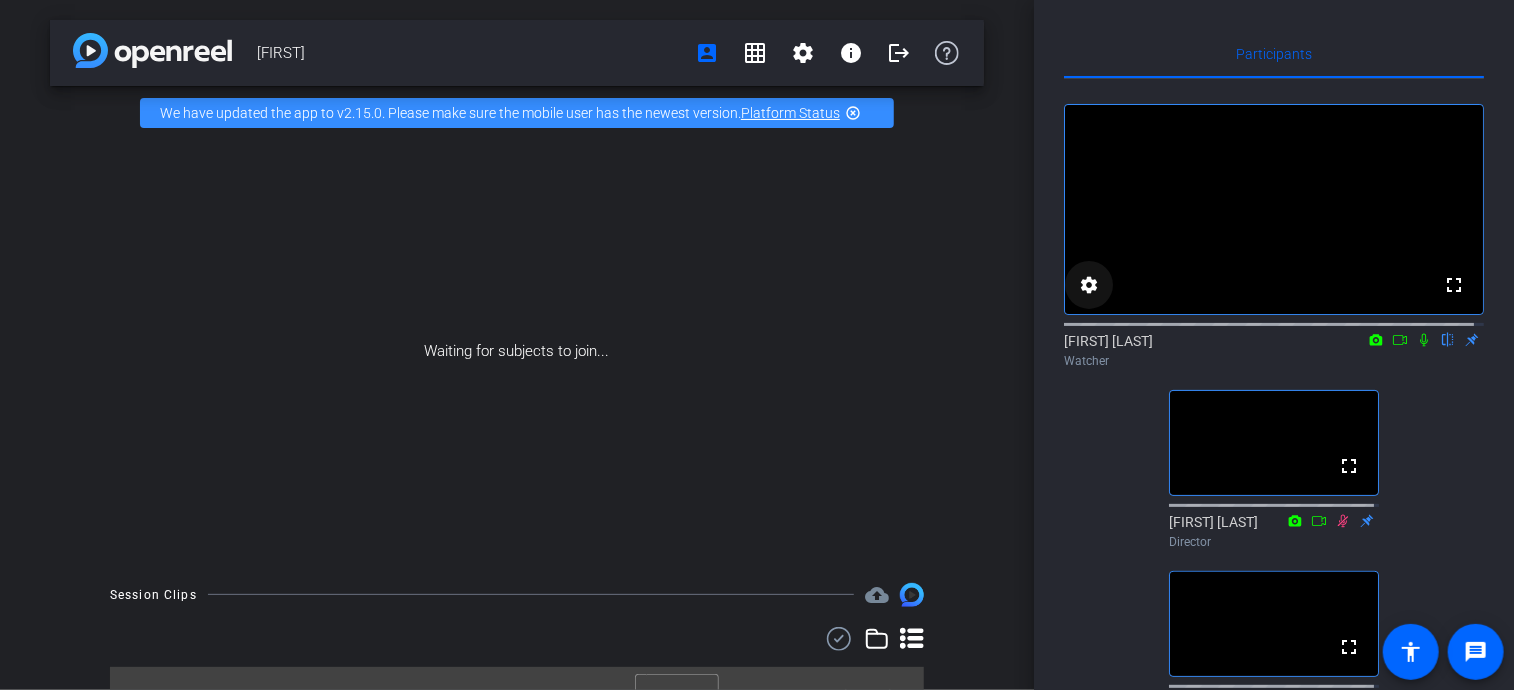 click on "settings" 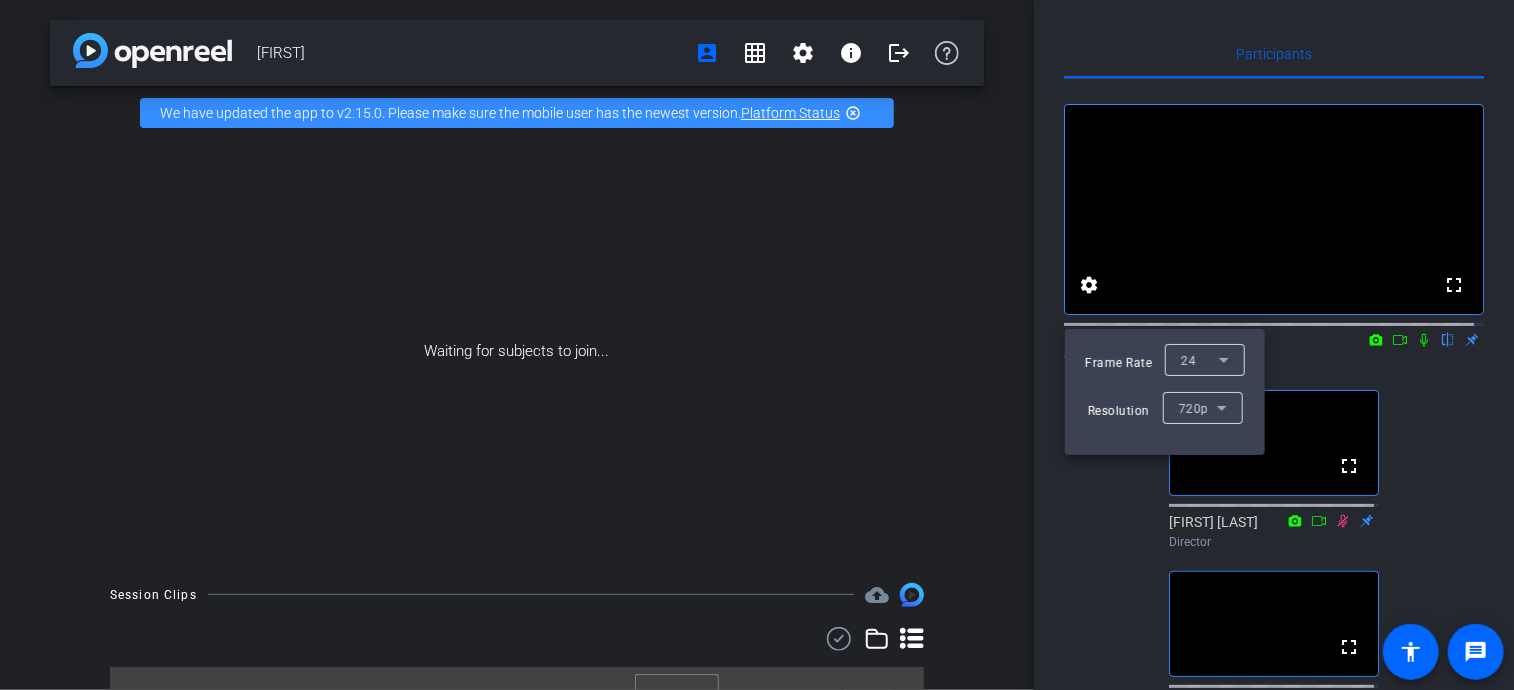 click at bounding box center [757, 345] 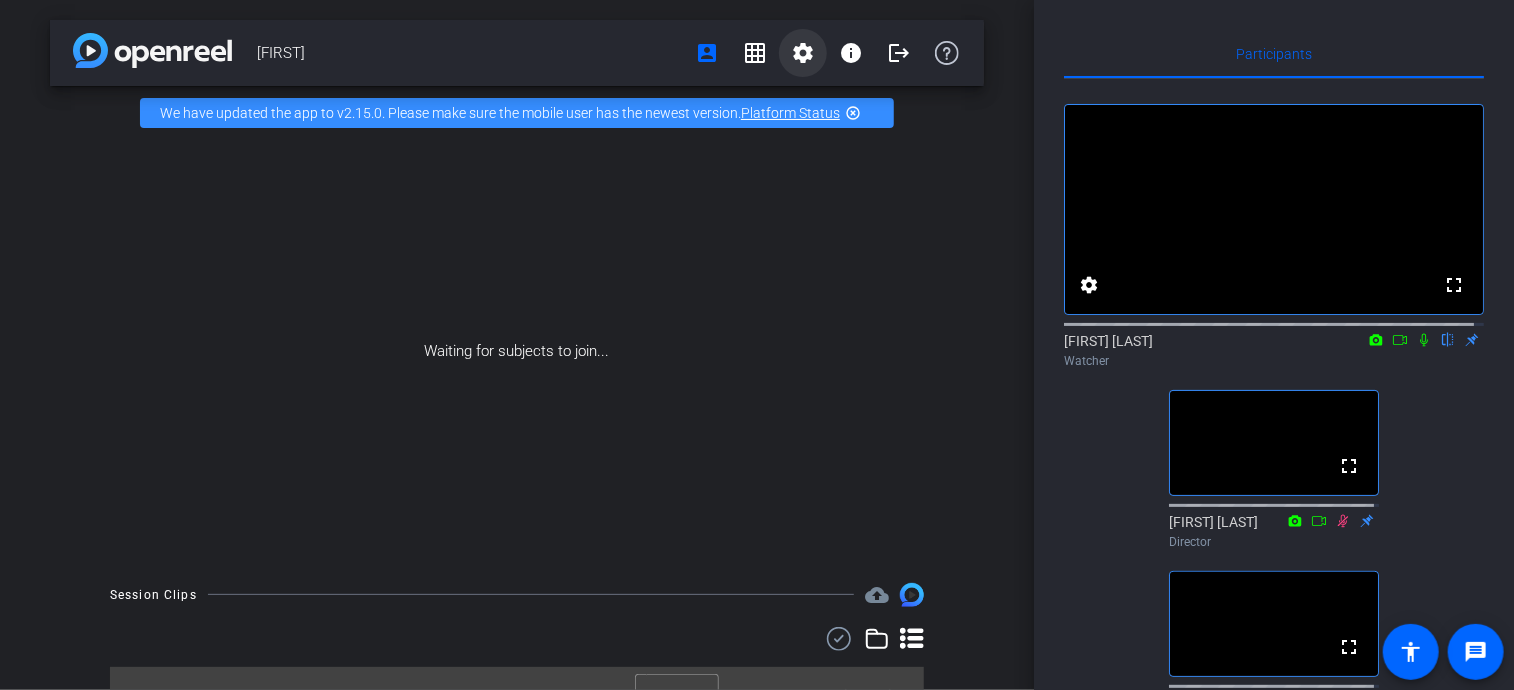 click on "settings" at bounding box center [803, 53] 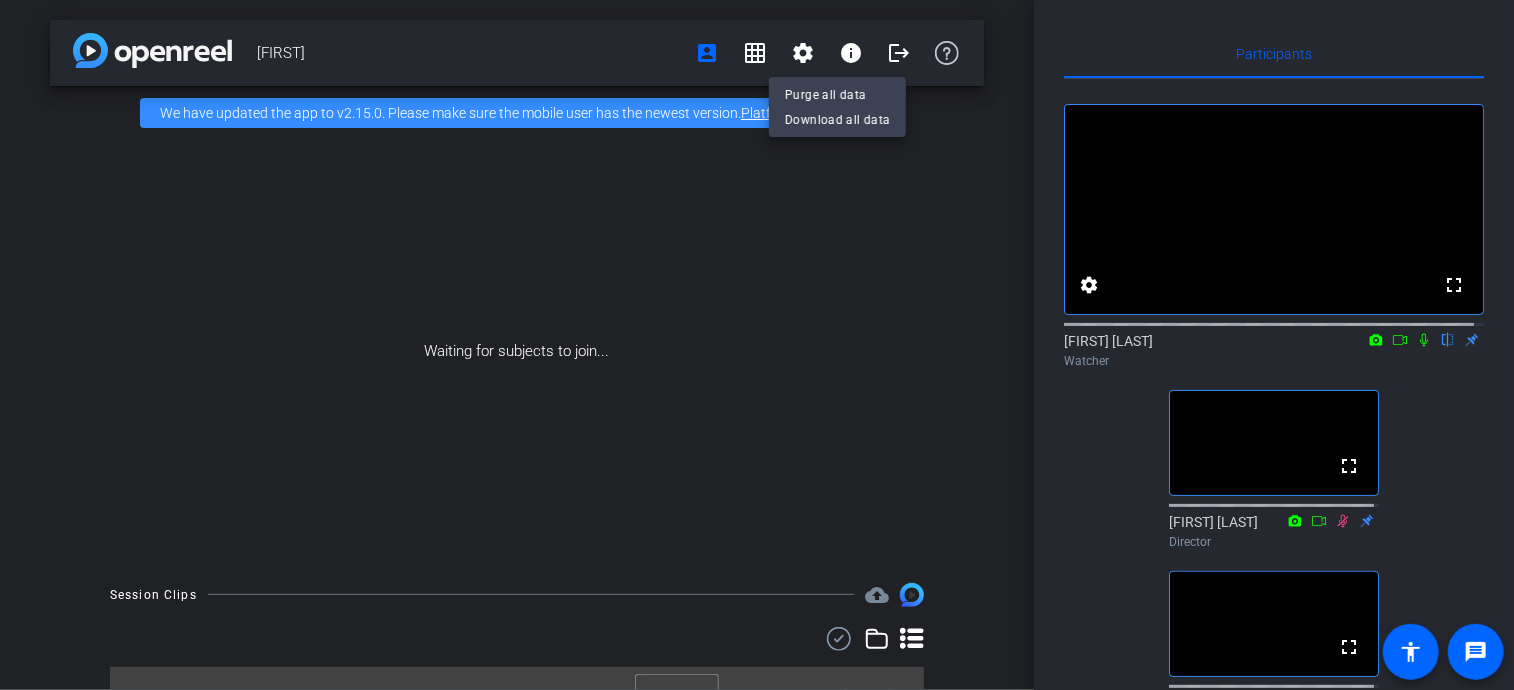click at bounding box center [757, 345] 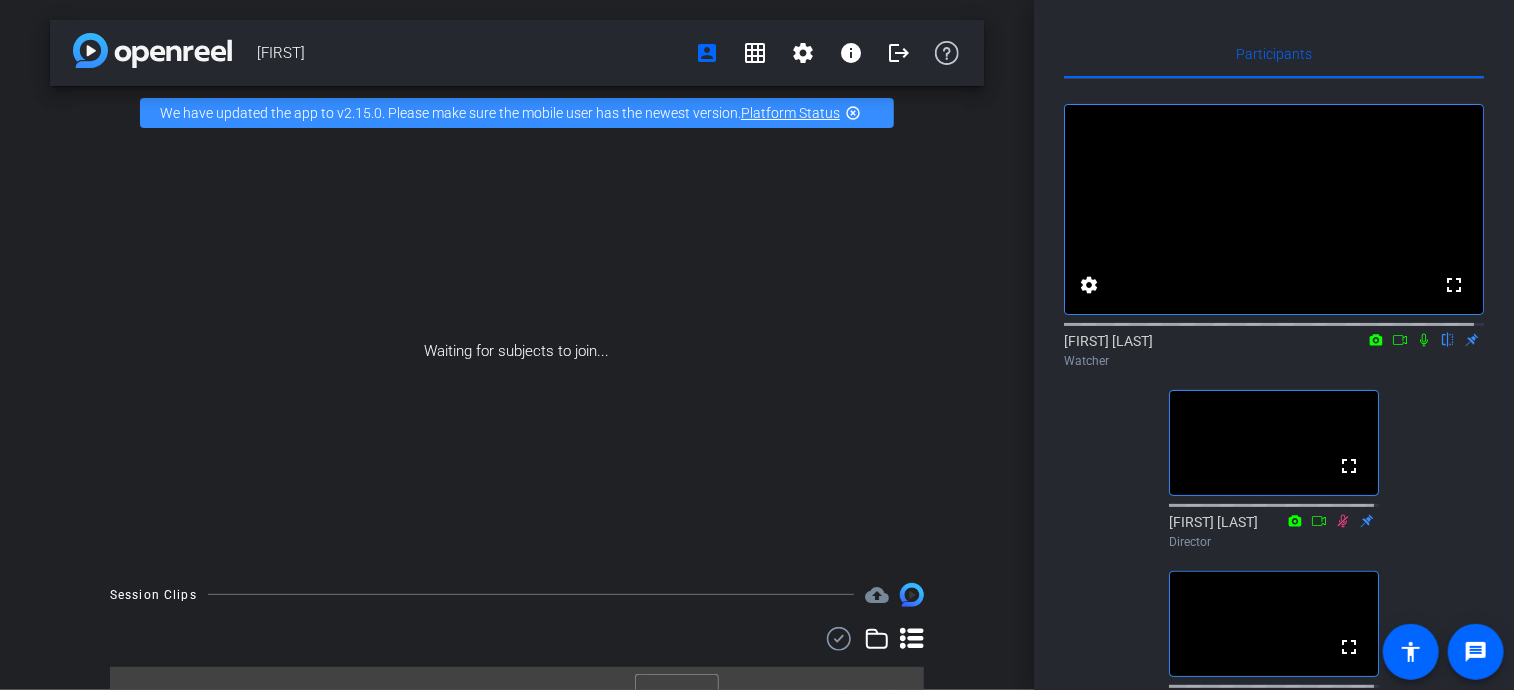 click 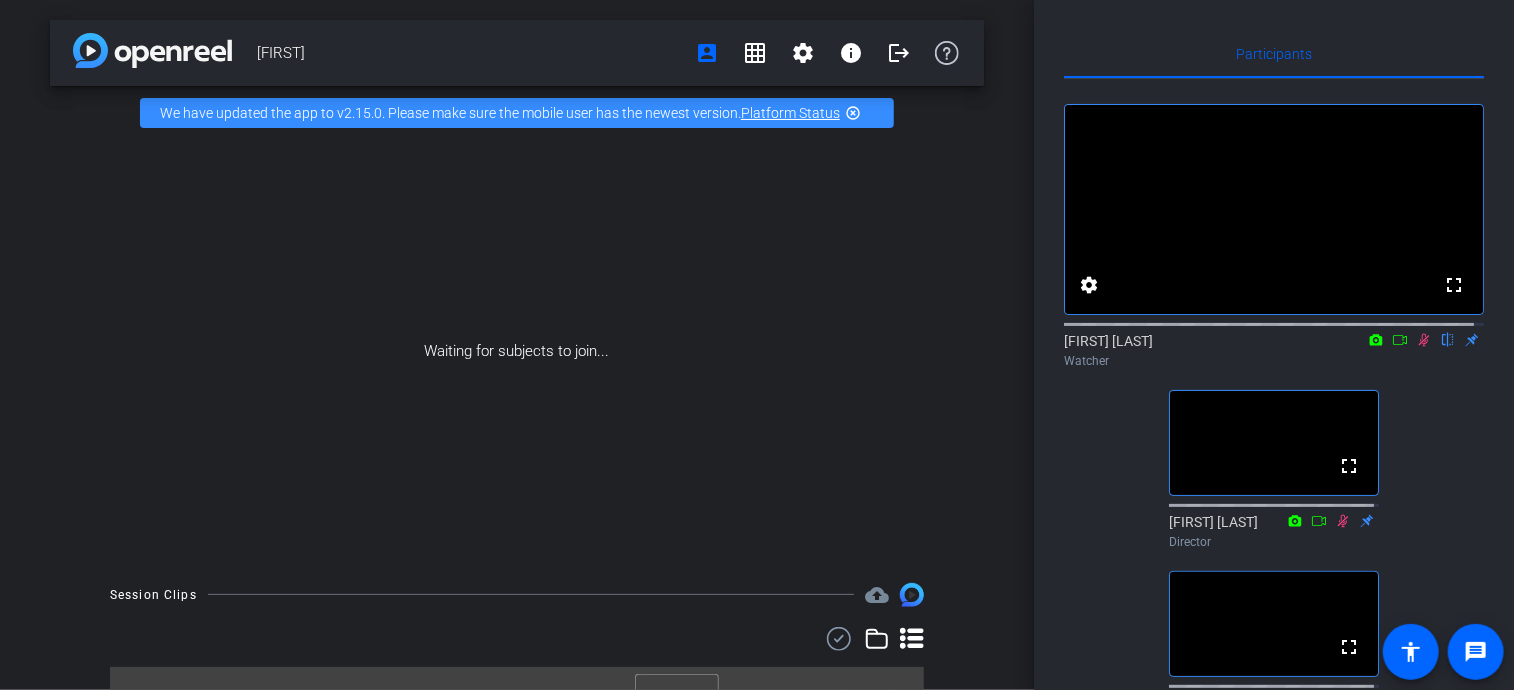 click 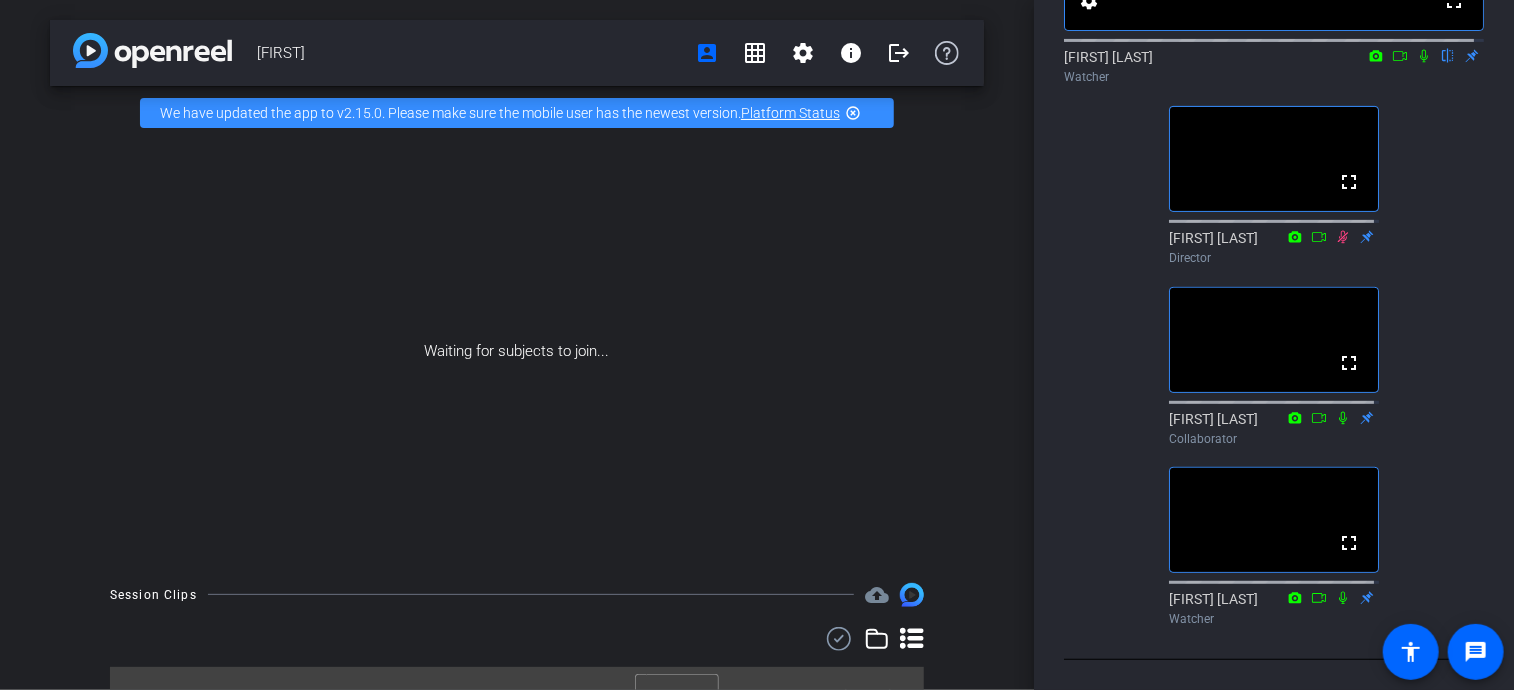 scroll, scrollTop: 334, scrollLeft: 0, axis: vertical 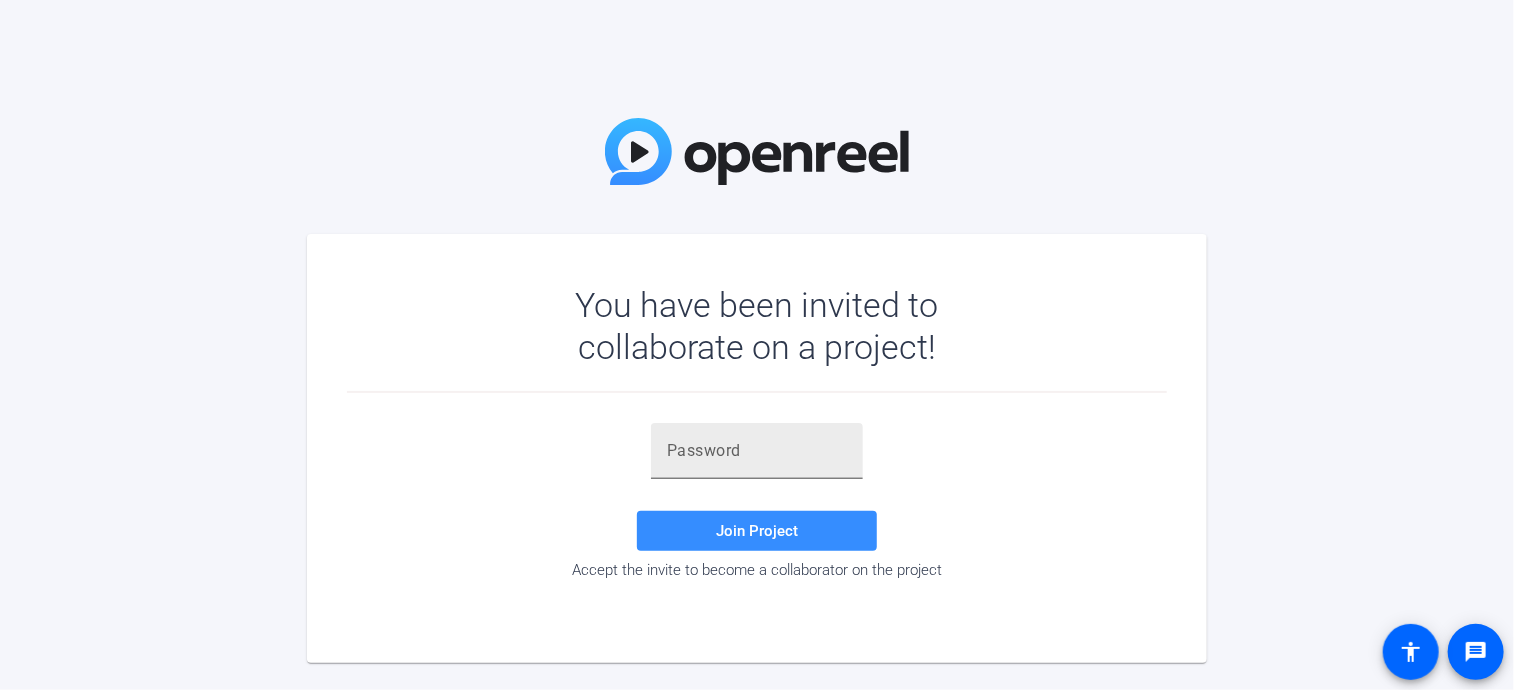 click 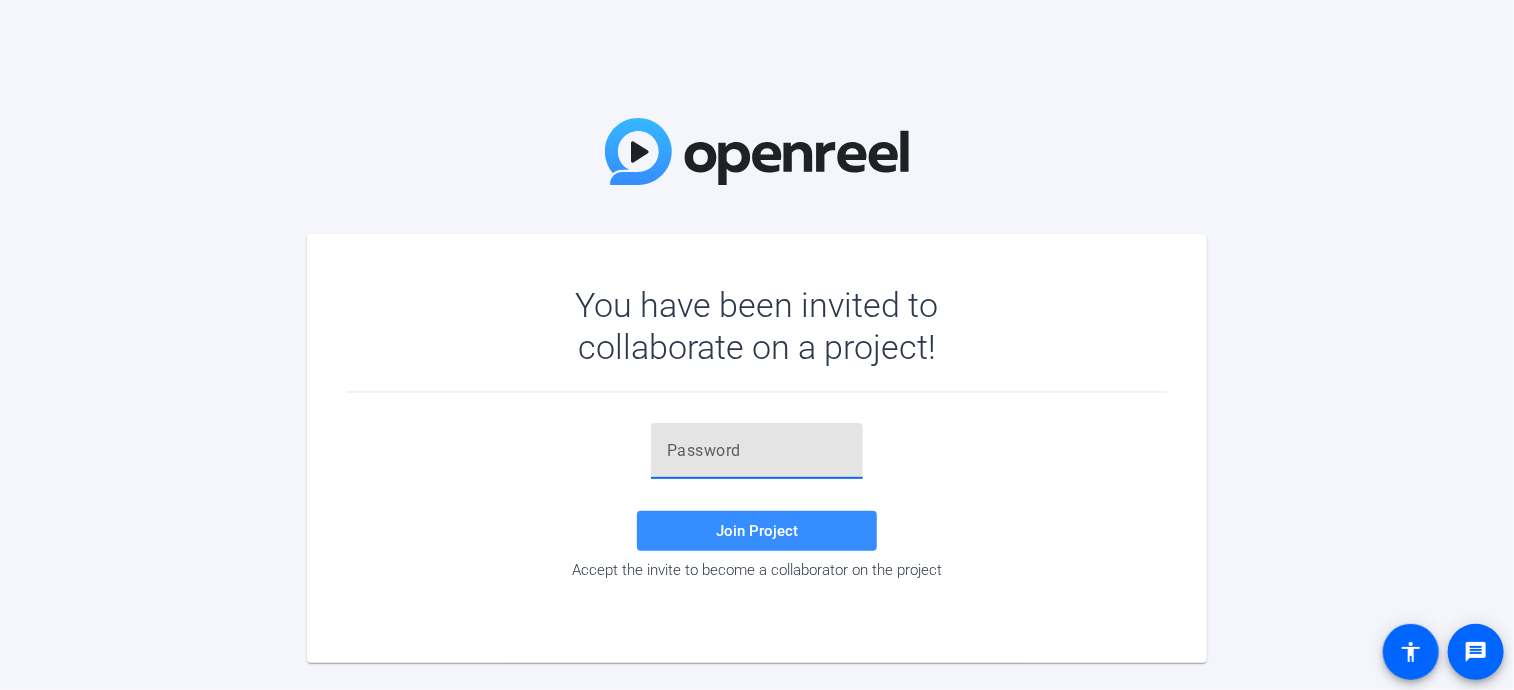 click at bounding box center [757, 451] 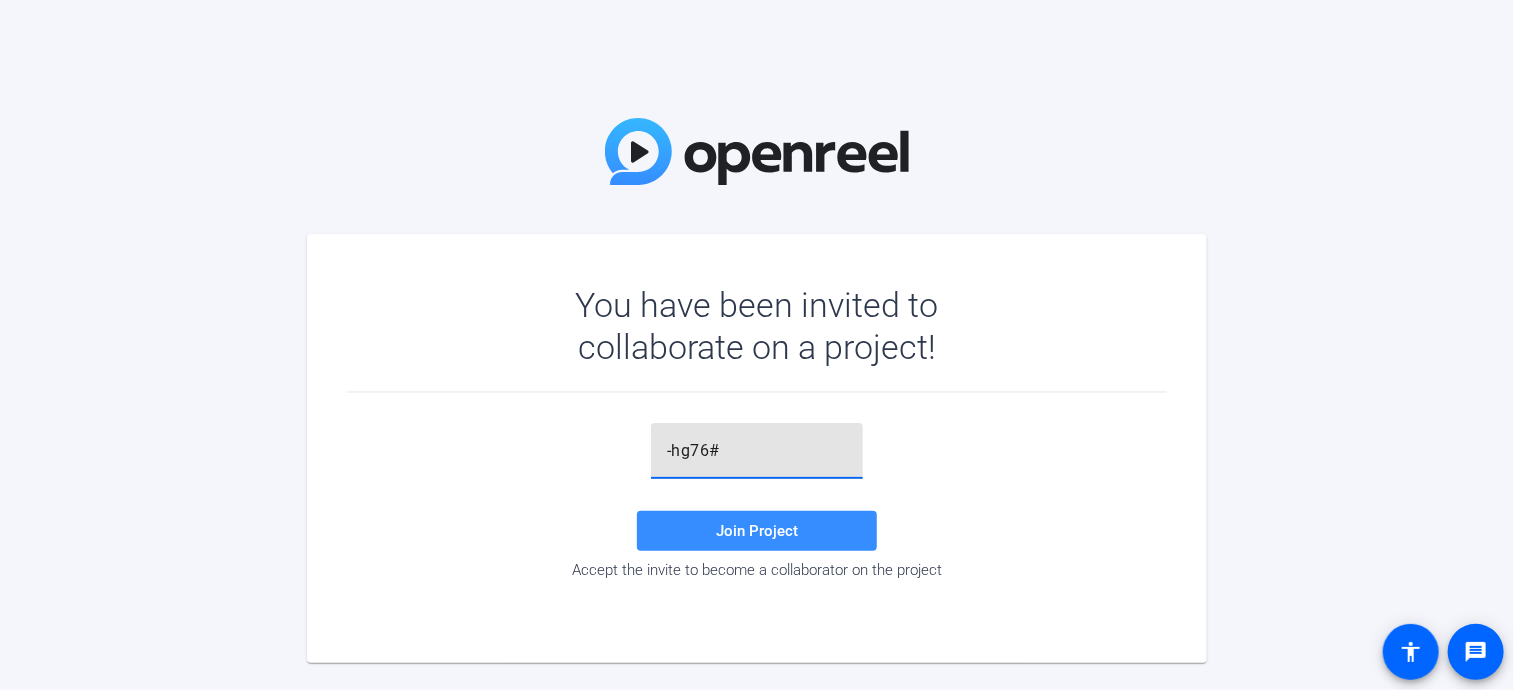 click on "-hg76#" 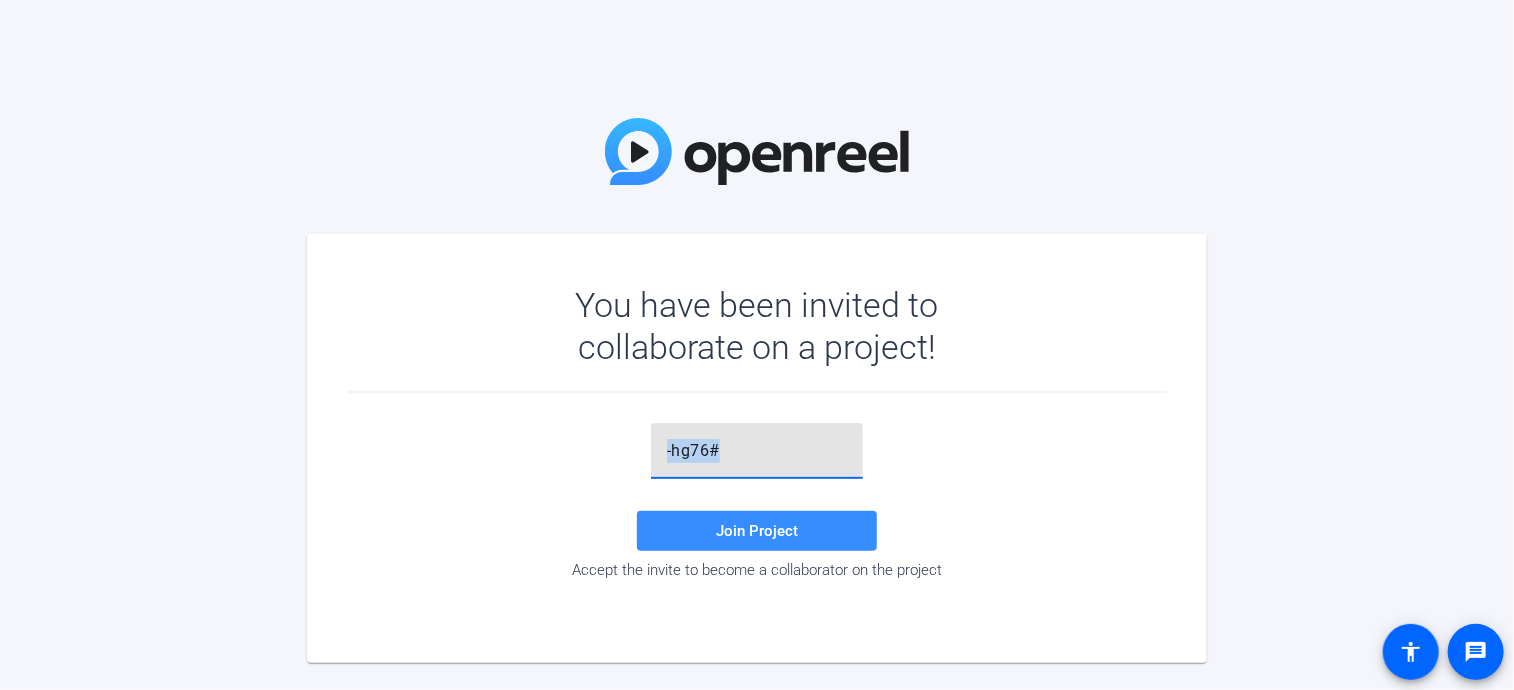 click on "-hg76#" 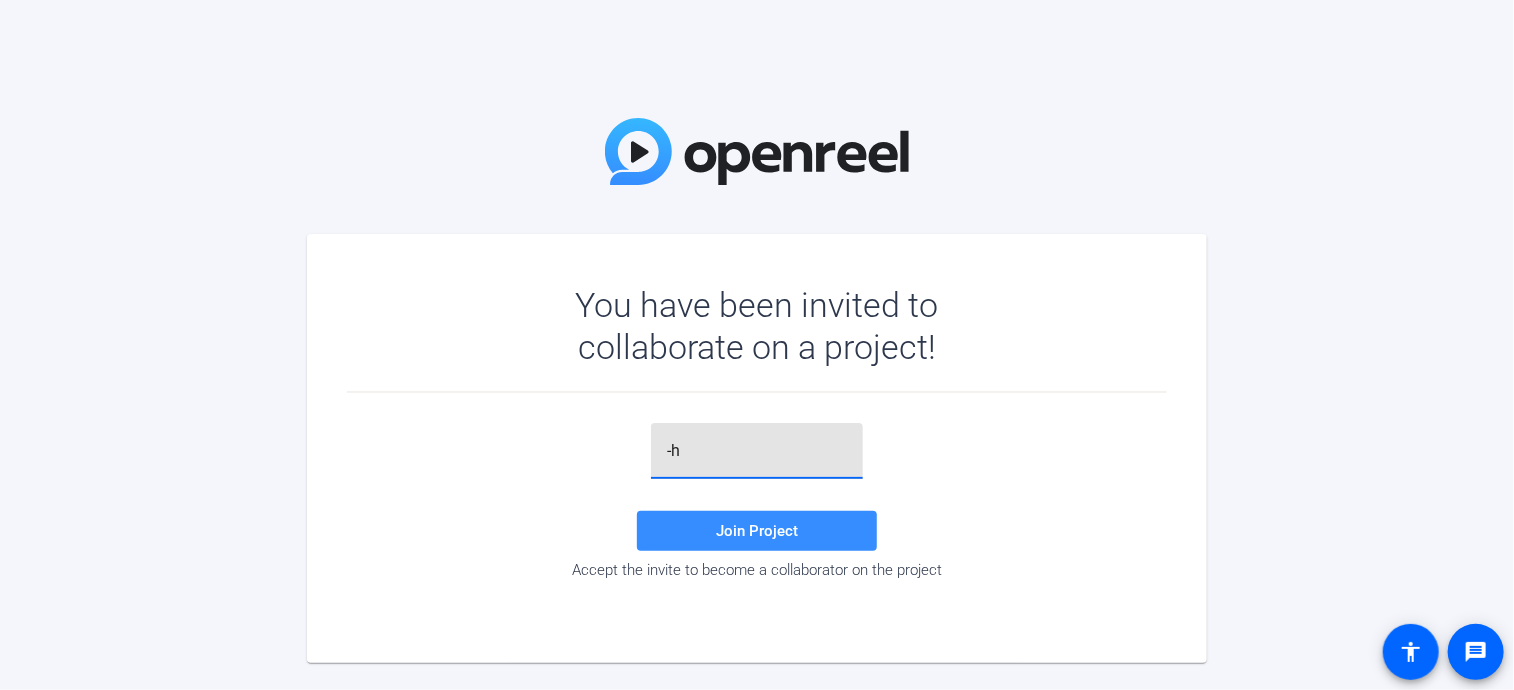 type on "-" 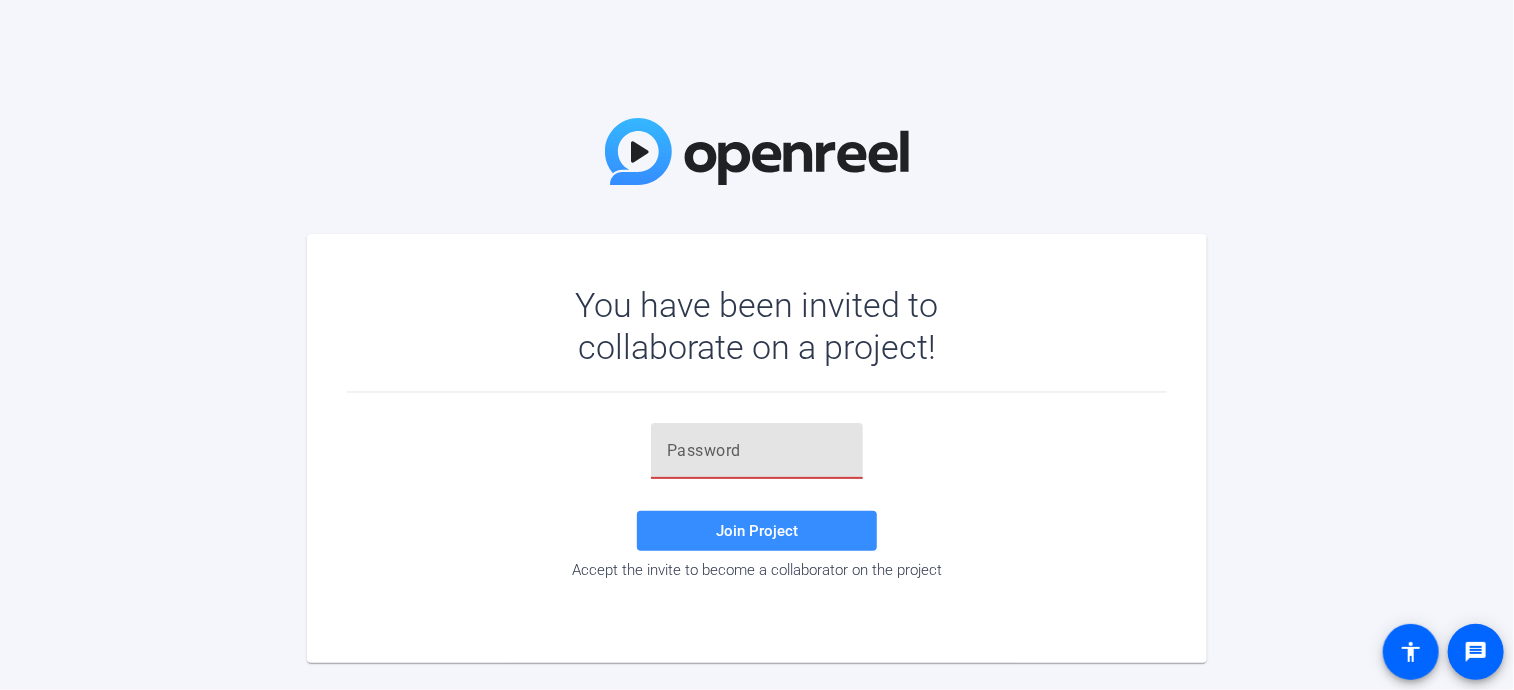 type 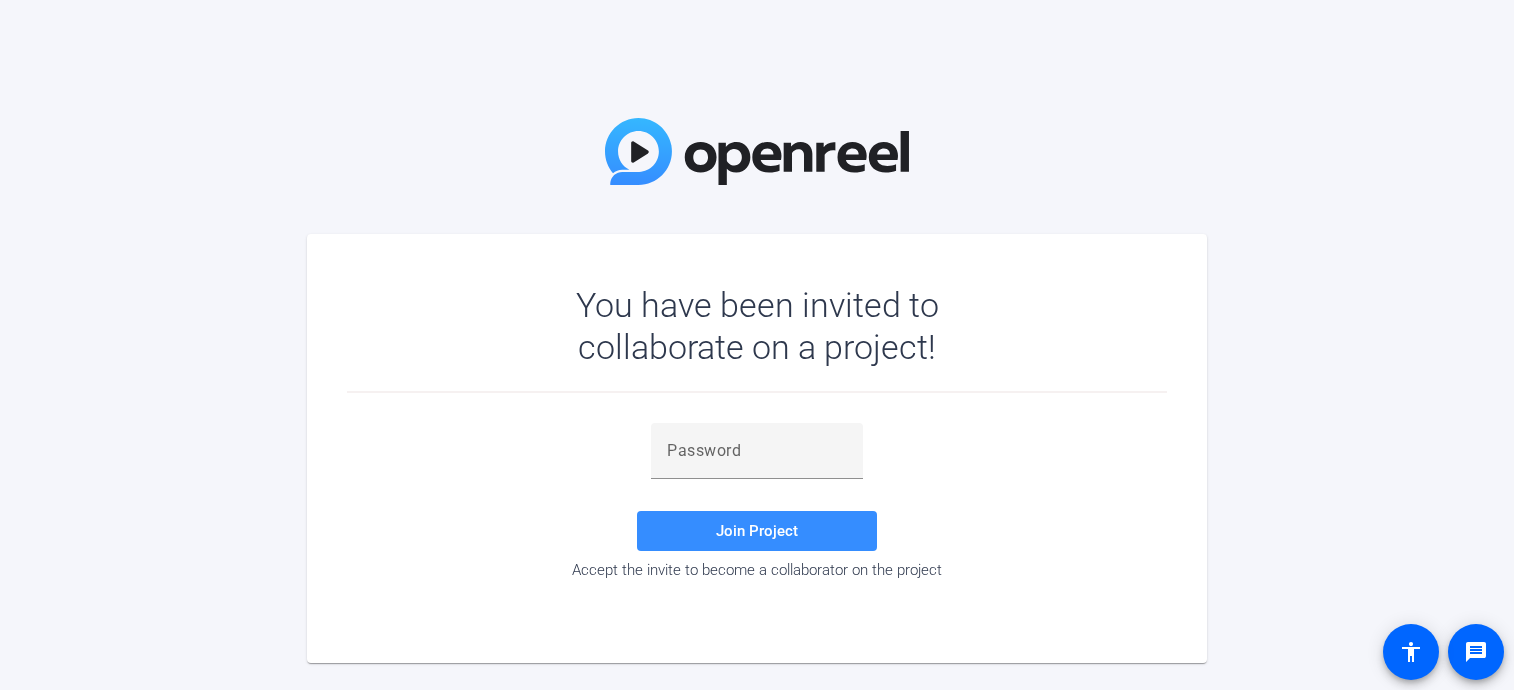 scroll, scrollTop: 0, scrollLeft: 0, axis: both 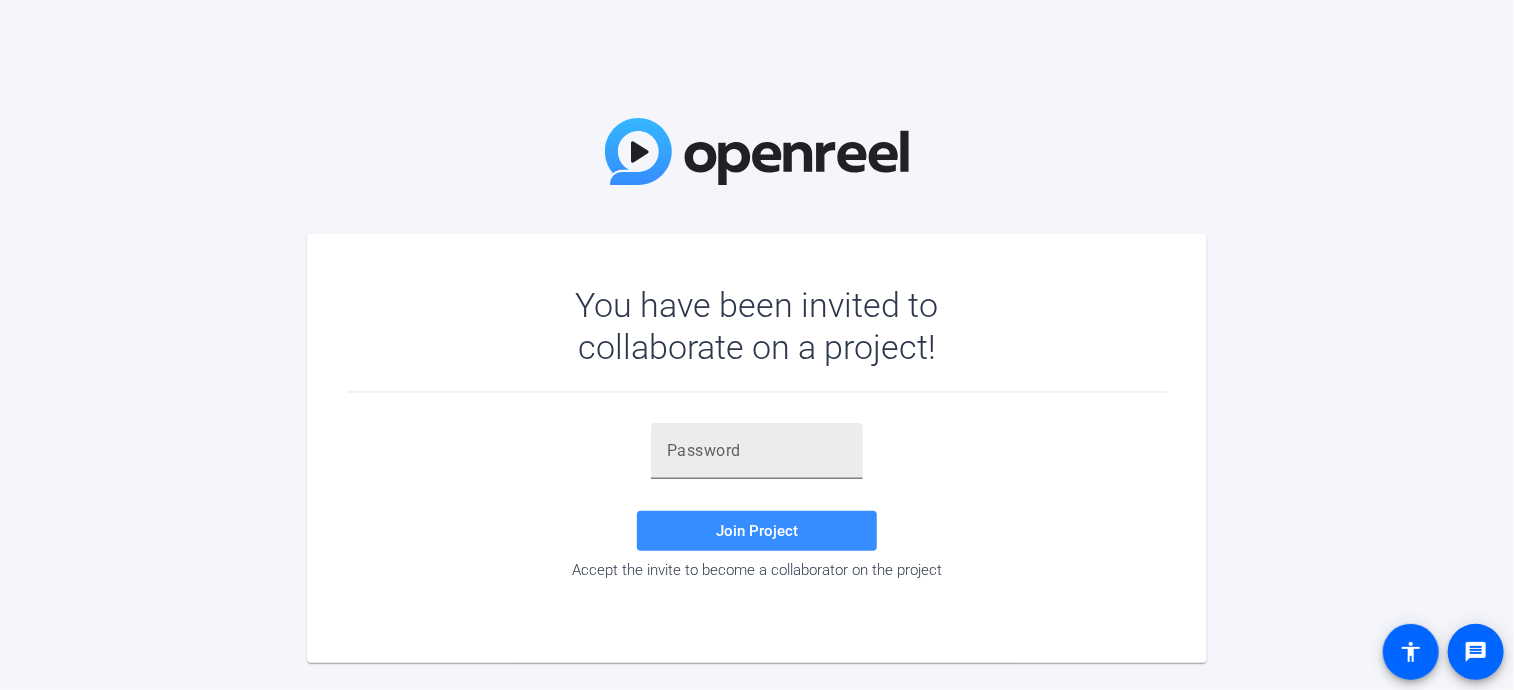 click at bounding box center (757, 451) 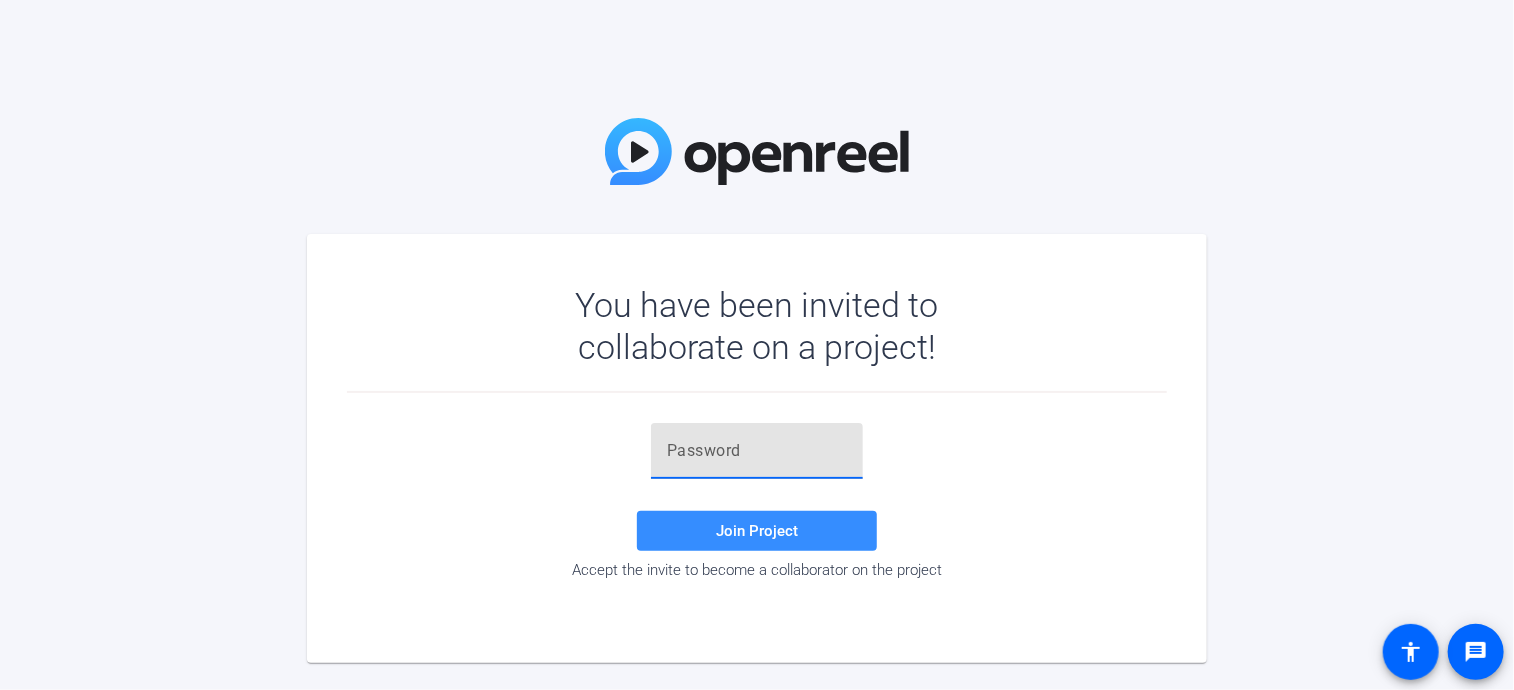 paste on "b'oZtf" 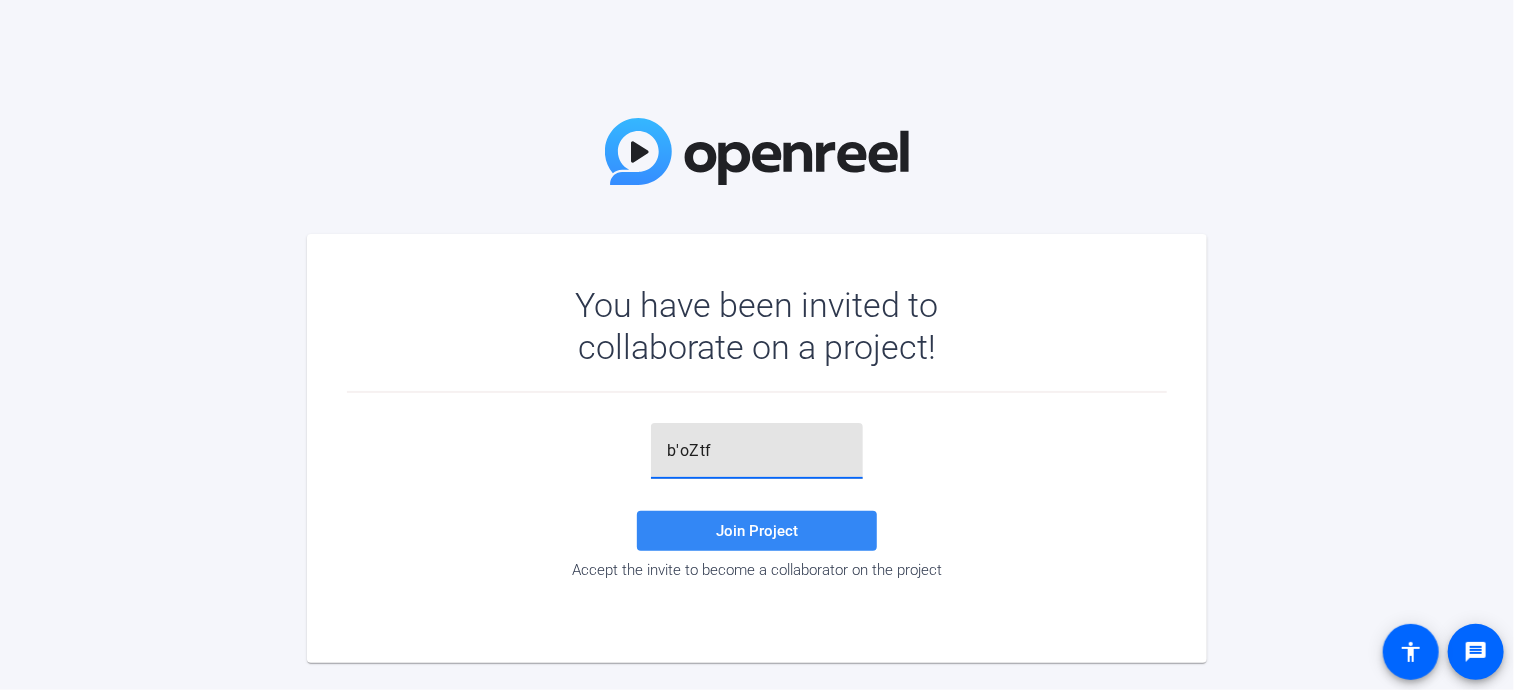 type on "b'oZtf" 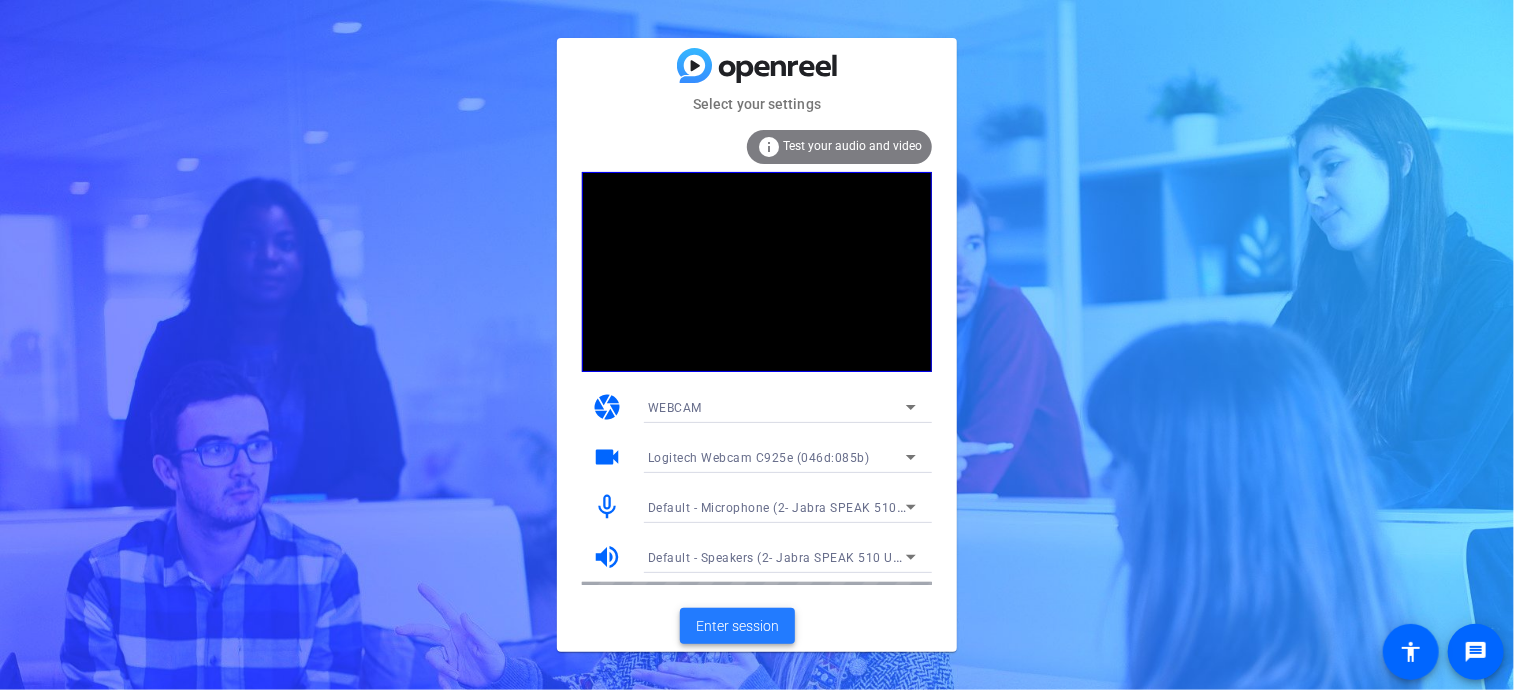 click on "Enter session" 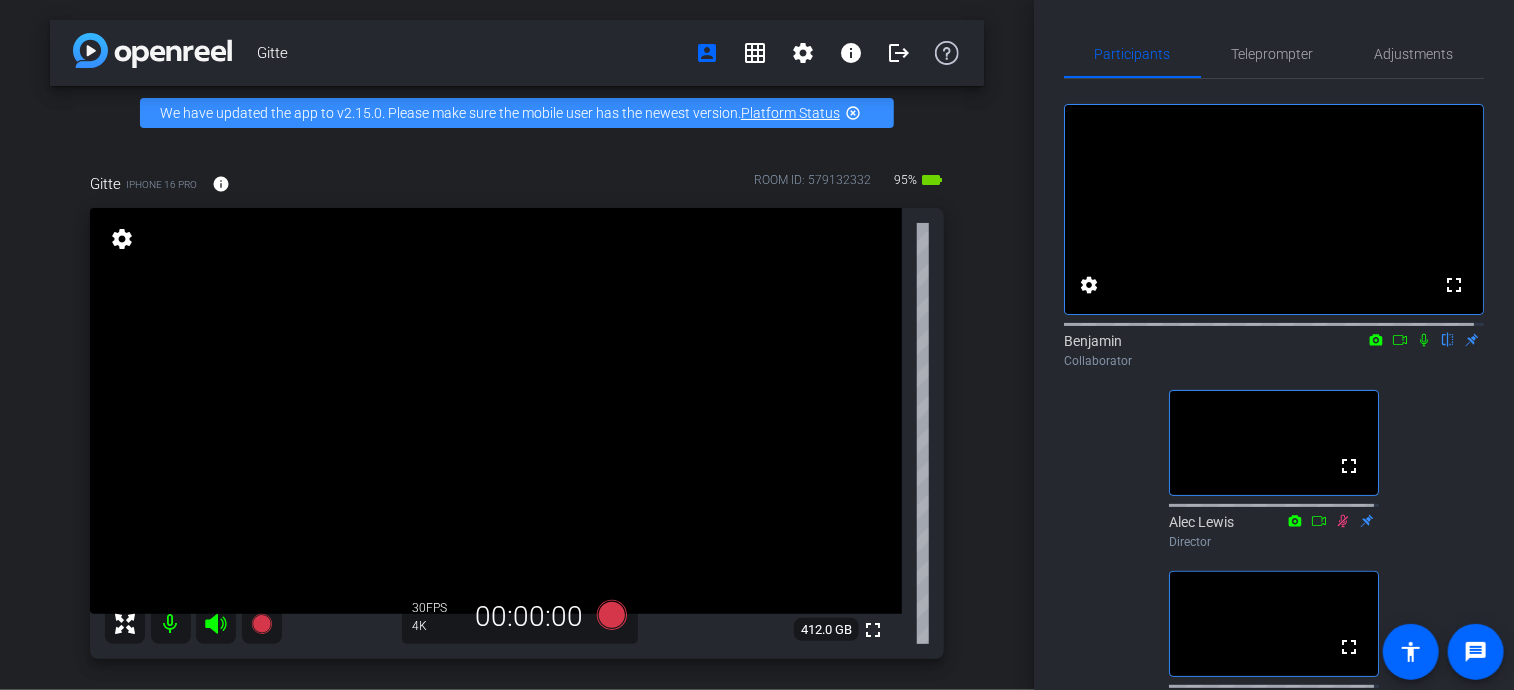 click on "Gitte  account_box grid_on  settings  info logout
We have updated the app to v2.15.0. Please make sure the mobile user has the newest version.  Platform Status highlight_off  Gitte iPhone 16 Pro info ROOM ID: 579132332 95% battery_std fullscreen settings  412.0 GB
30 FPS  4K   00:00:00
Session Clips   cloud_upload
Items per page:  10  0 of 0" at bounding box center [517, 345] 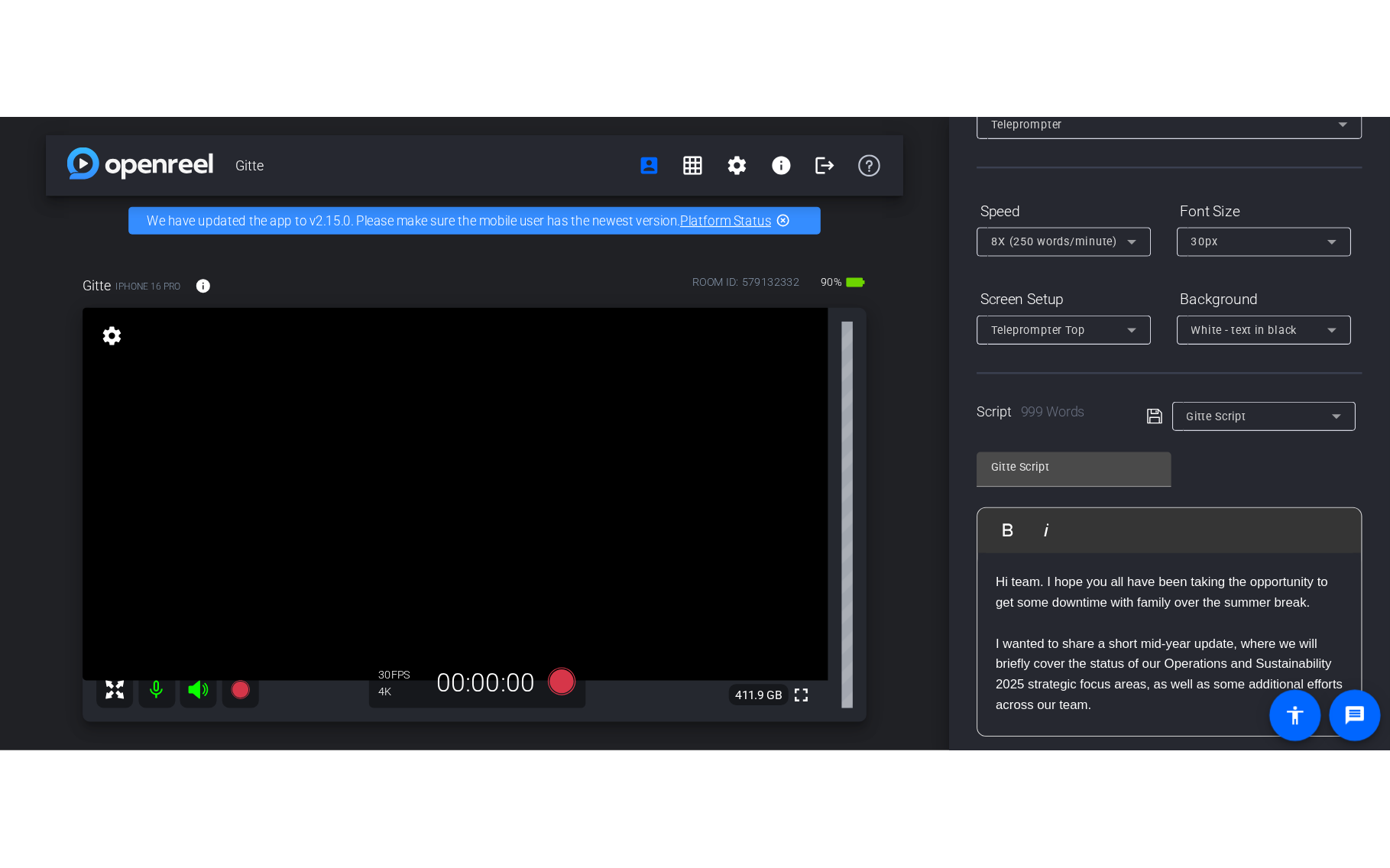 scroll, scrollTop: 0, scrollLeft: 0, axis: both 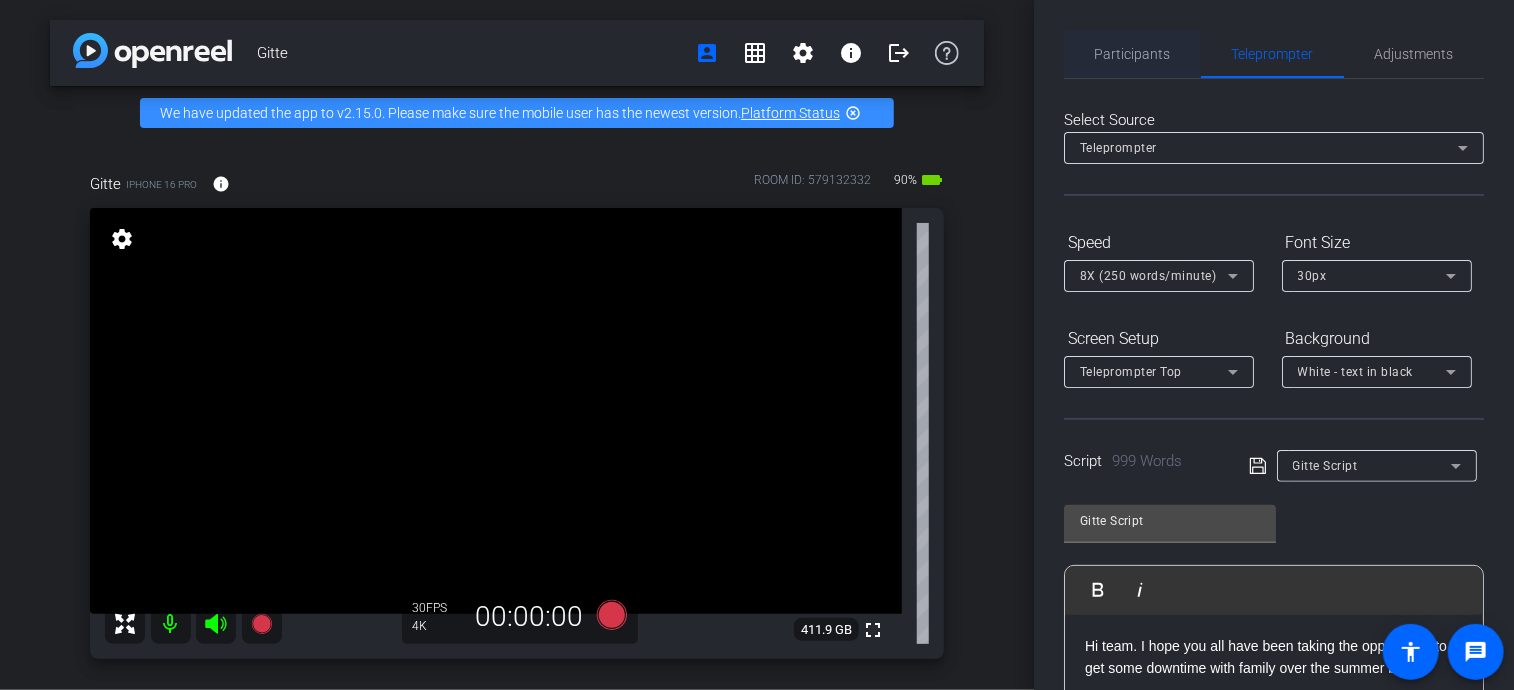 click on "Participants" at bounding box center (1133, 54) 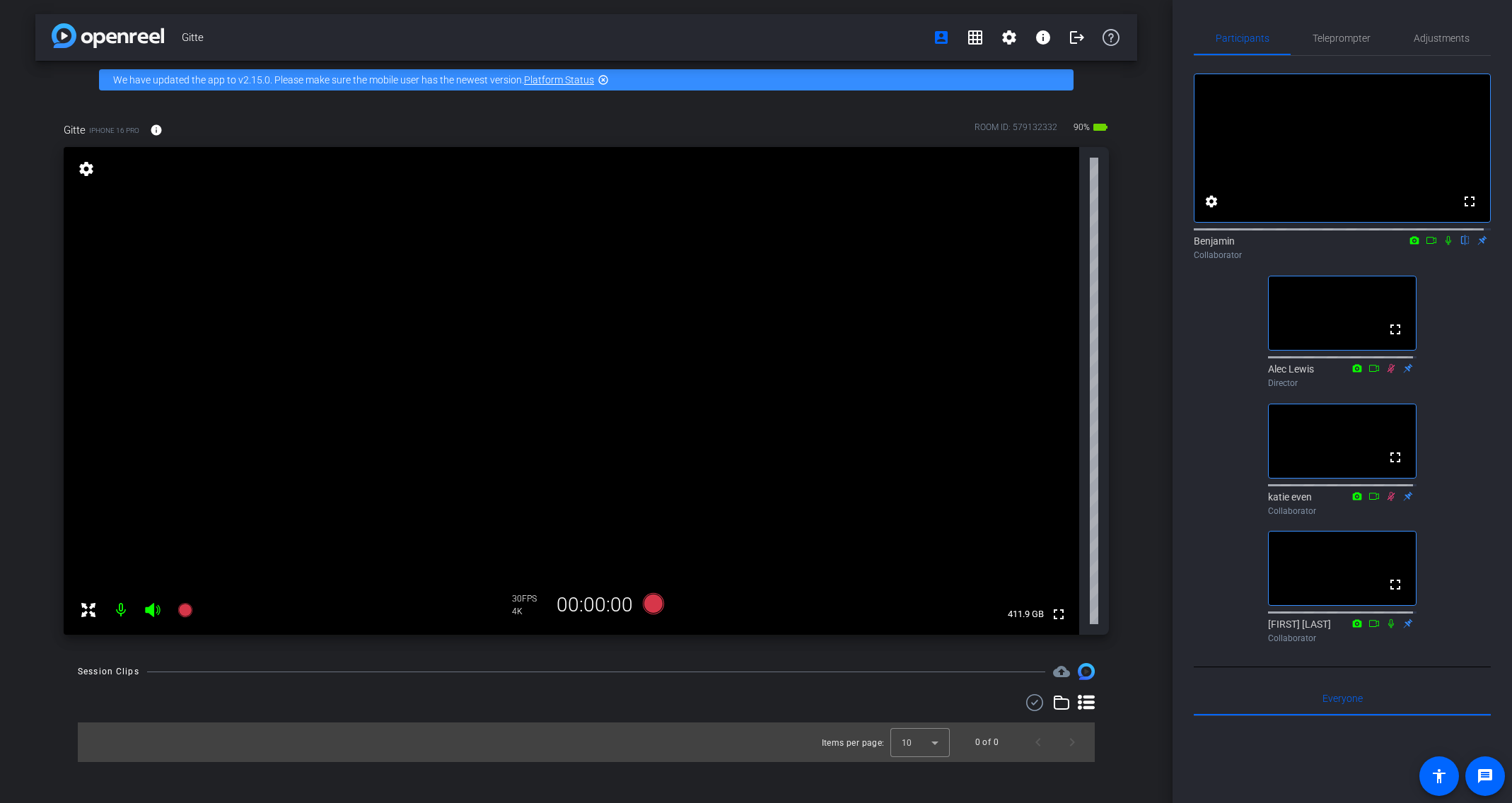 click 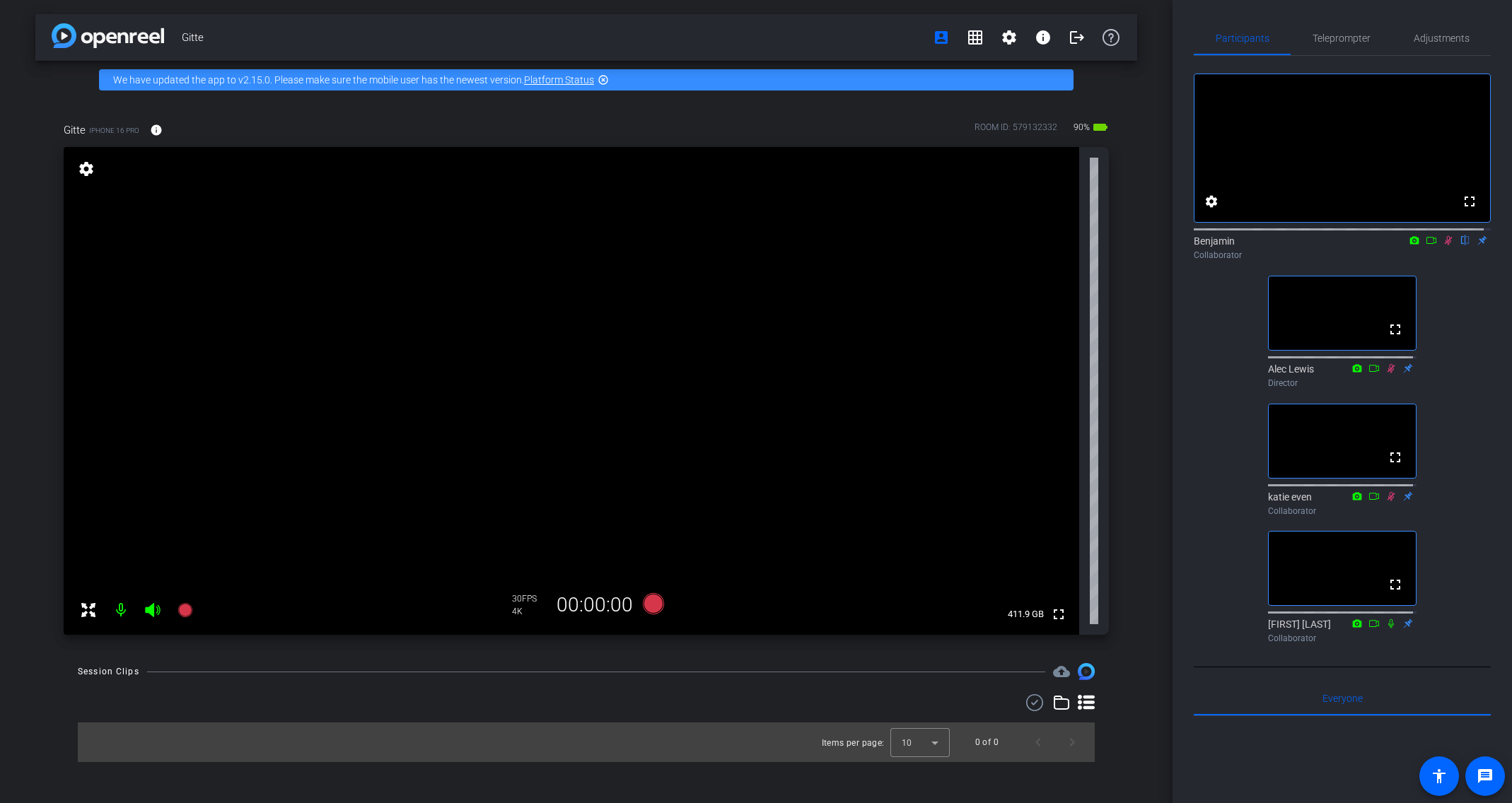 click on "fullscreen settings  [FIRST]
flip
Collaborator  fullscreen  [FIRST] [LAST]
Director  fullscreen  [FIRST] [LAST]
Collaborator  fullscreen  [FIRST] [LAST]
Collaborator" 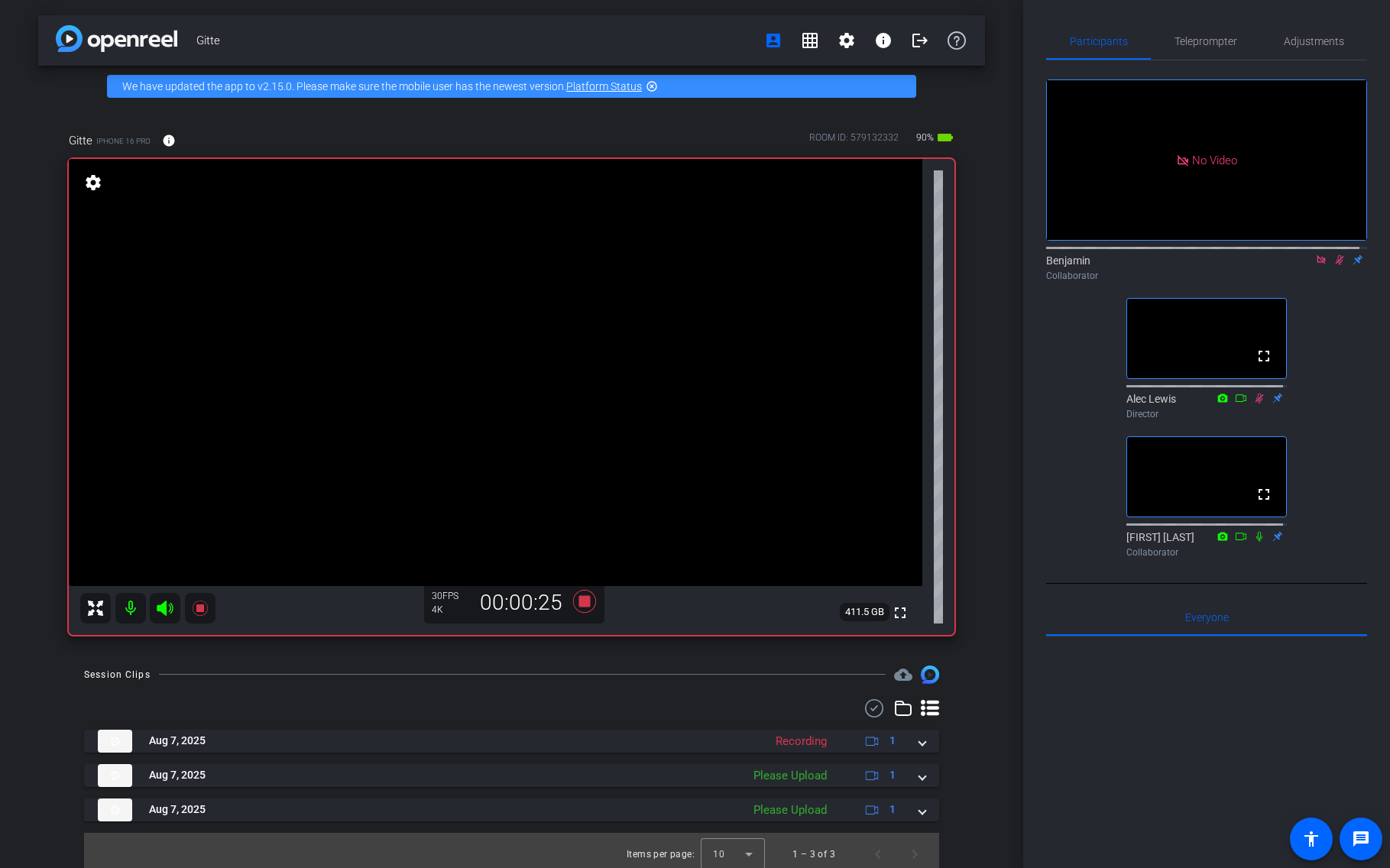 click 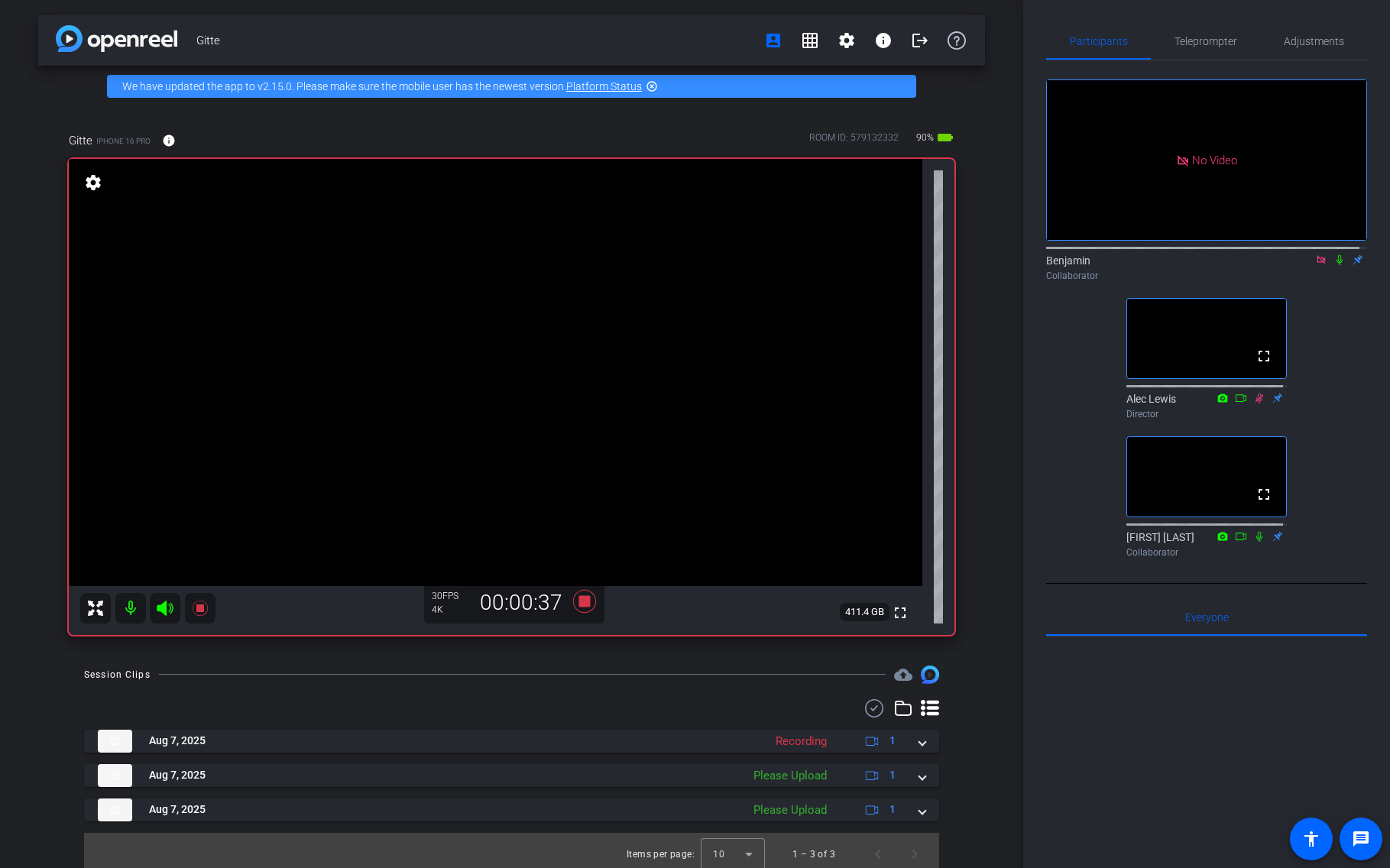 click 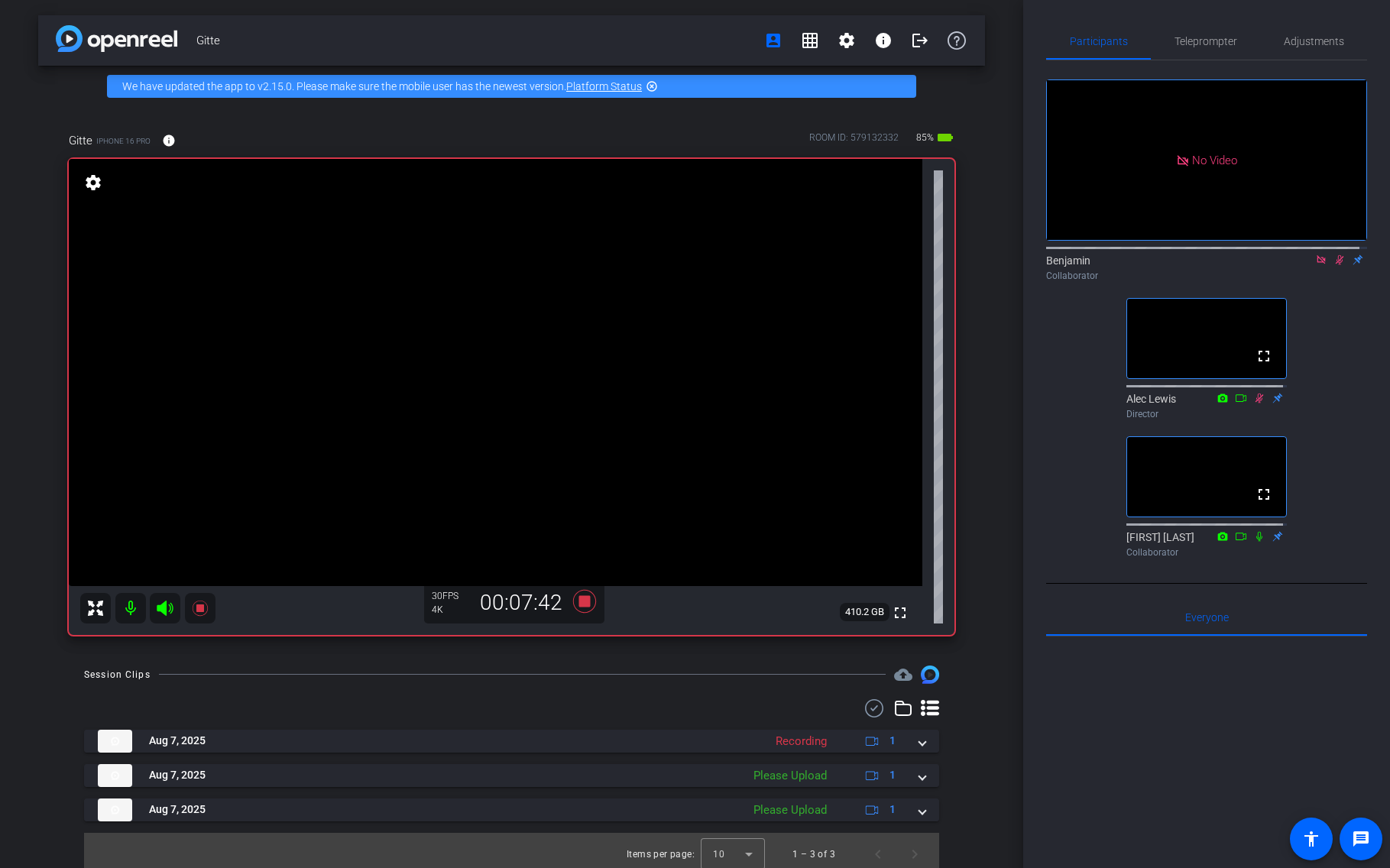 click 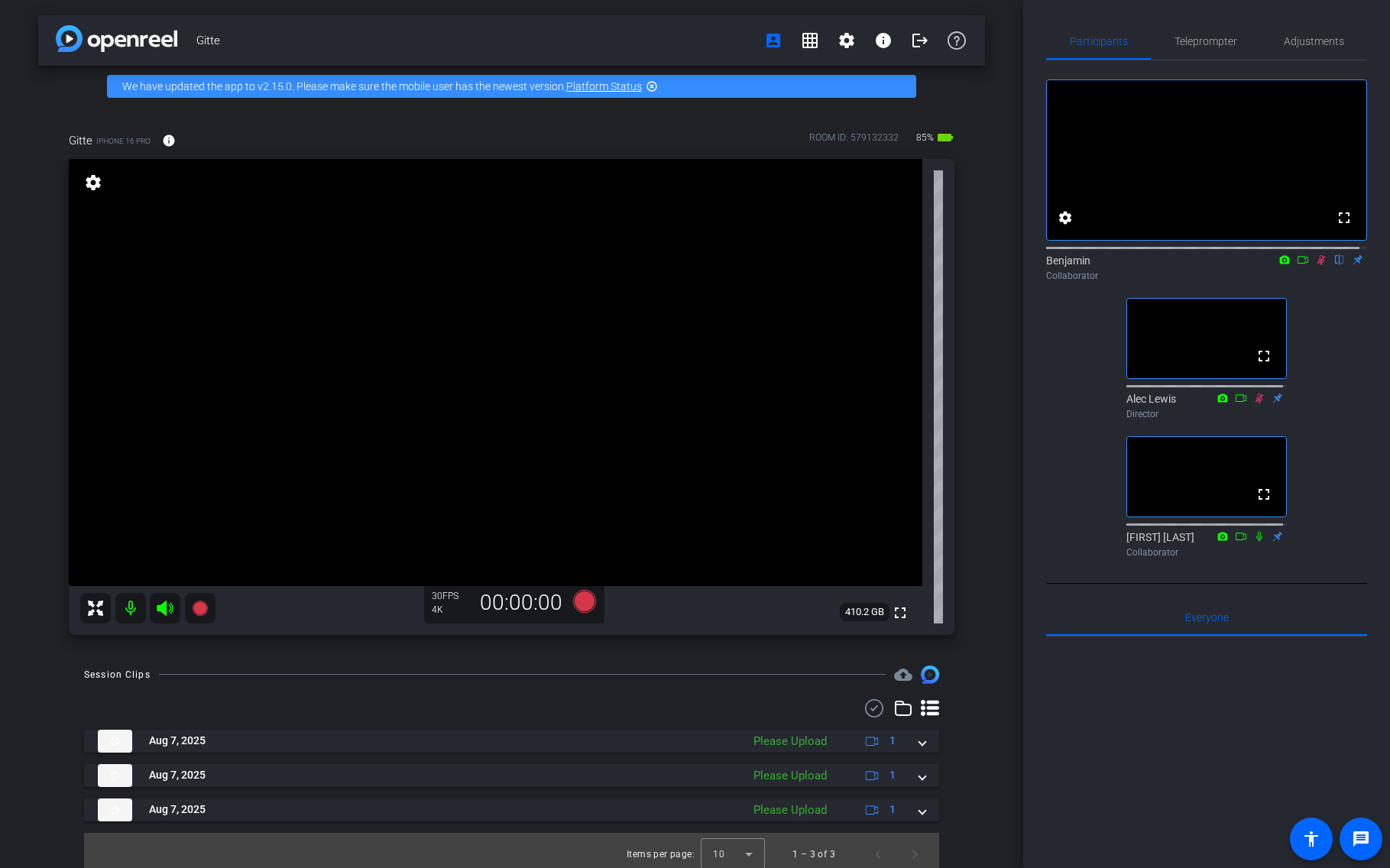 click 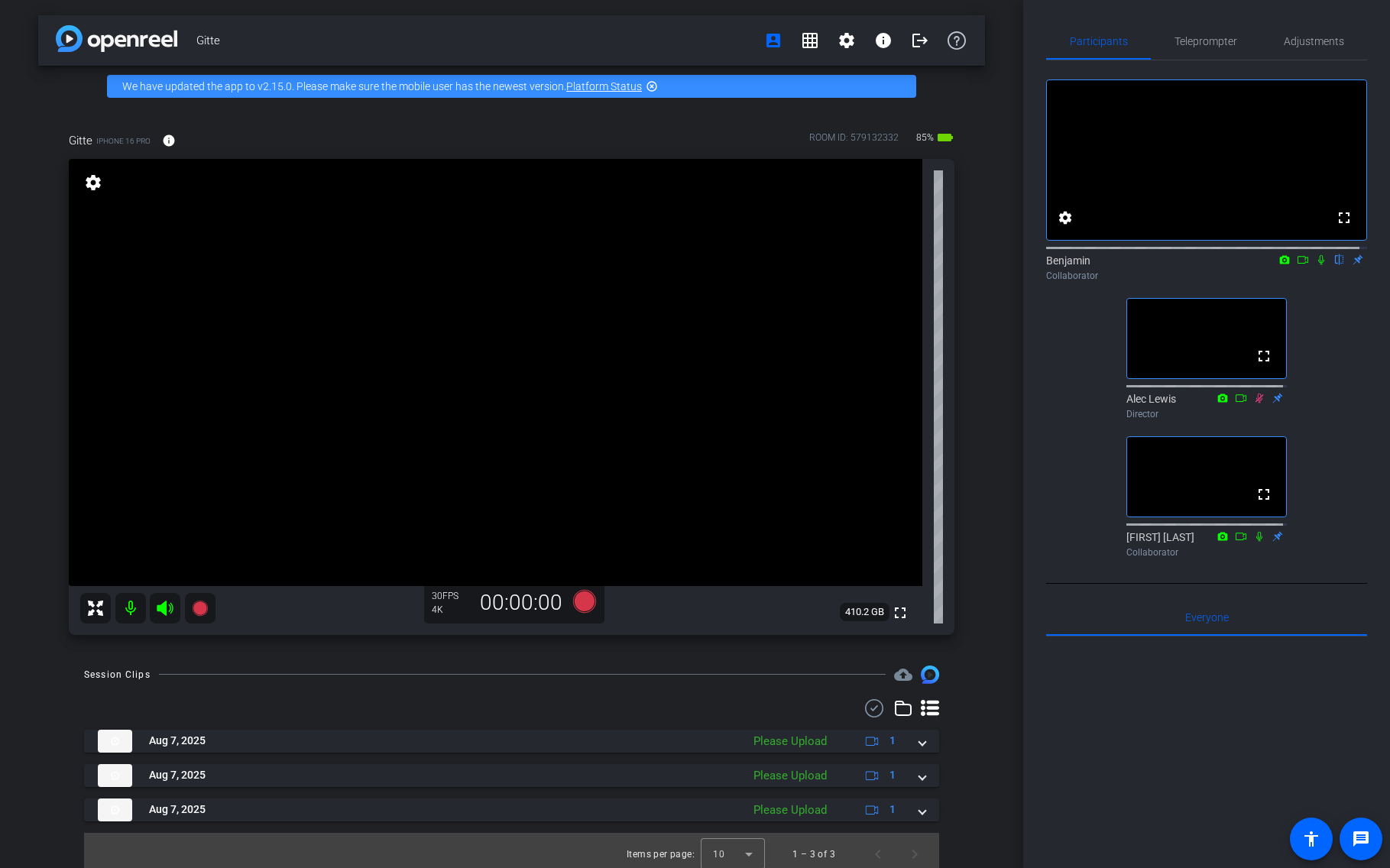 click 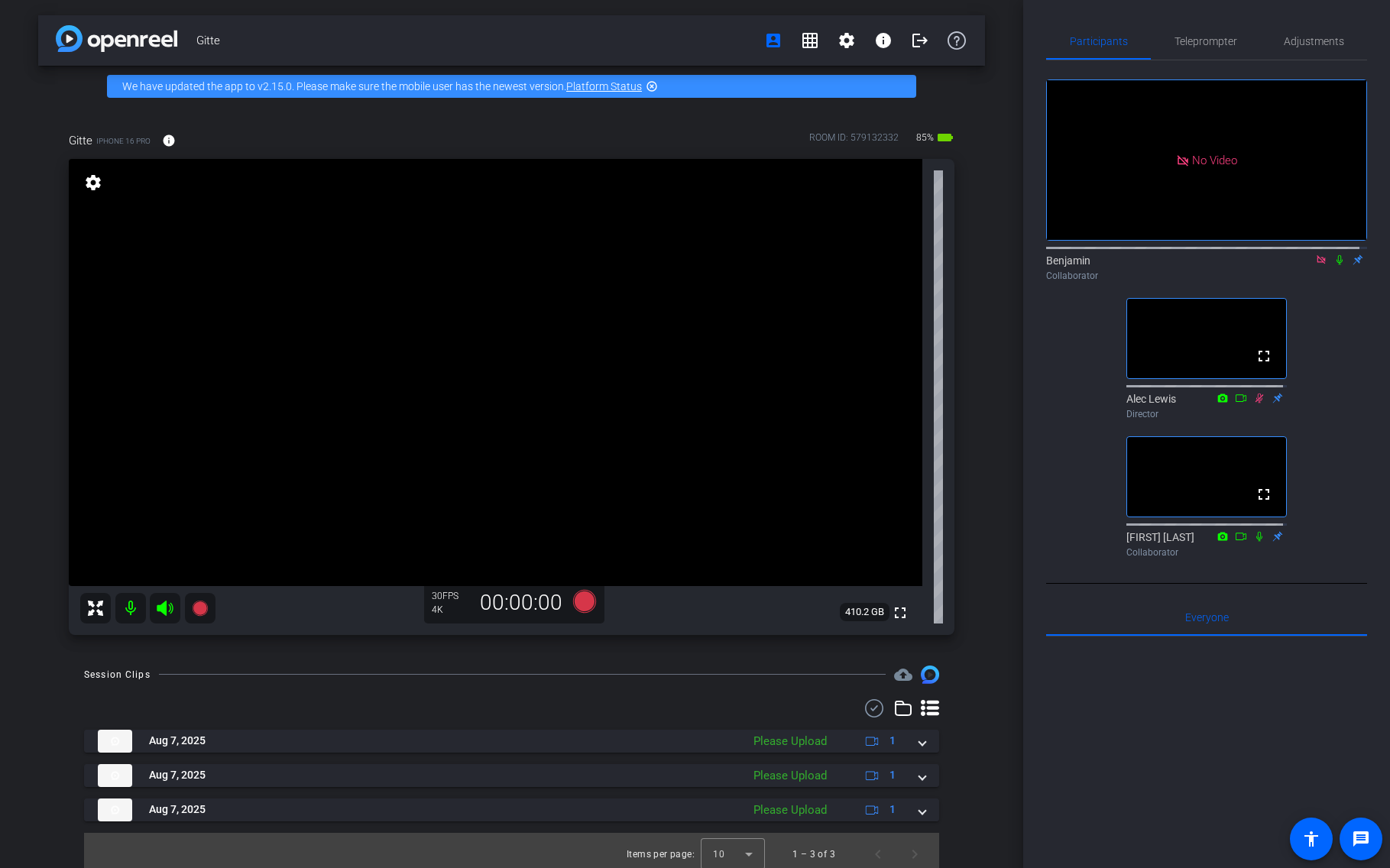click 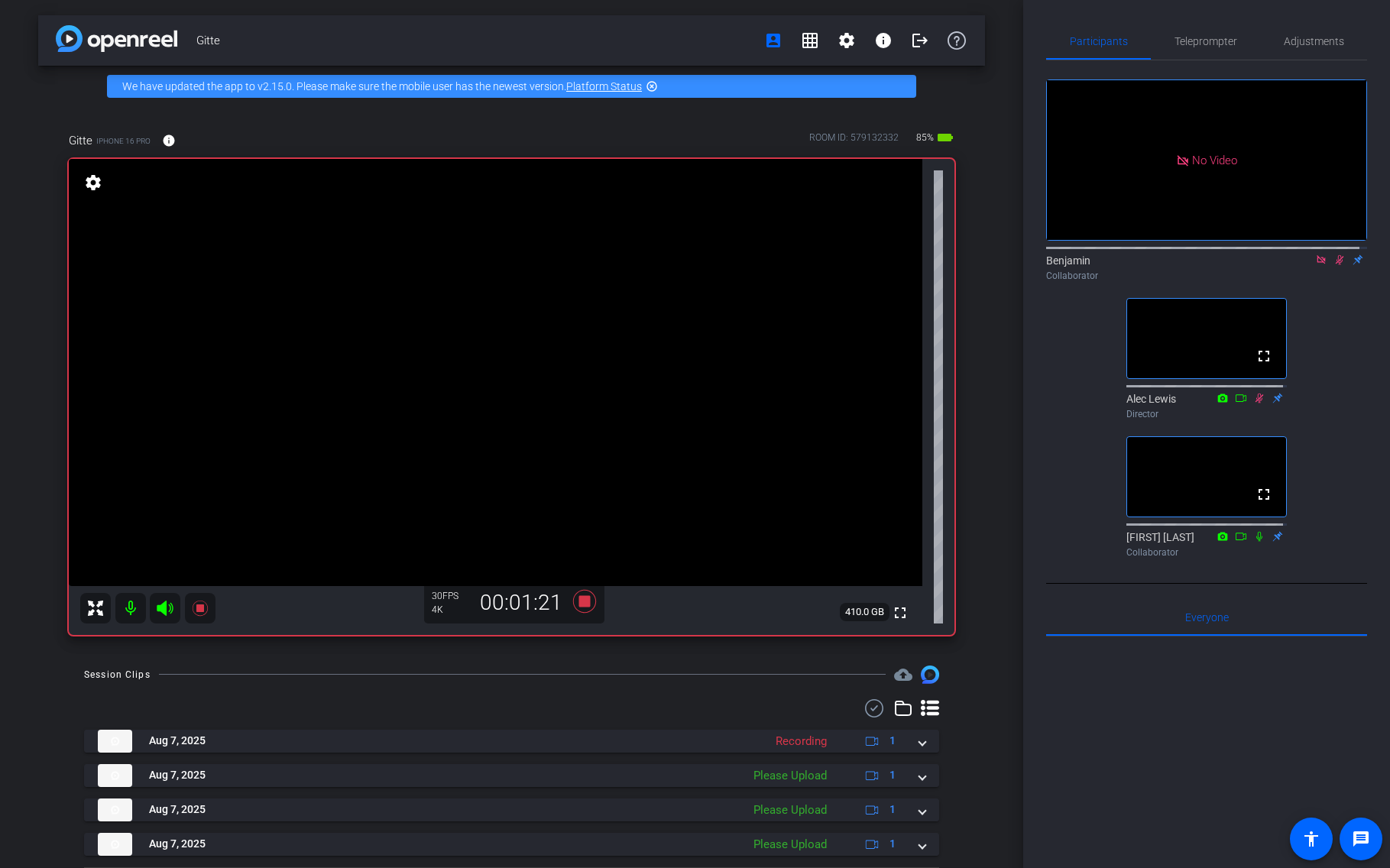 click 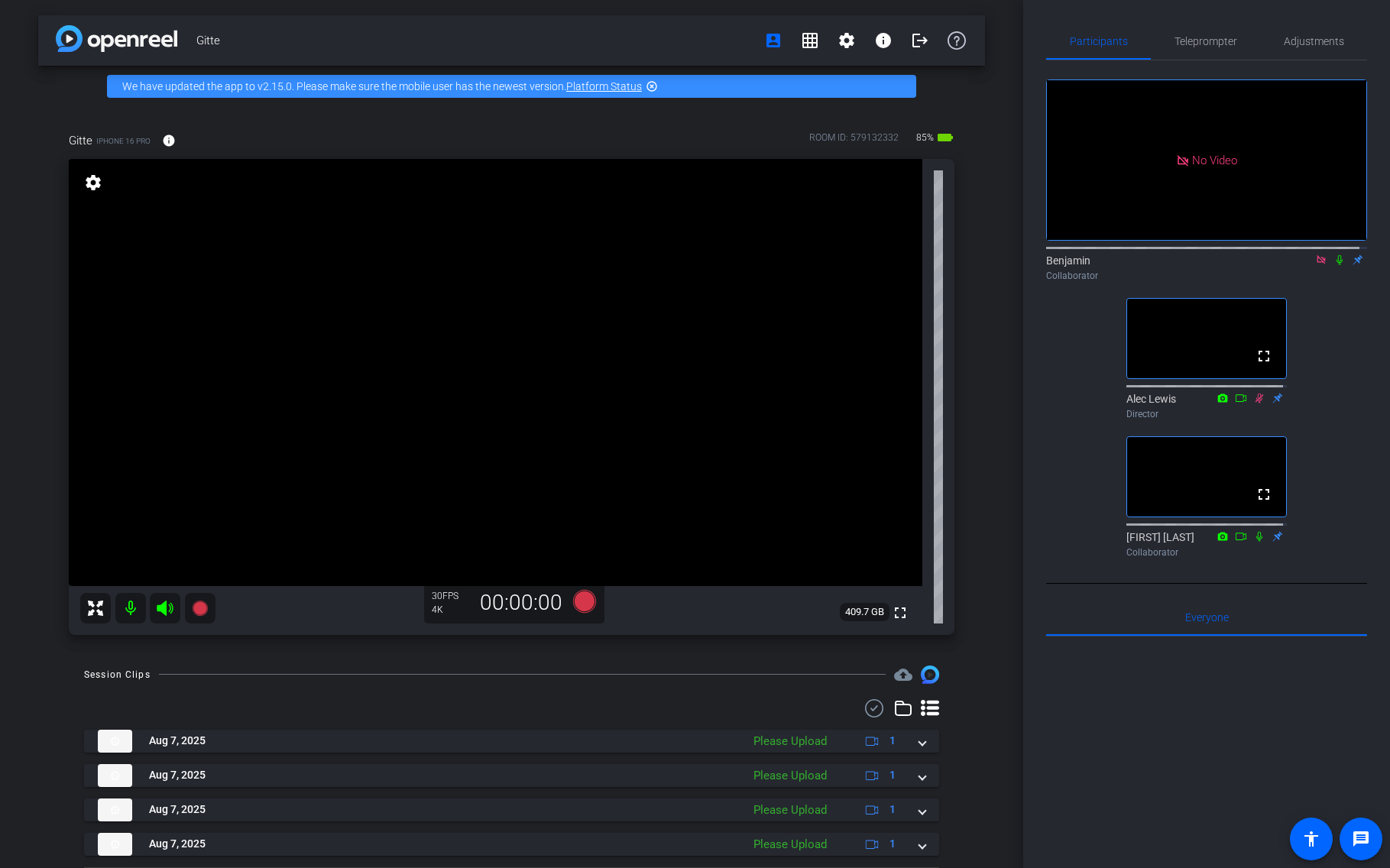 click 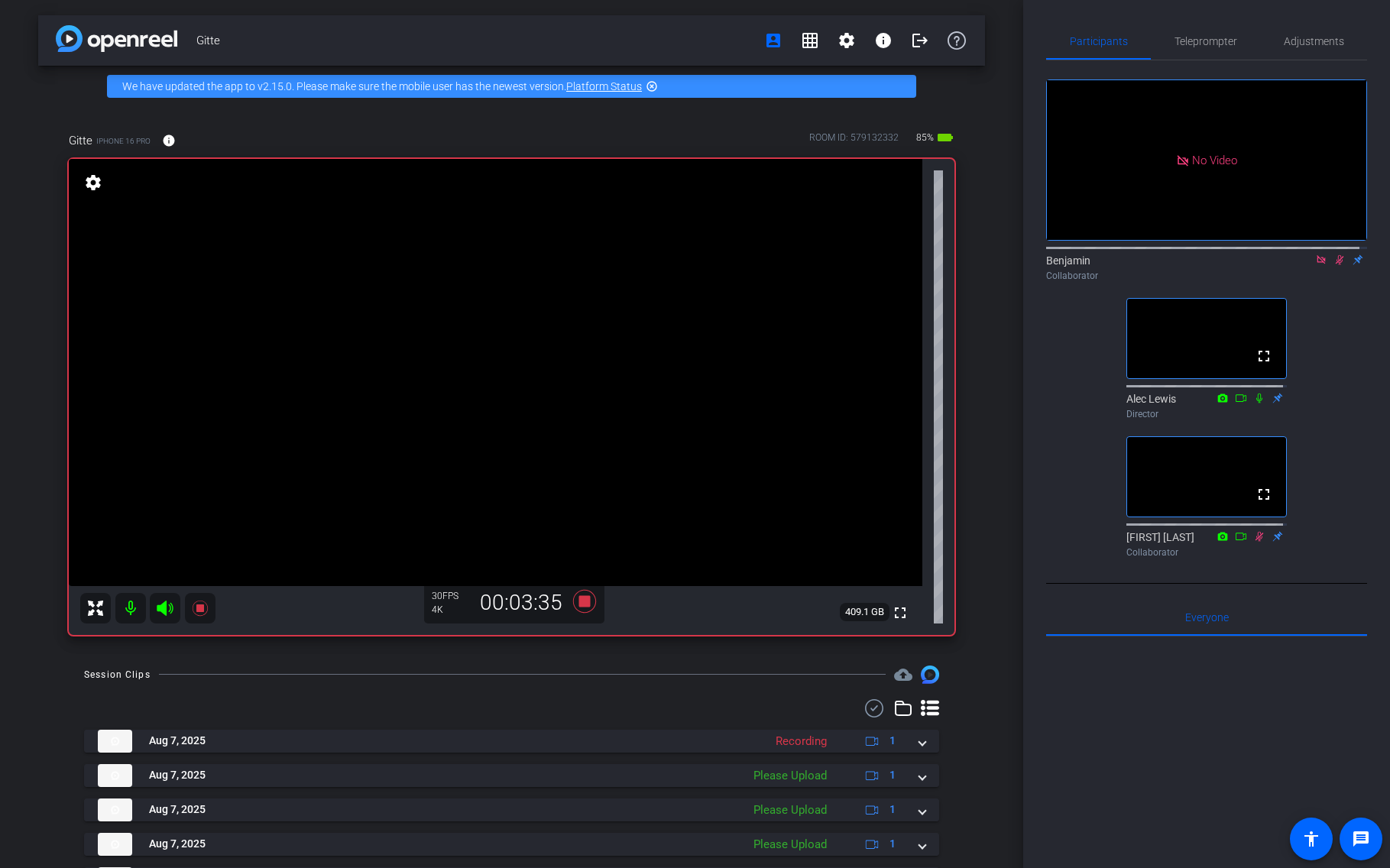click 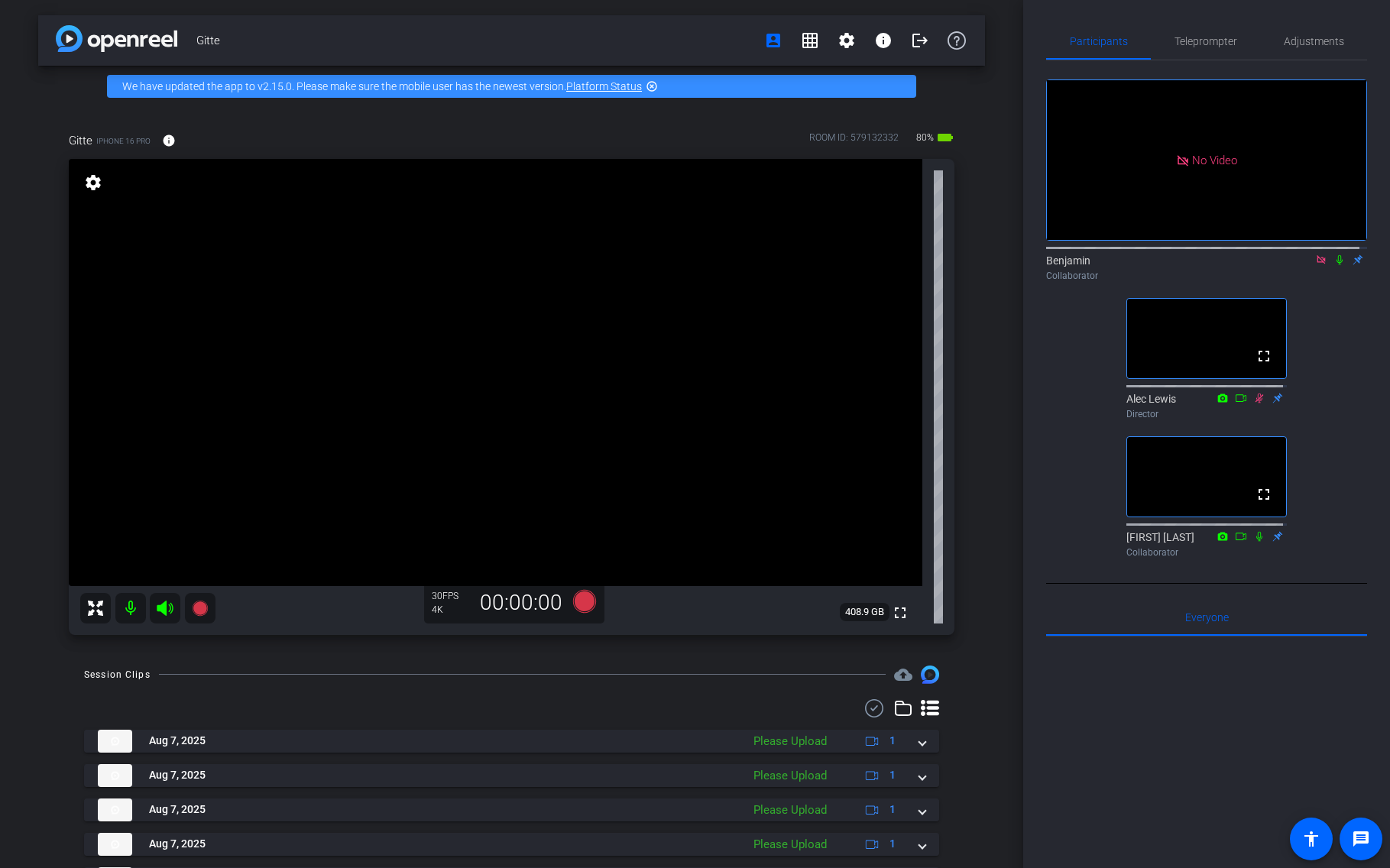 click 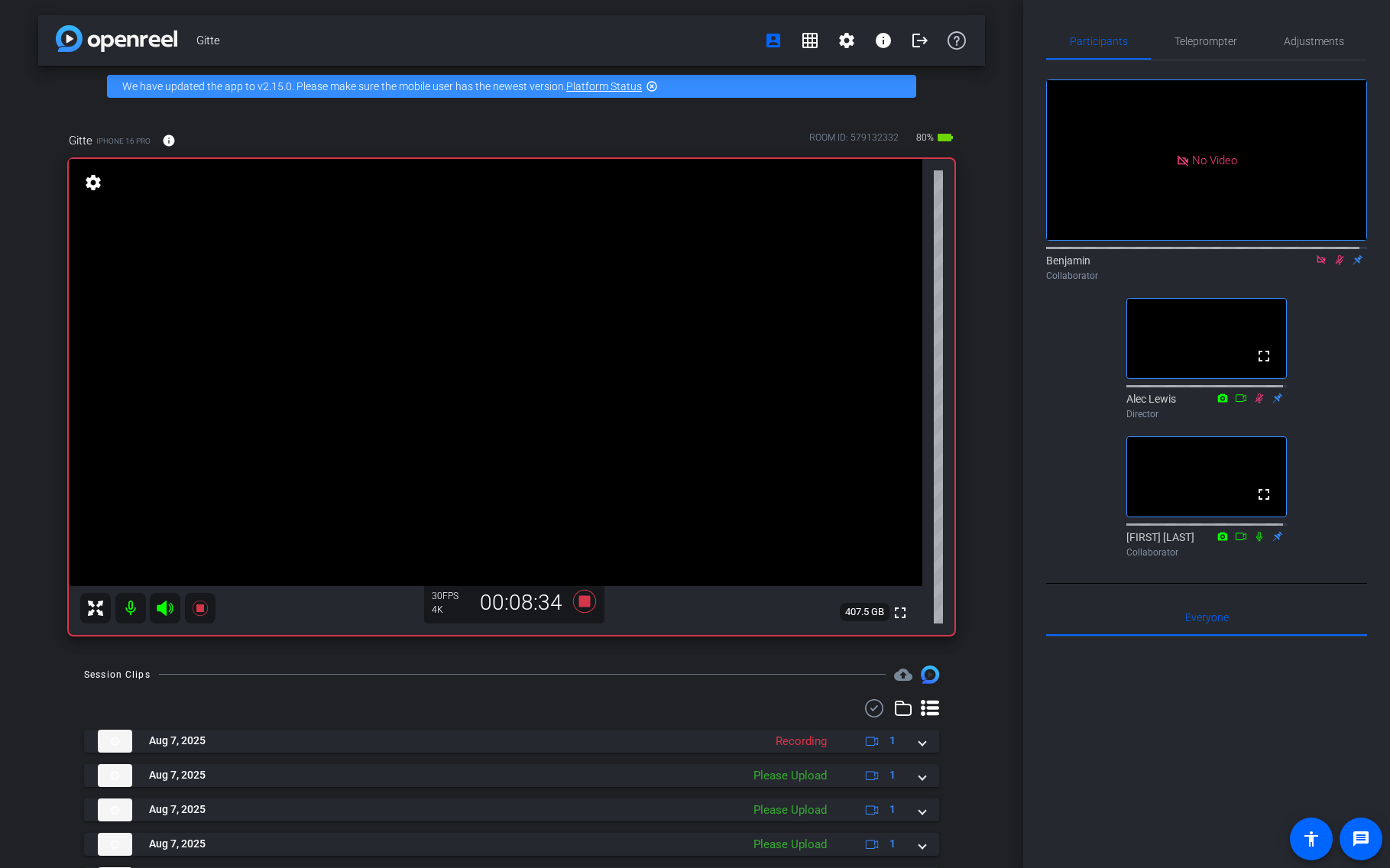 click 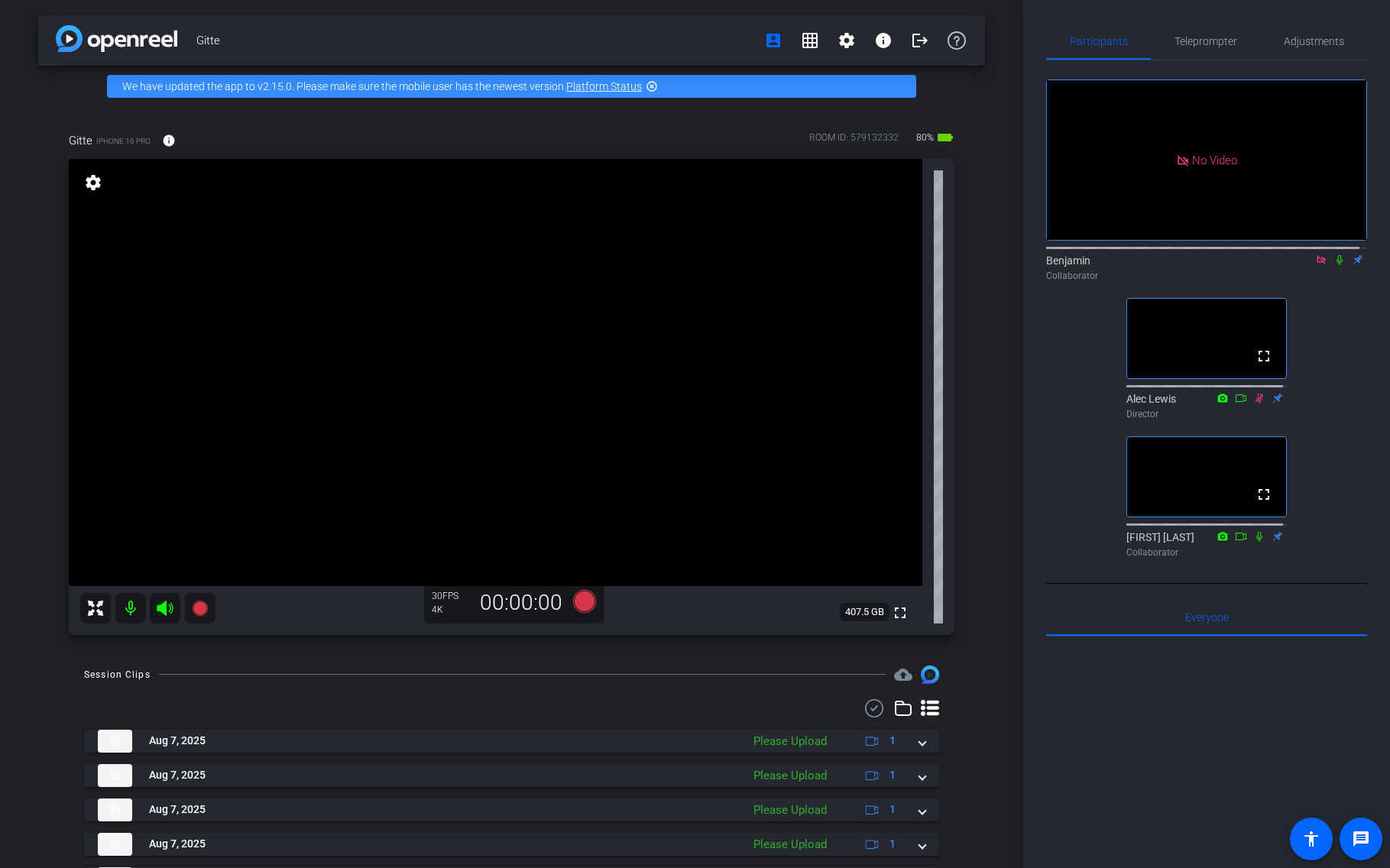 click 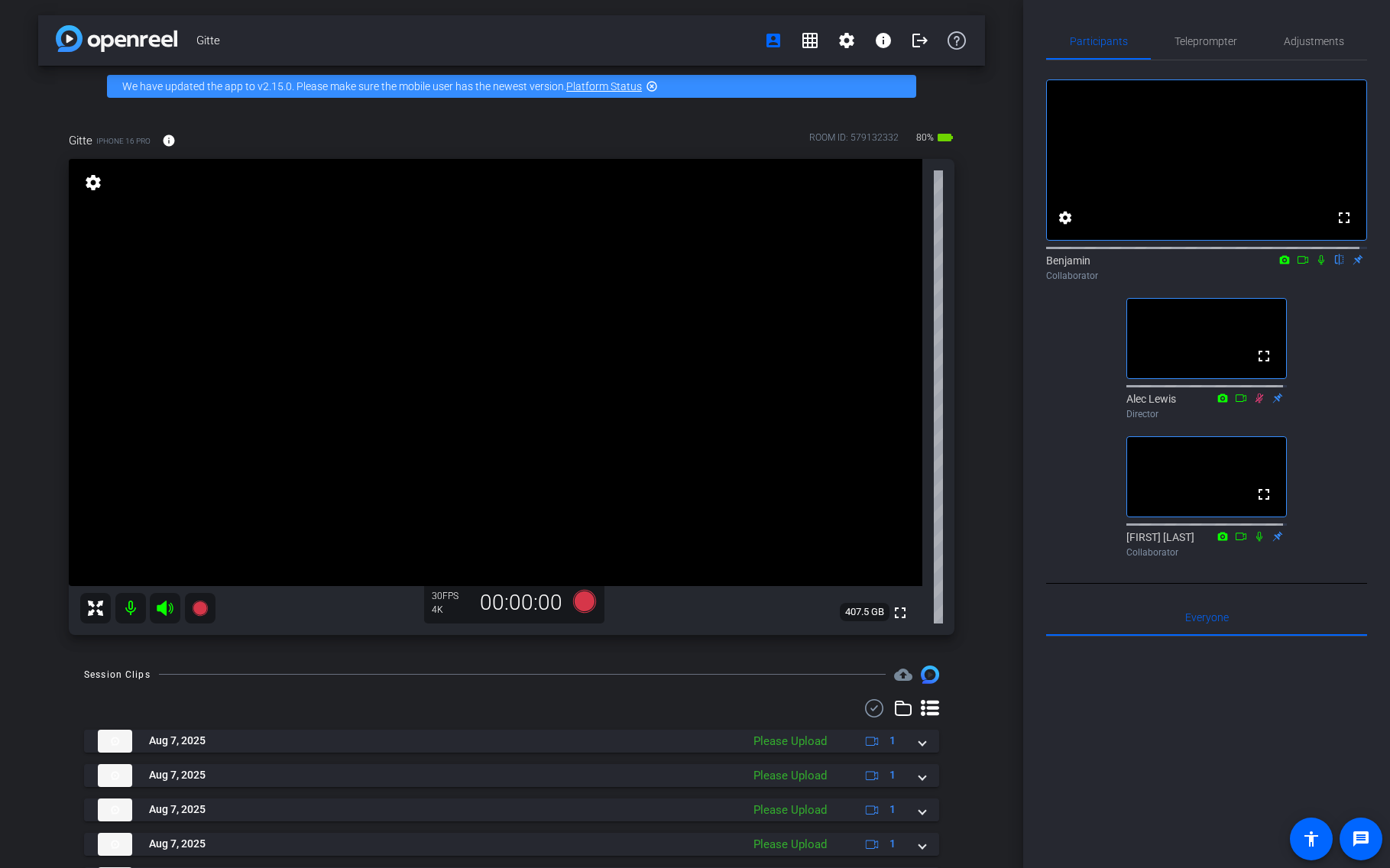 click 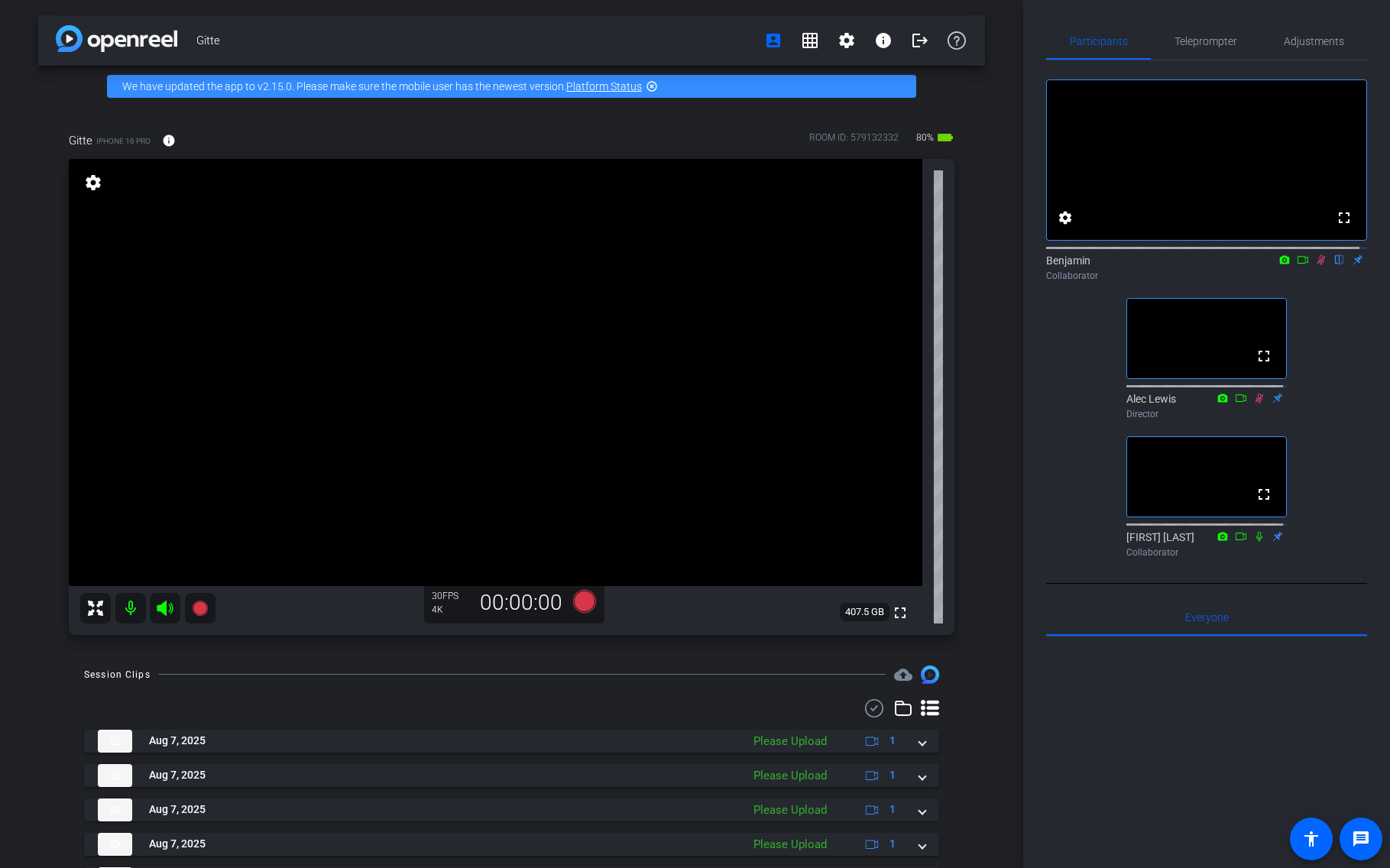 click 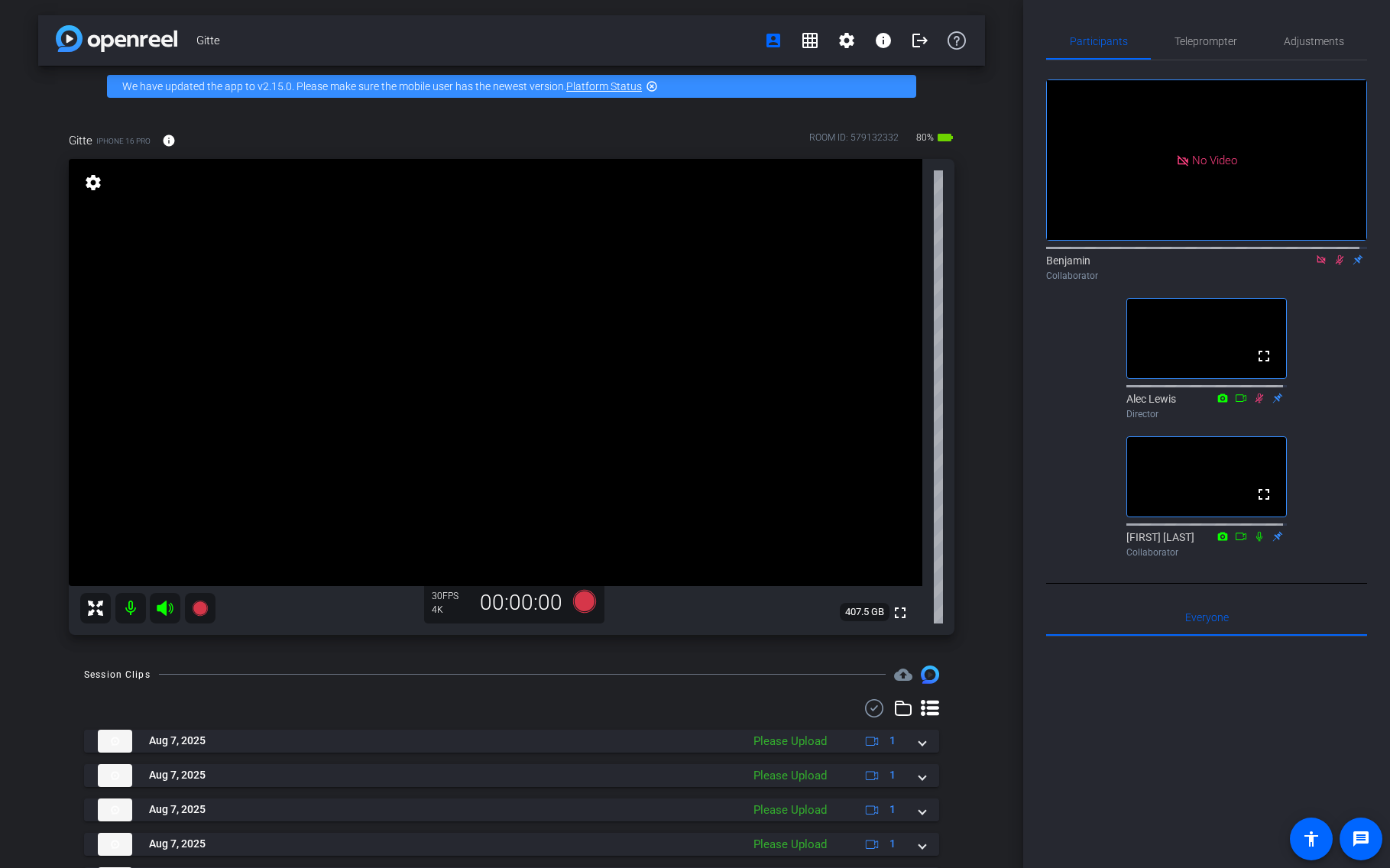 click 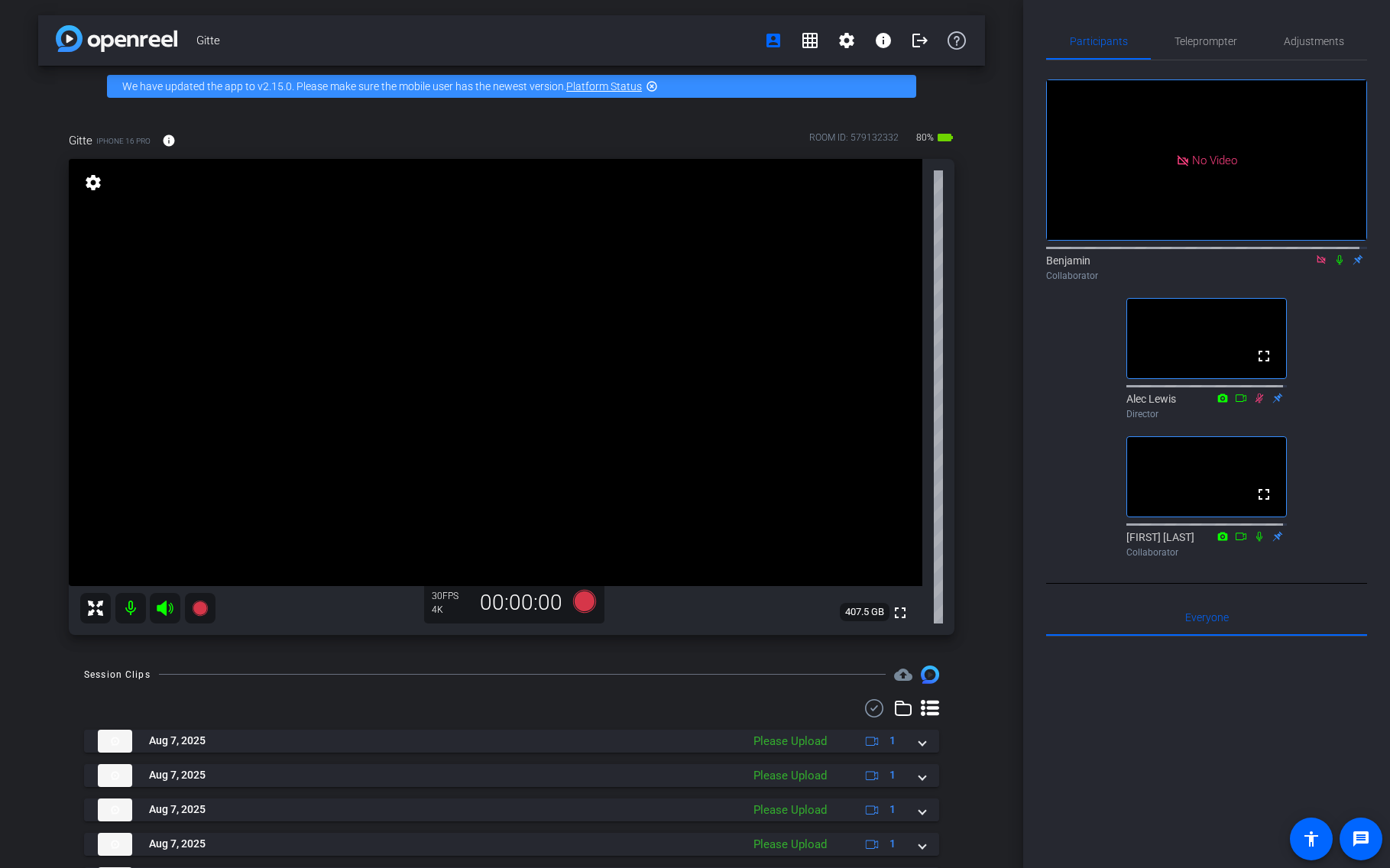 click 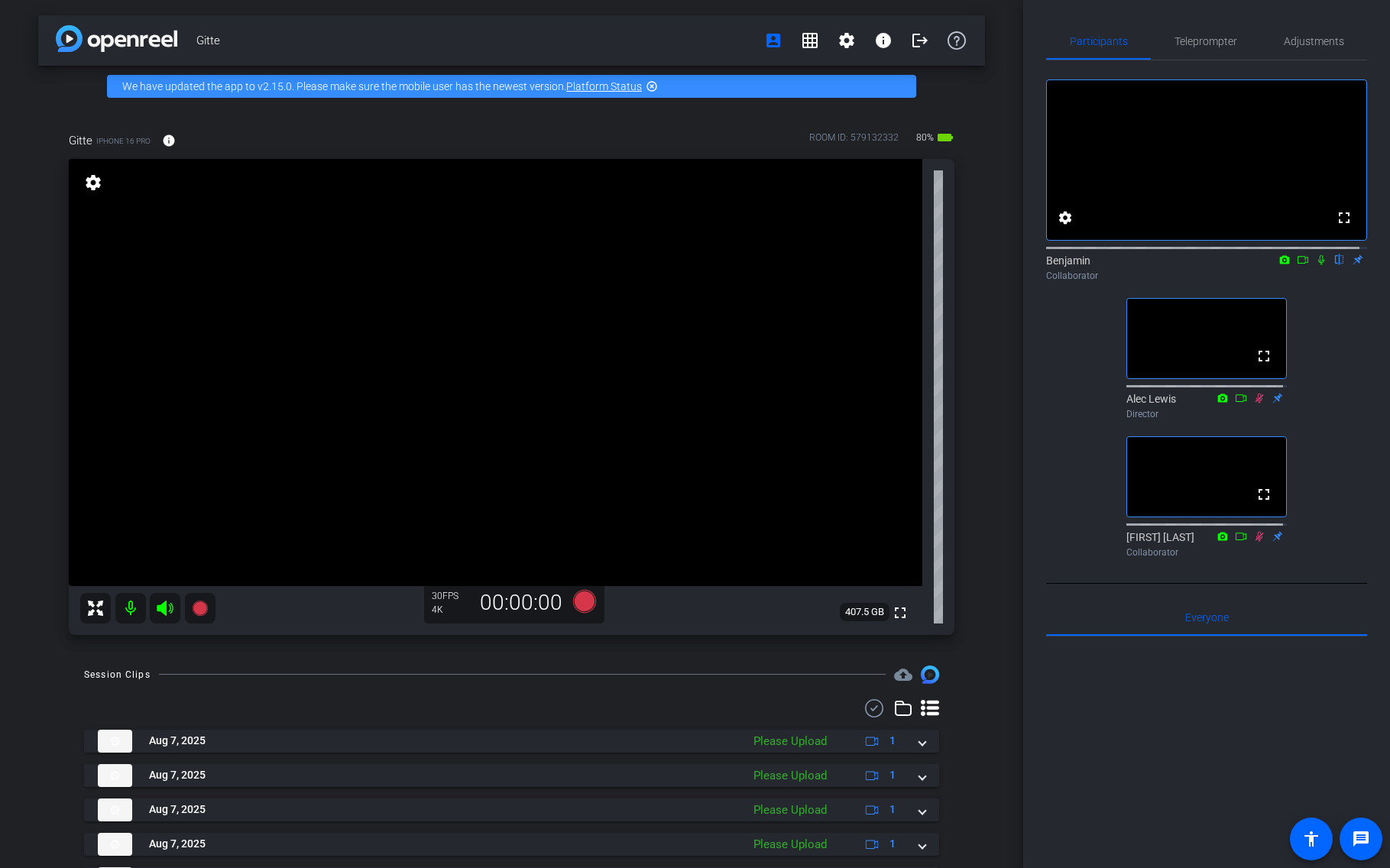 click 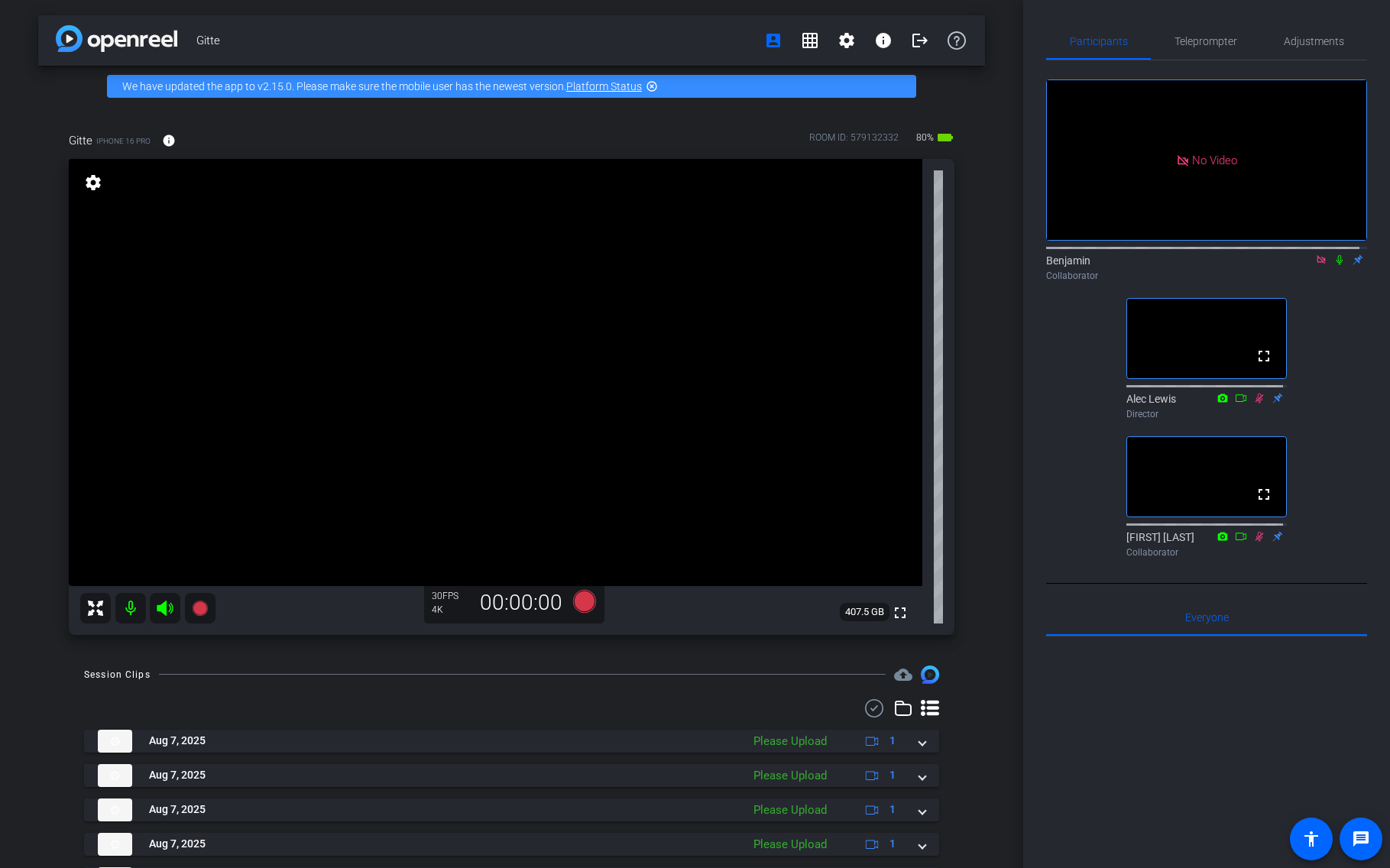 click 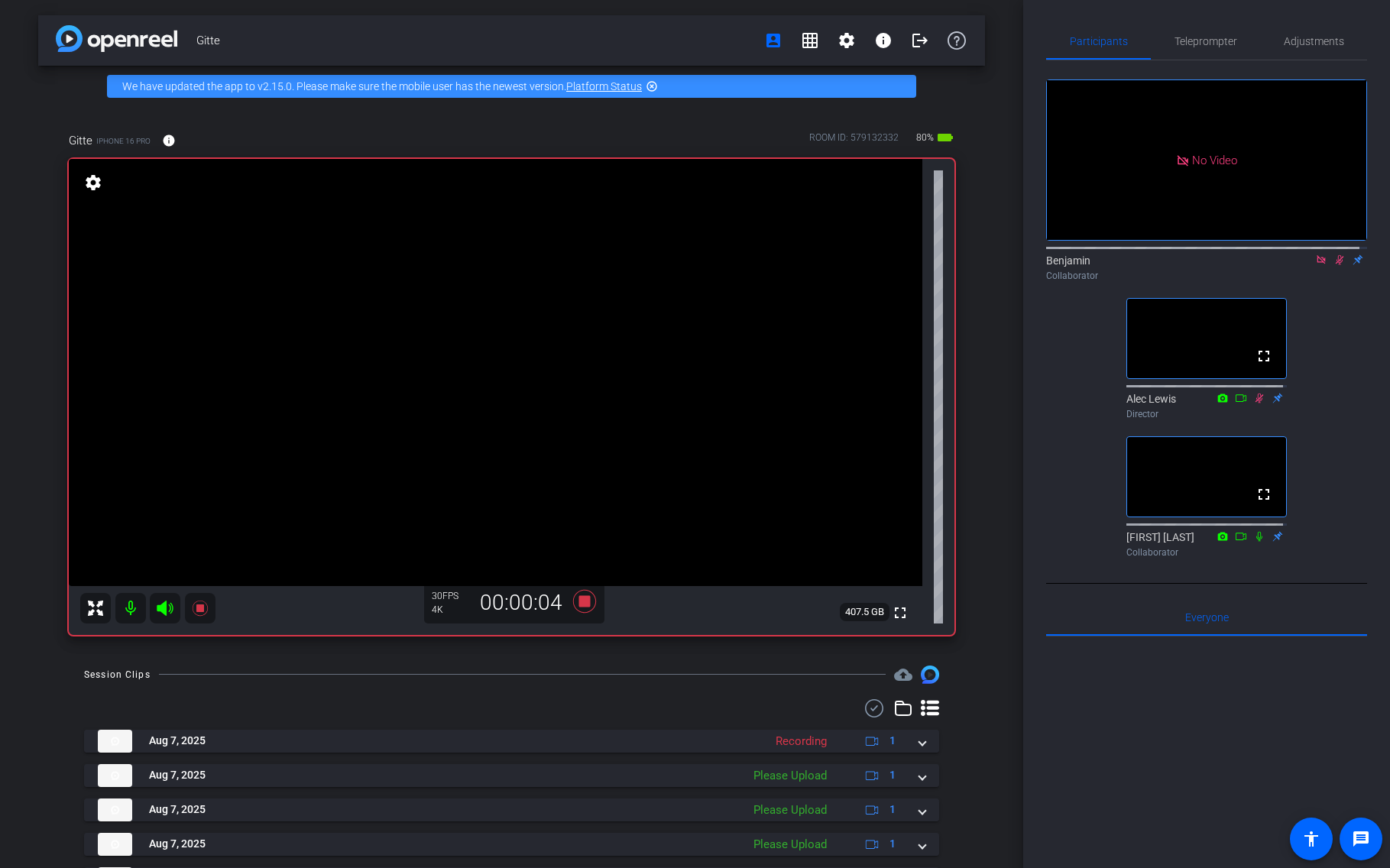 click 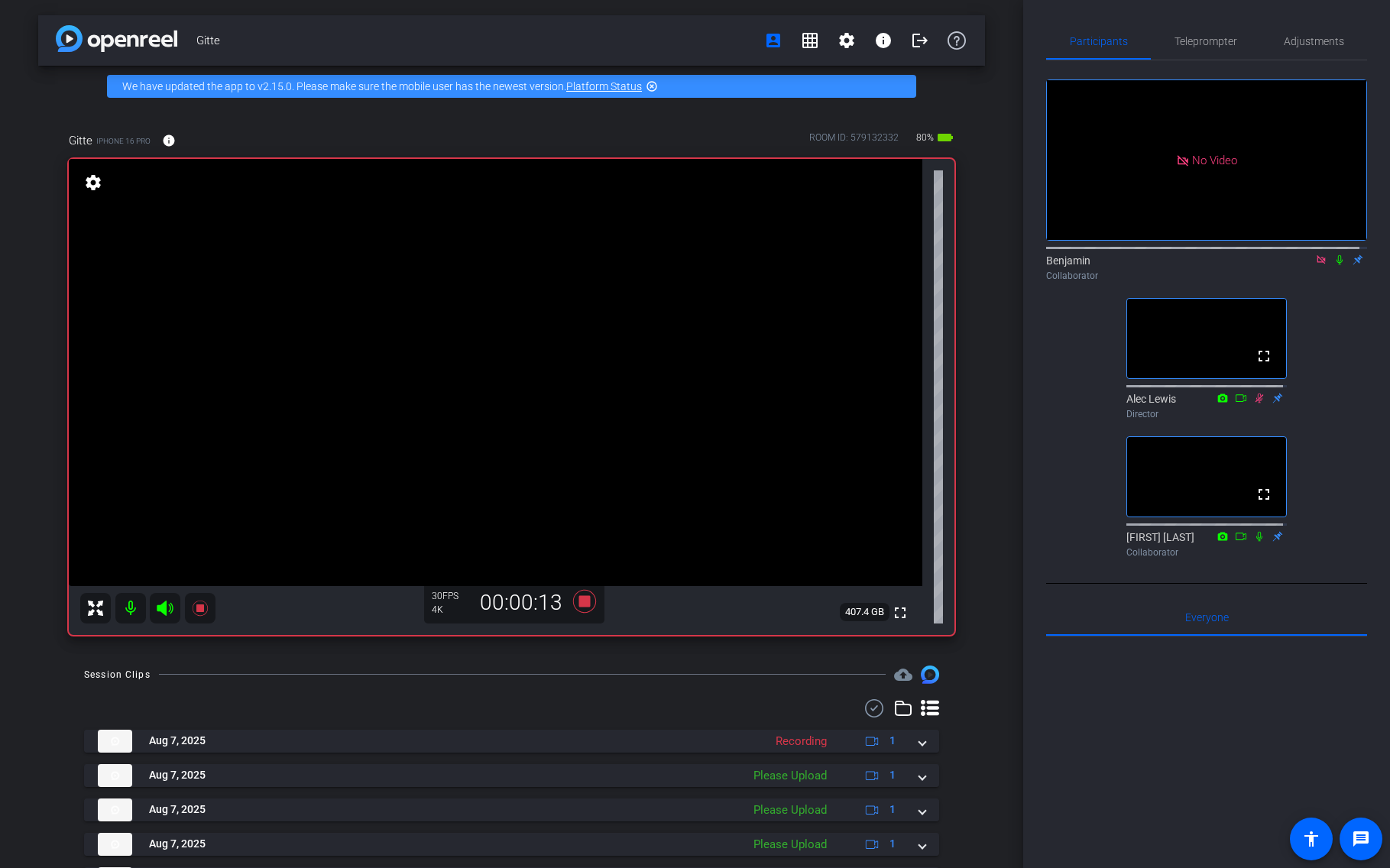 click 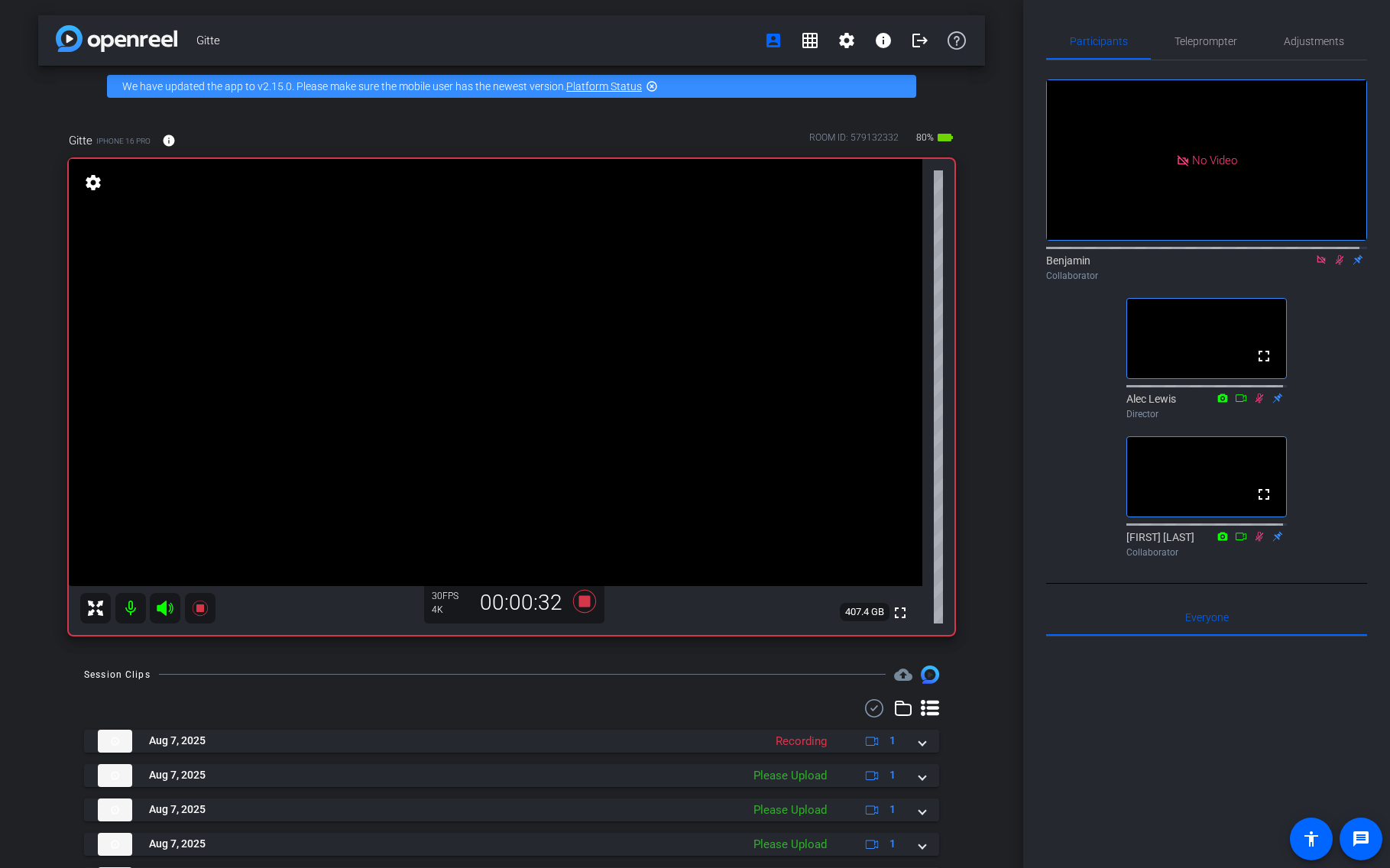 click on "Benjamin
Collaborator" 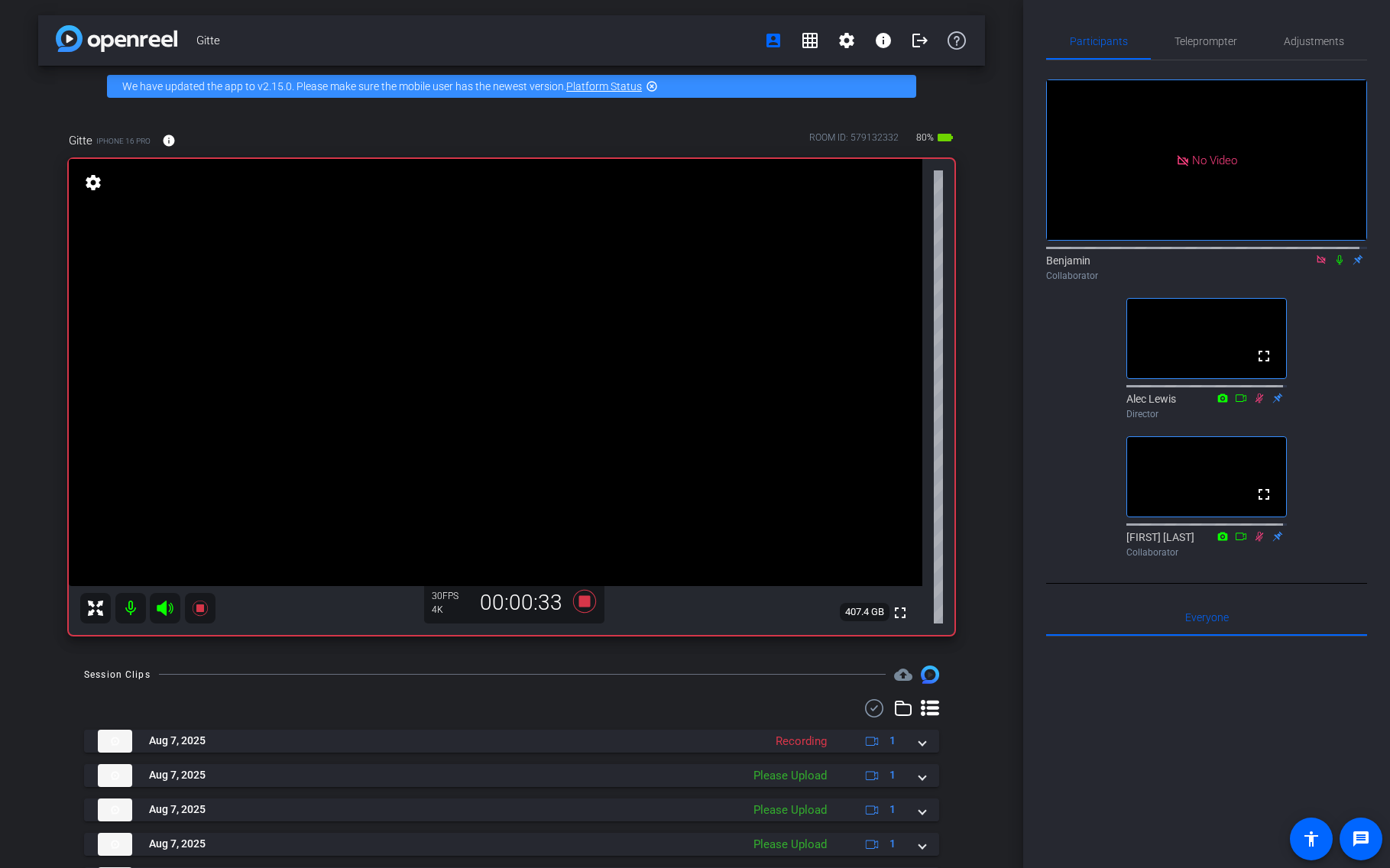 click 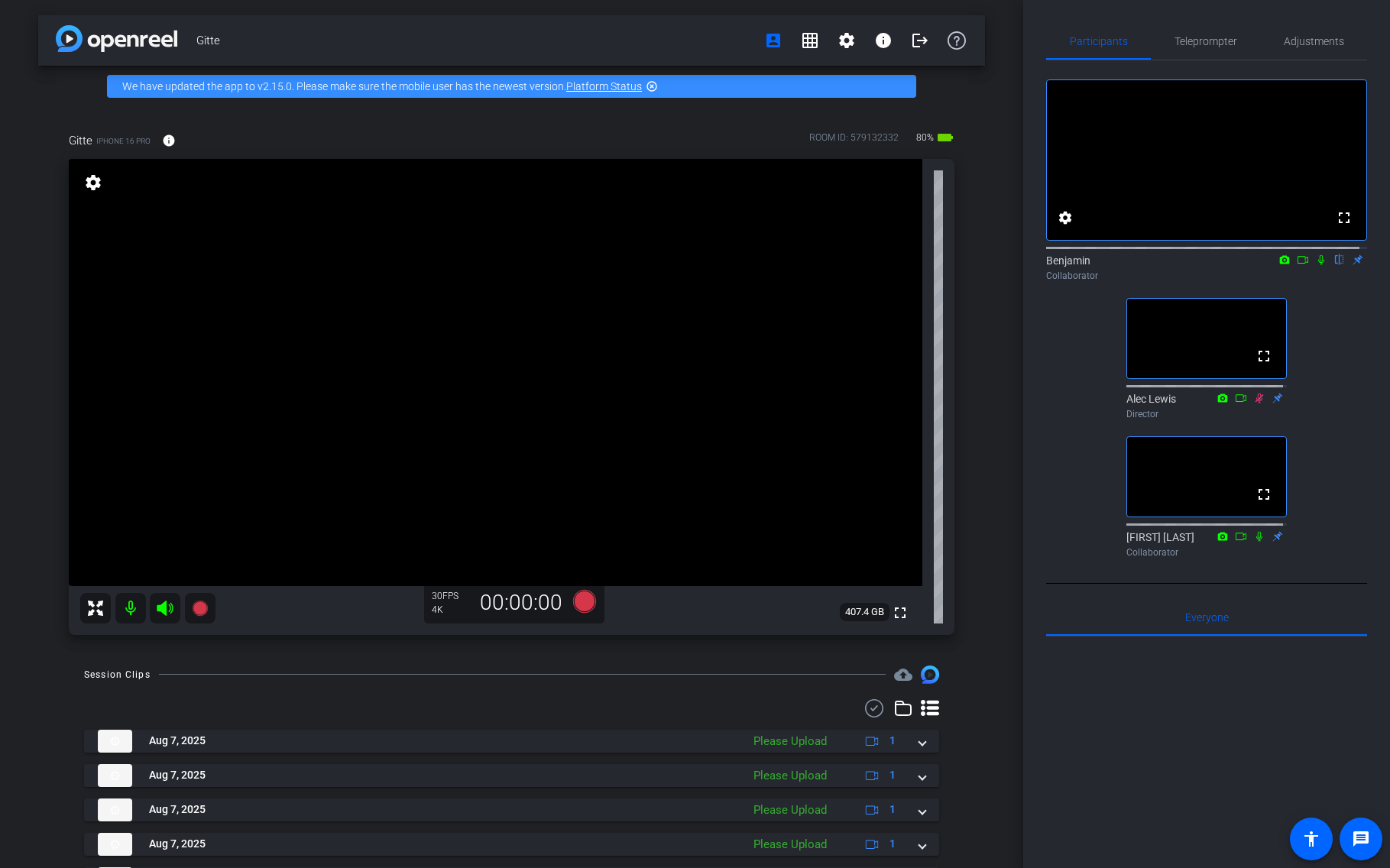 click 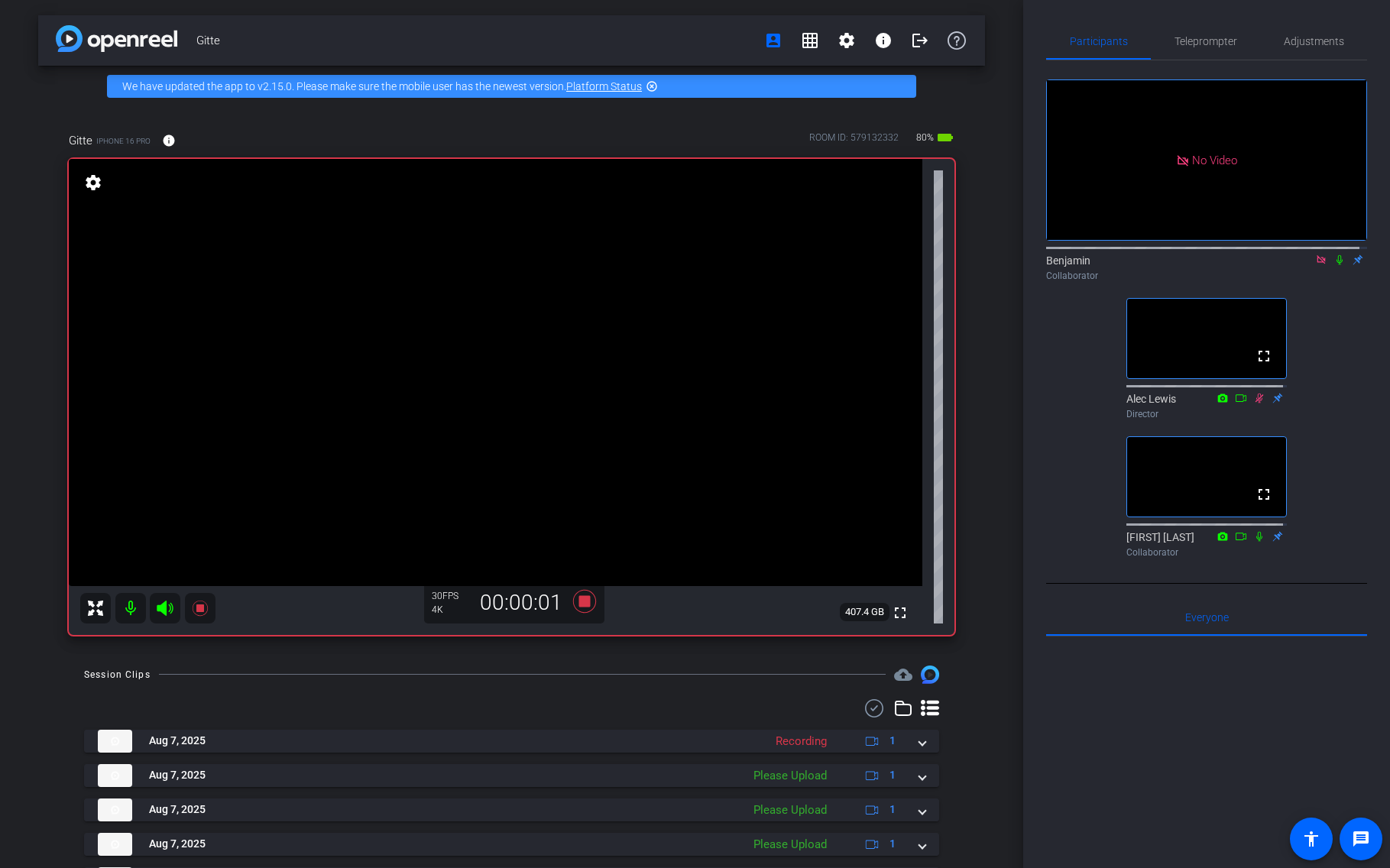 click 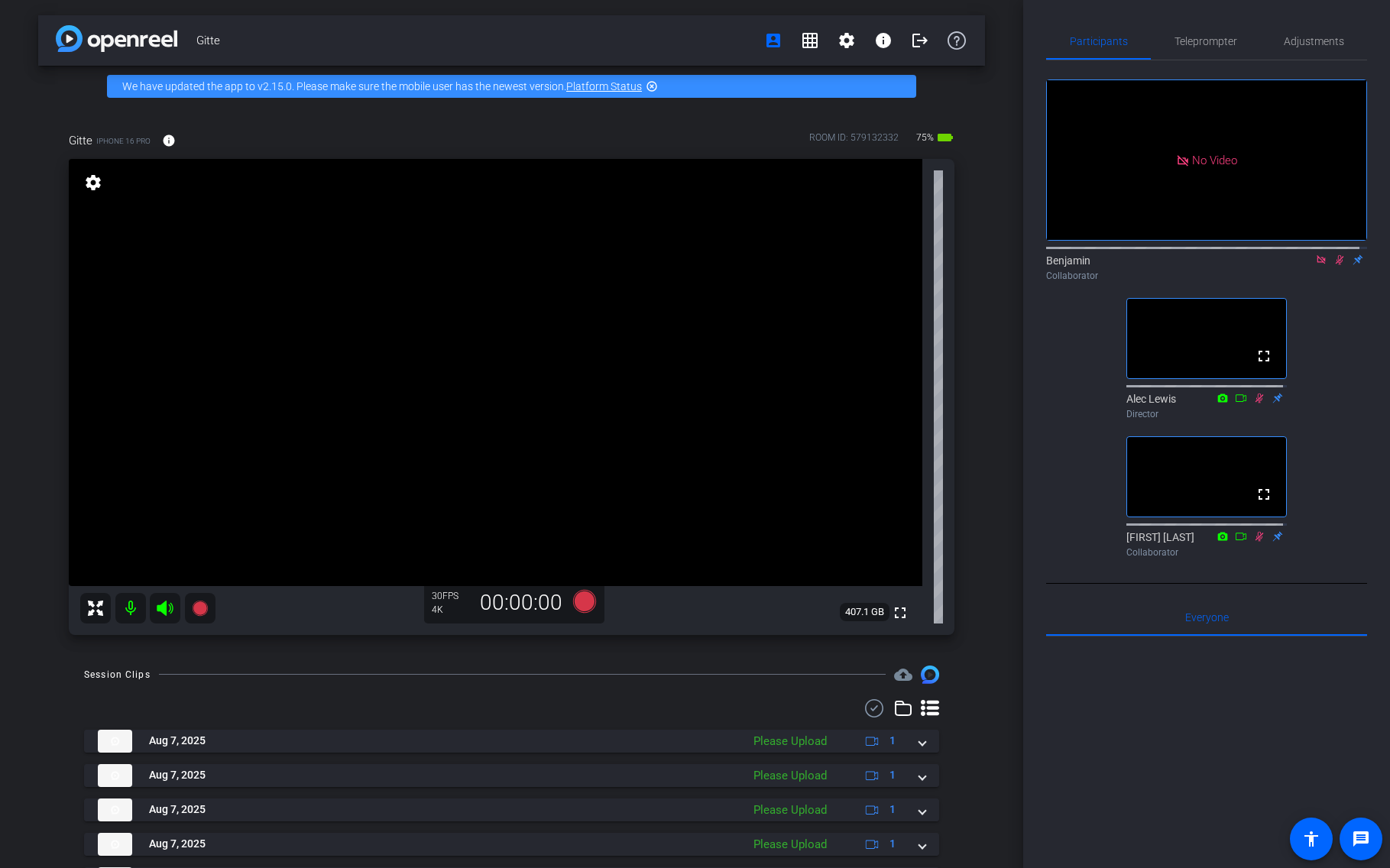 click 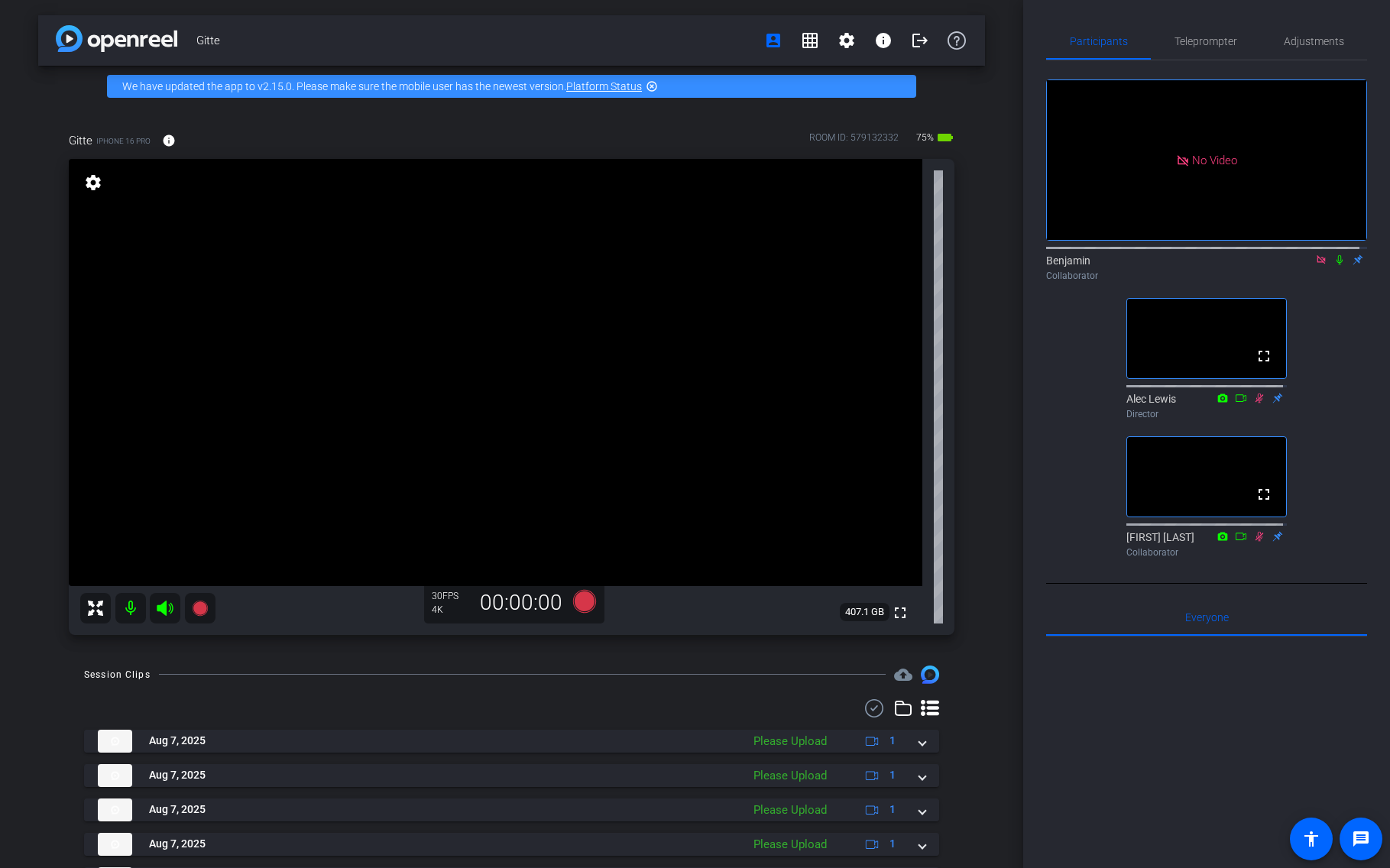 click 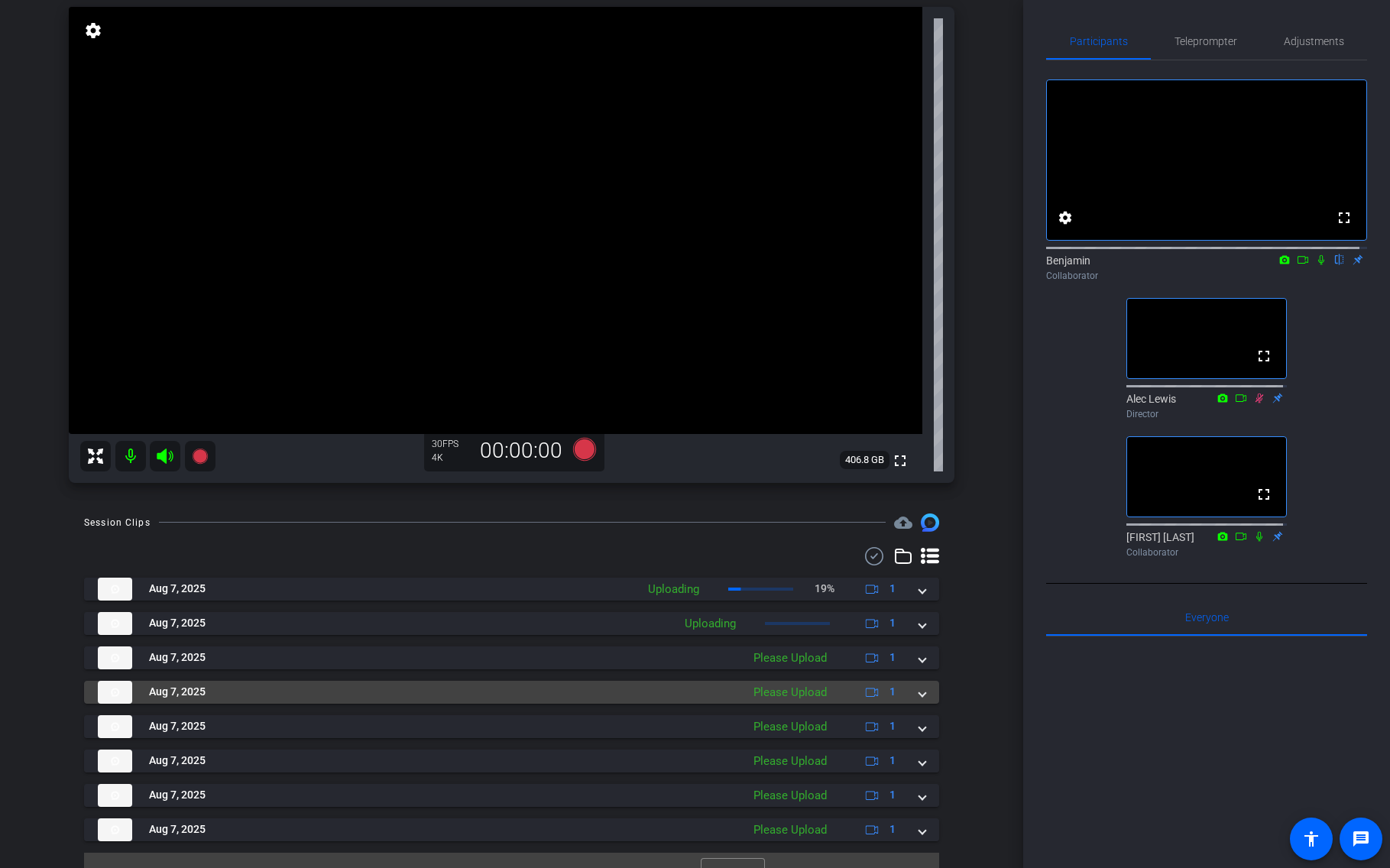 scroll, scrollTop: 180, scrollLeft: 0, axis: vertical 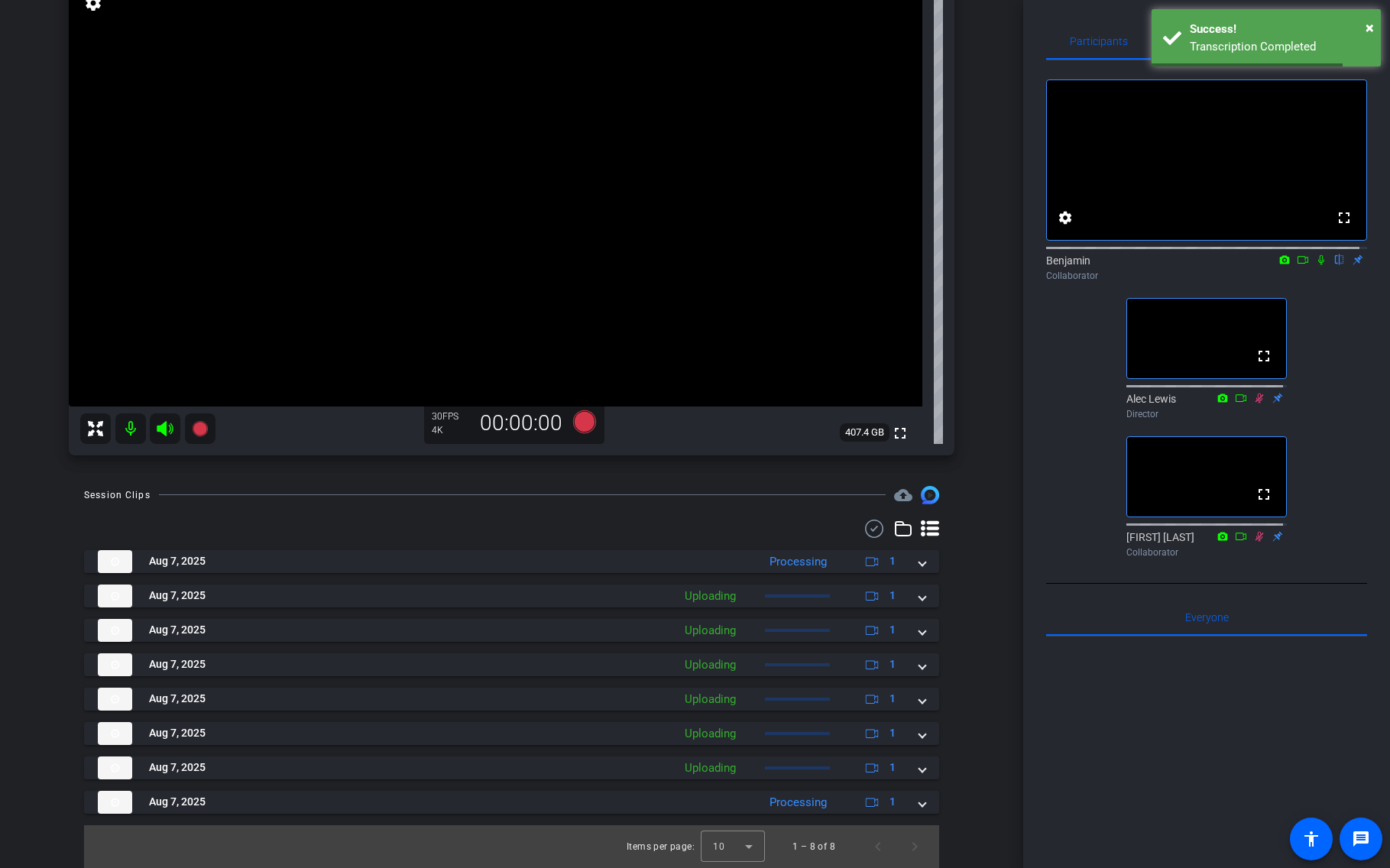 click on "Gitte  account_box grid_on  settings  info logout
We have updated the app to v2.15.0. Please make sure the mobile user has the newest version.  Platform Status highlight_off  Gitte iPhone 16 Pro info ROOM ID: 579132332 75% battery_std fullscreen settings  407.4 GB
30 FPS  4K   00:00:00
Session Clips   cloud_upload
Aug 7, 2025   Processing
1   Aug 7, 2025  Uploading" at bounding box center (511, 254) 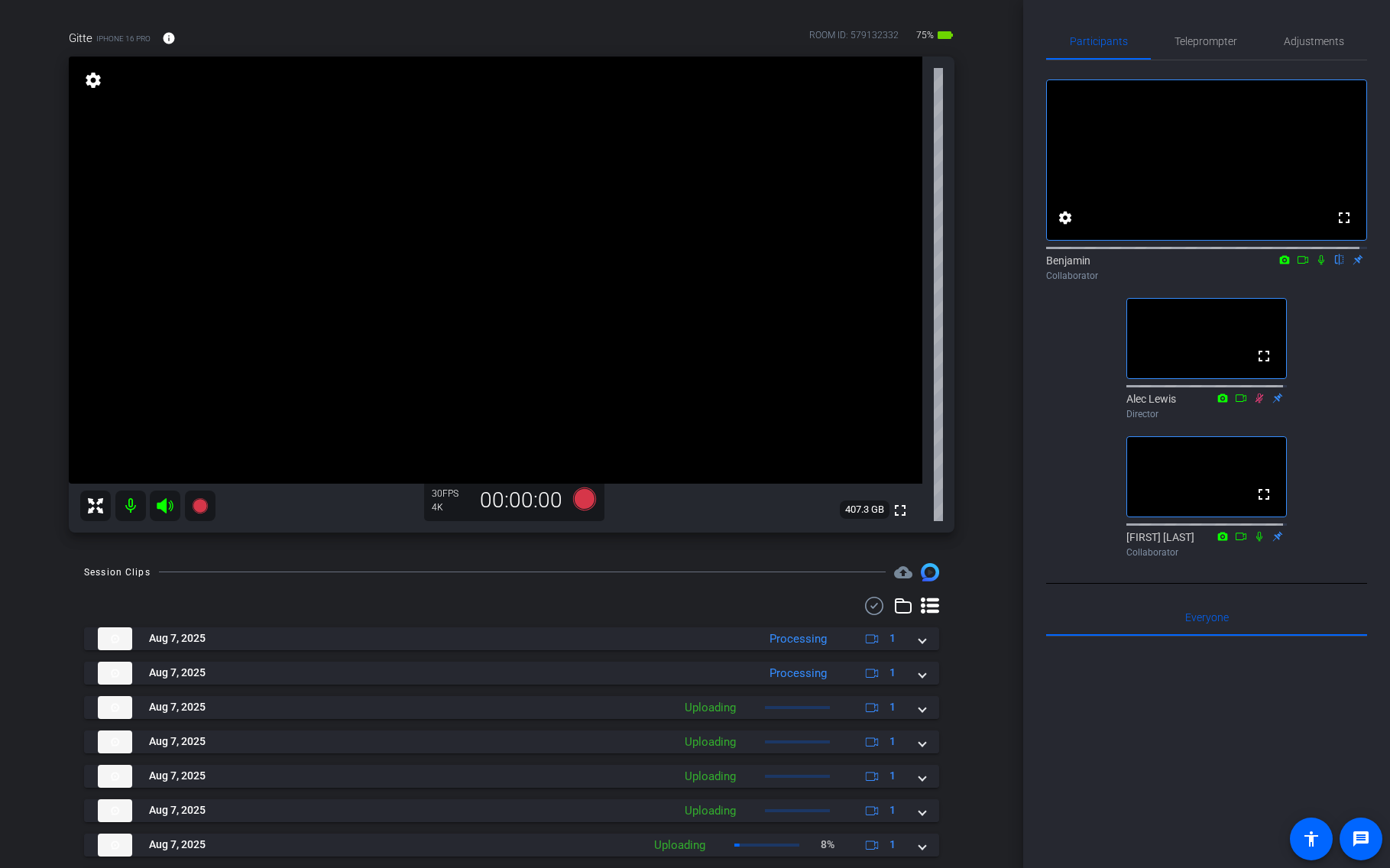 scroll, scrollTop: 180, scrollLeft: 0, axis: vertical 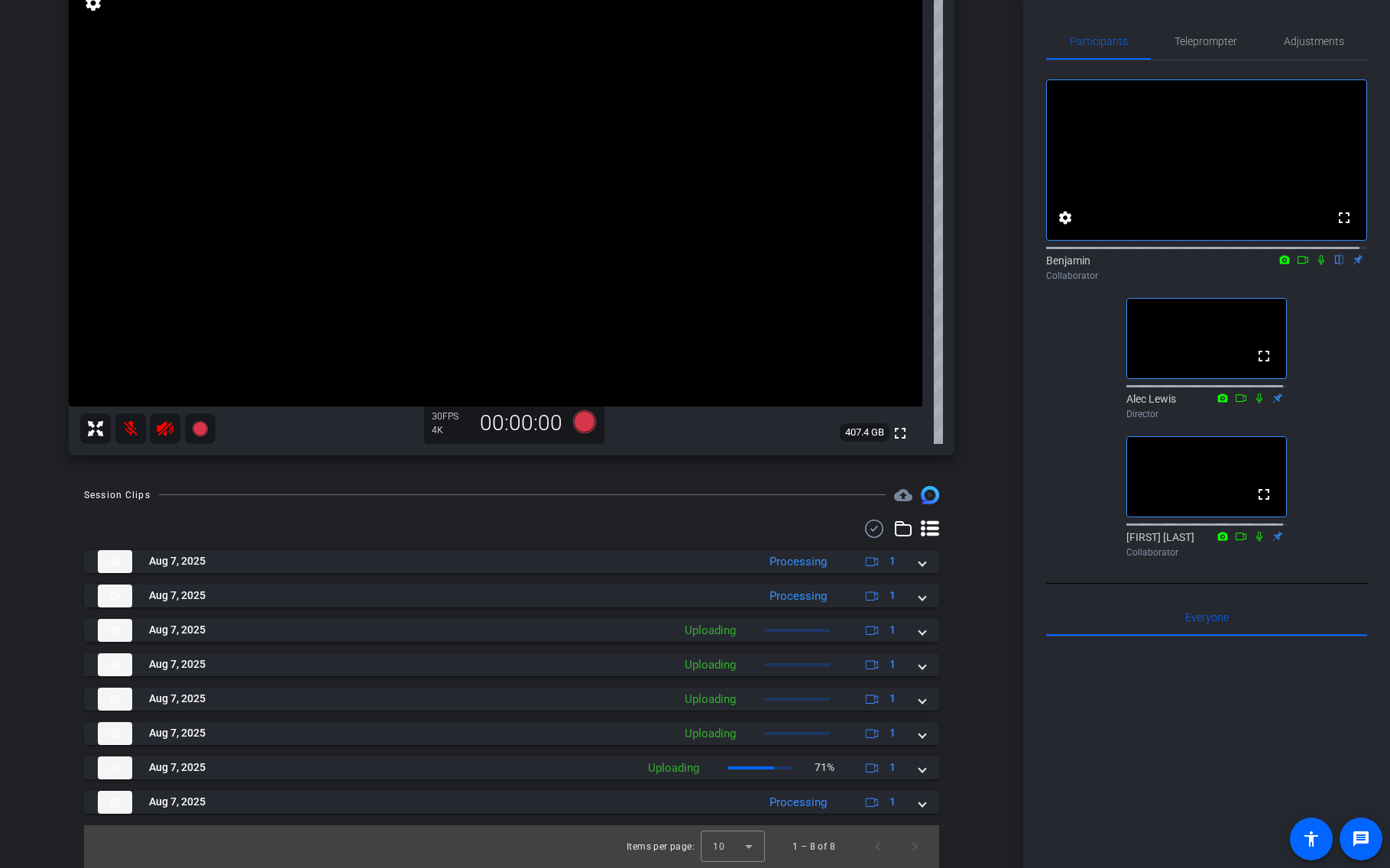 click on "Gitte  account_box grid_on  settings  info logout
We have updated the app to v2.15.0. Please make sure the mobile user has the newest version.  Platform Status highlight_off  Gitte iPhone 16 Pro info ROOM ID: 579132332 75% battery_std fullscreen settings  407.4 GB
30 FPS  4K   00:00:00
Session Clips   cloud_upload
Aug 7, 2025   Processing
1   Aug 7, 2025   Processing" at bounding box center (511, 254) 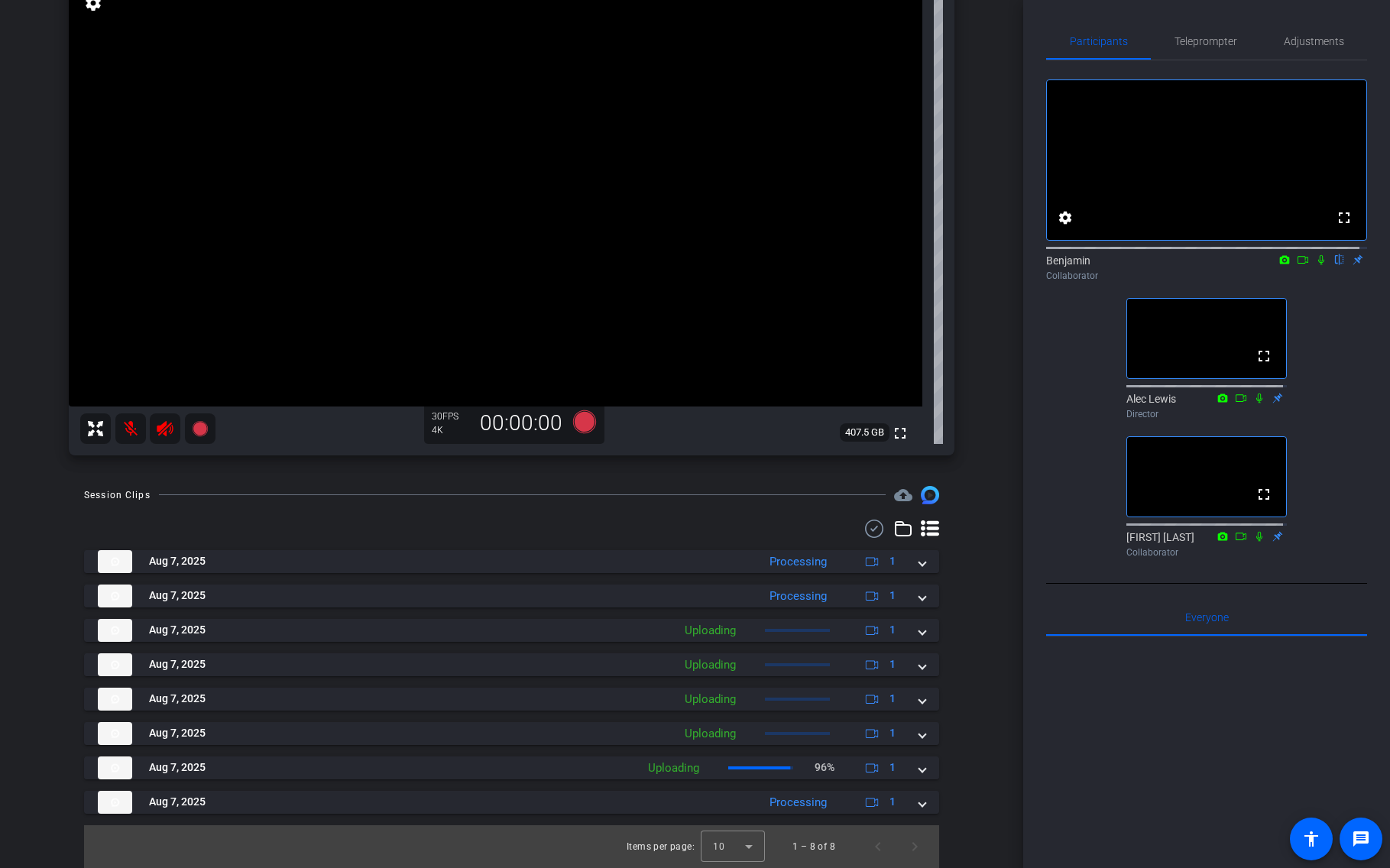 click on "Gitte  account_box grid_on  settings  info logout
We have updated the app to v2.15.0. Please make sure the mobile user has the newest version.  Platform Status highlight_off  Gitte iPhone 16 Pro info ROOM ID: 579132332 75% battery_std fullscreen settings  407.5 GB
30 FPS  4K   00:00:00
Session Clips   cloud_upload
Aug 7, 2025   Processing
1   Aug 7, 2025   Processing" at bounding box center [511, 254] 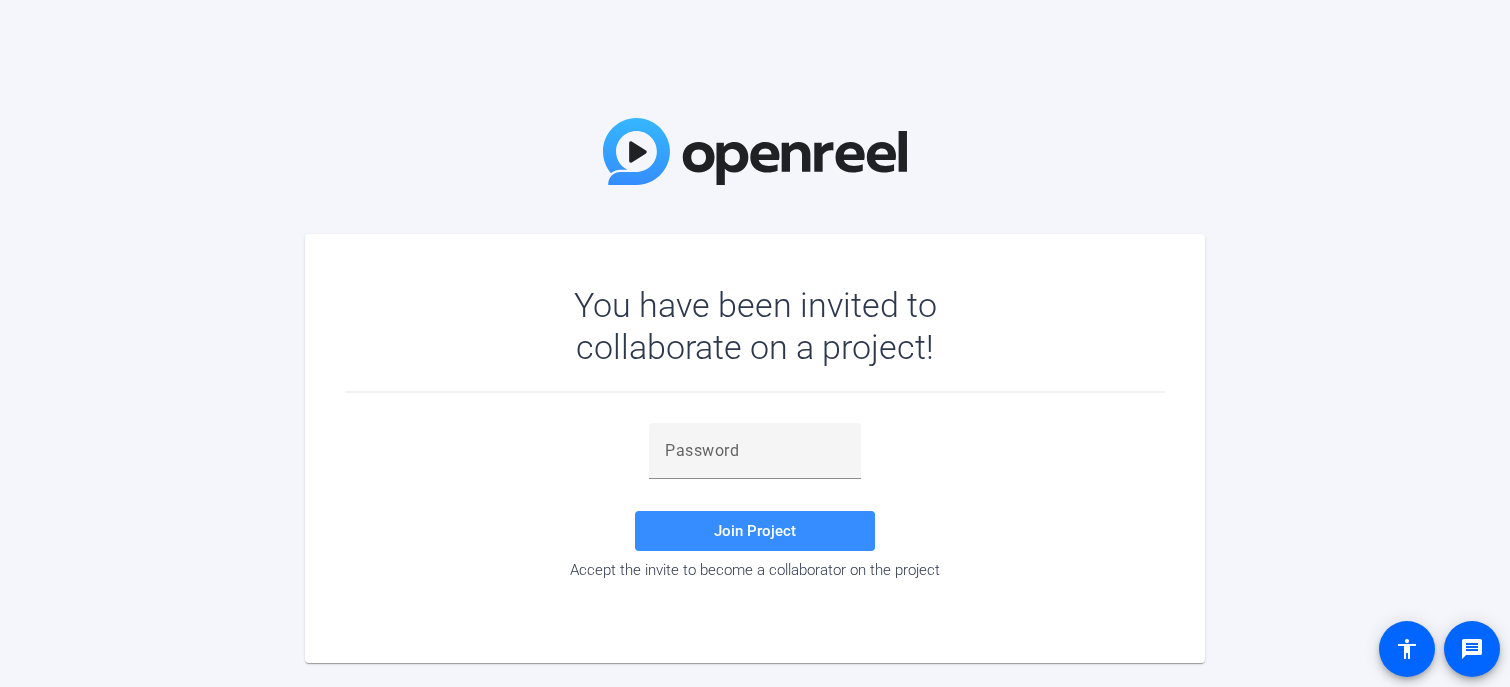 scroll, scrollTop: 0, scrollLeft: 0, axis: both 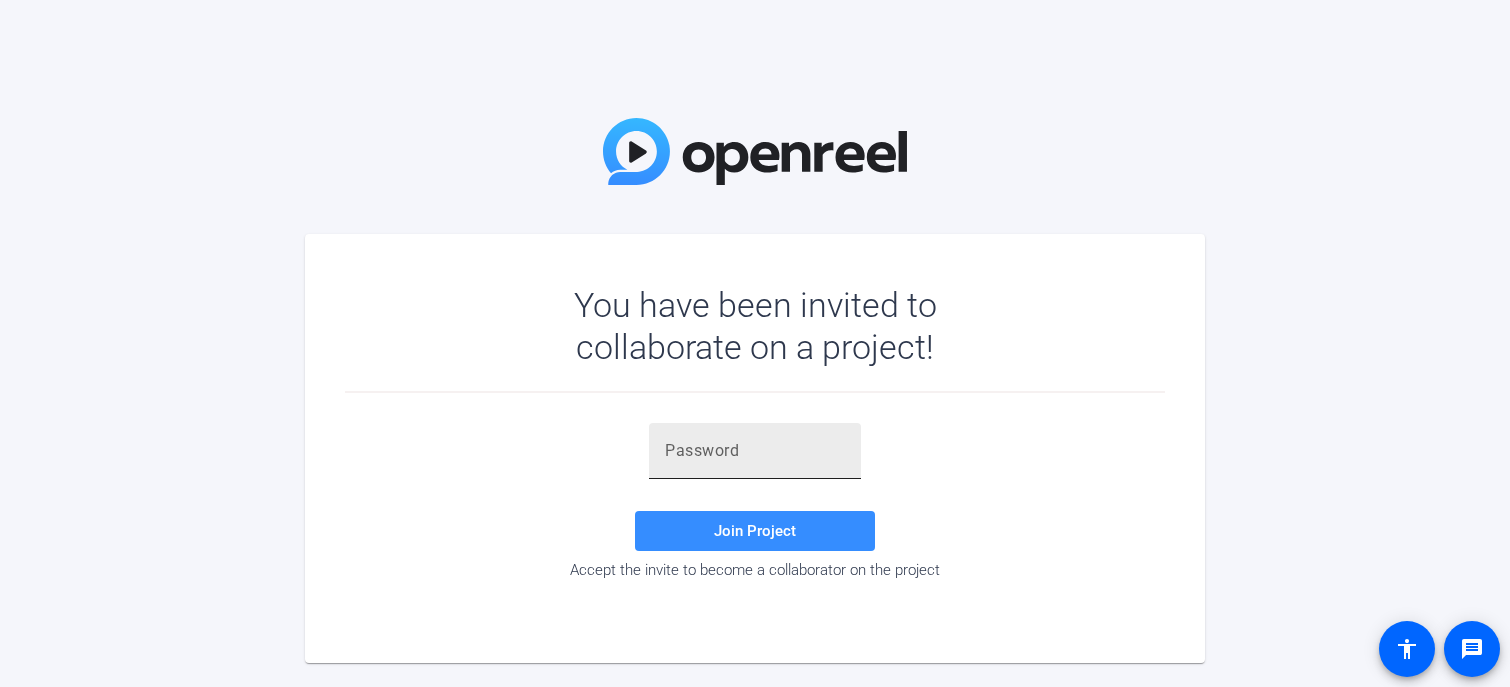 click at bounding box center [755, 451] 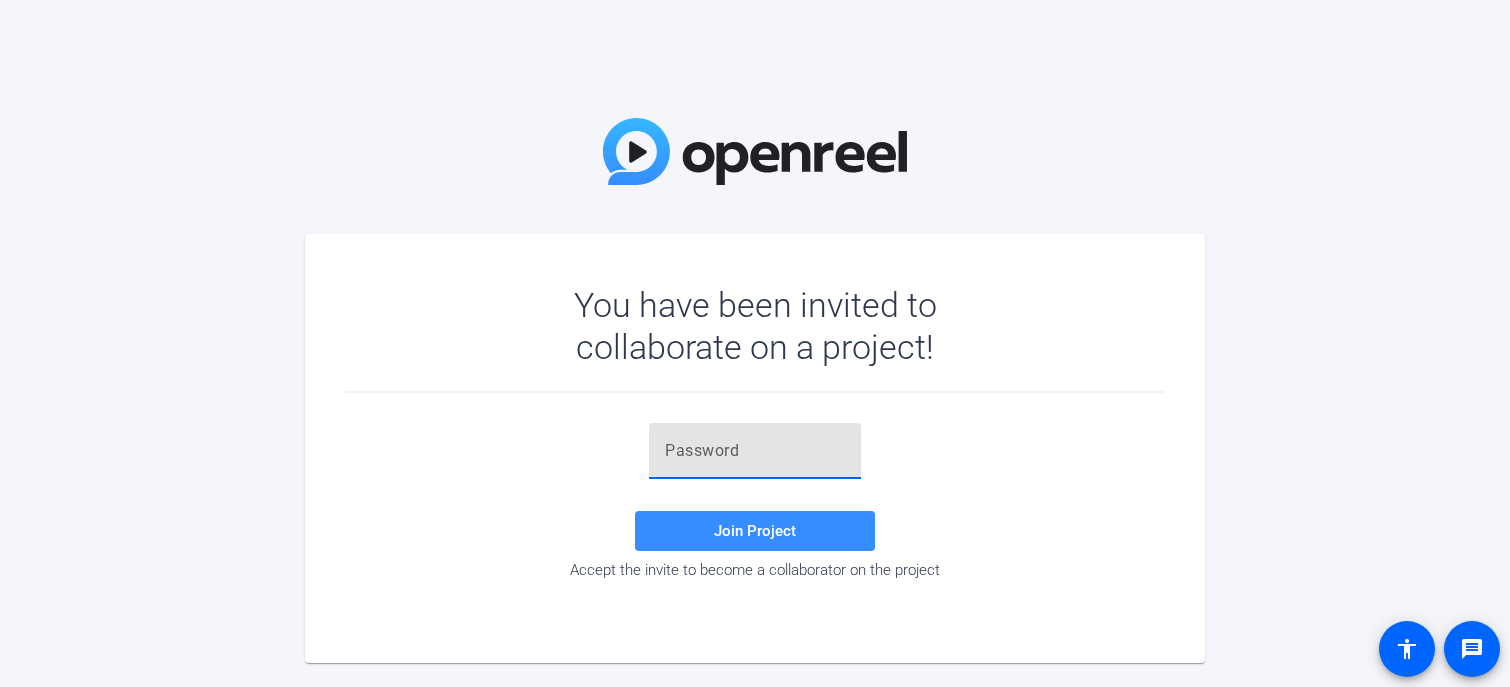 paste on "I can’t believe we are halfway into Q3…a lot of great progress to date, and I look forward to finishing the year strong. If I can leave you with three headlines, please remember:   1.	Let’s continue to adapt and move quickly, while remaining accountable to each other and our teams 2.	Have a One ULS mindset and think with future generations in mind  3.	We all have a role to play in building our future-ready workforce  You are our most important resource, and it’s a privilege to work for a safer and more sustainable world alongside you. Thank you and talk to you again soon." 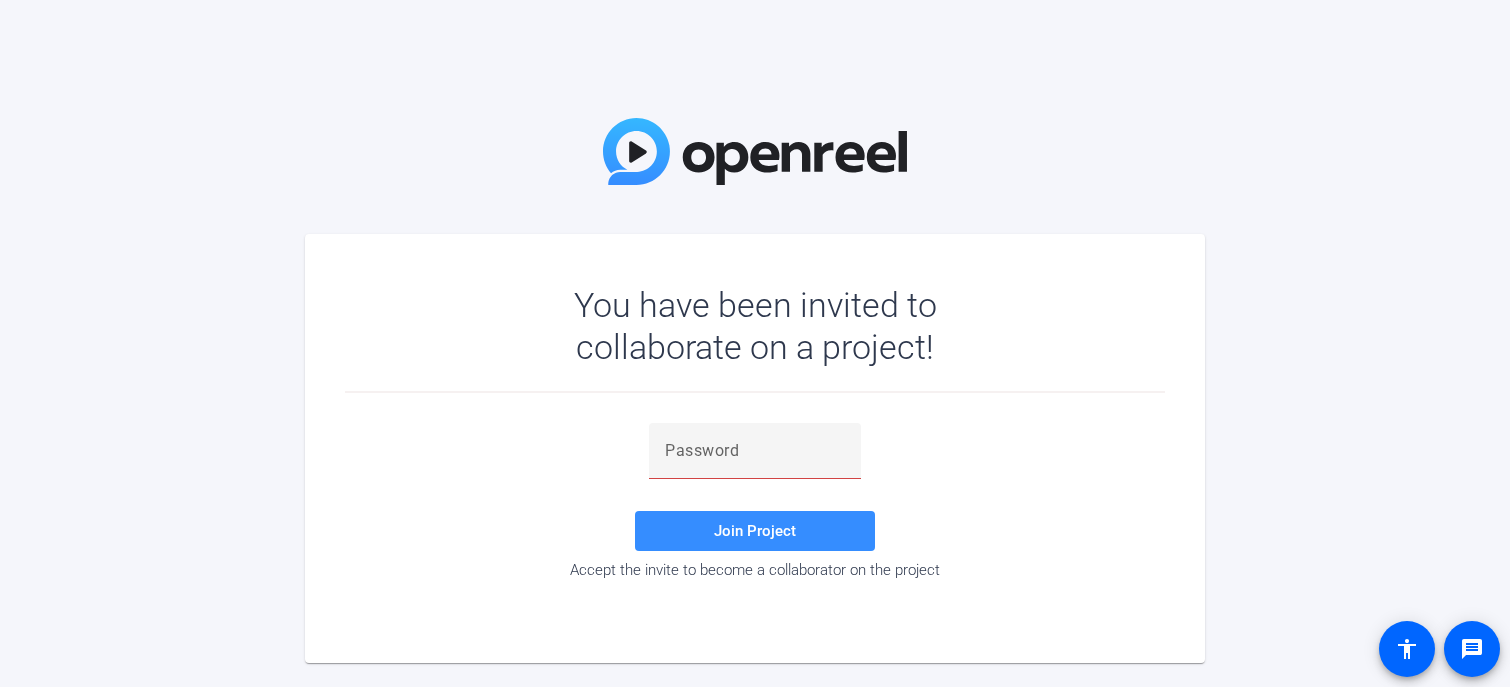 click on "You have been invited to collaborate on a project! Join Project Accept the invite to become a collaborator on the project" 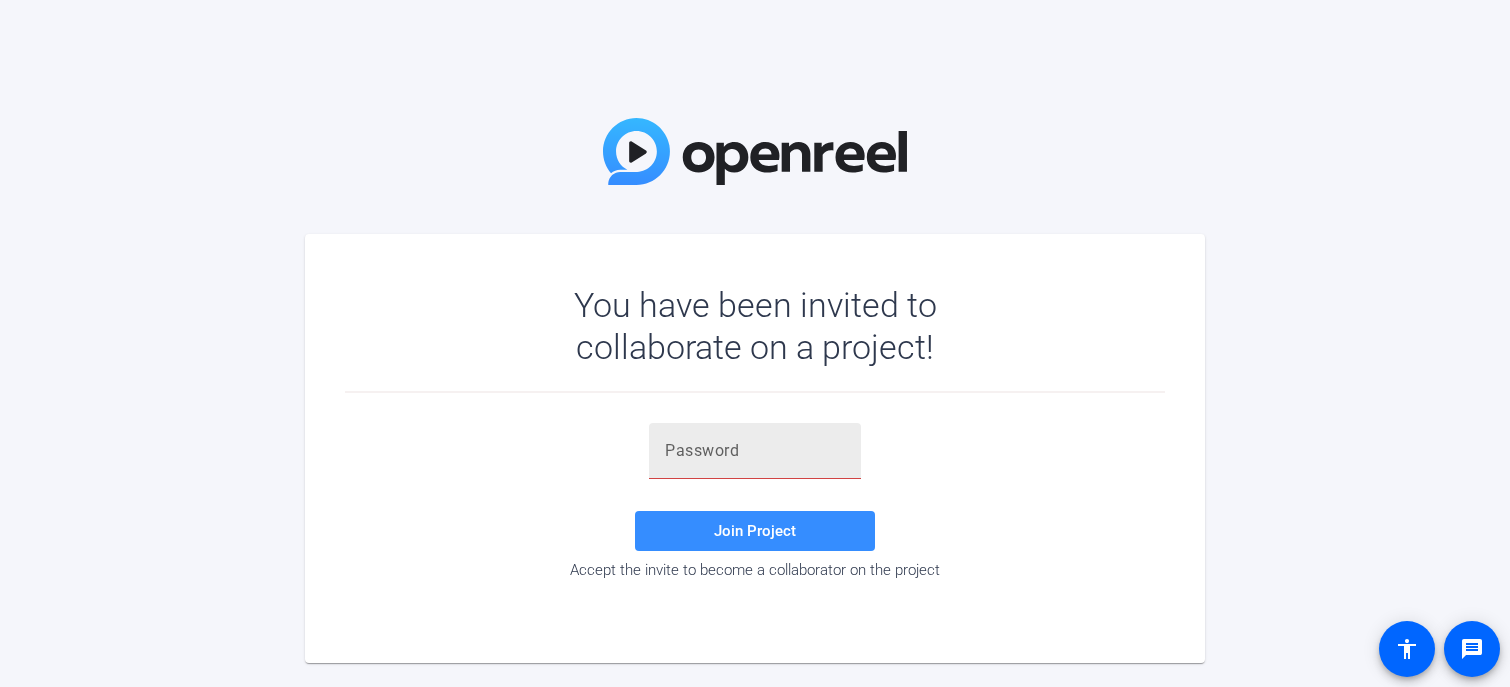 click 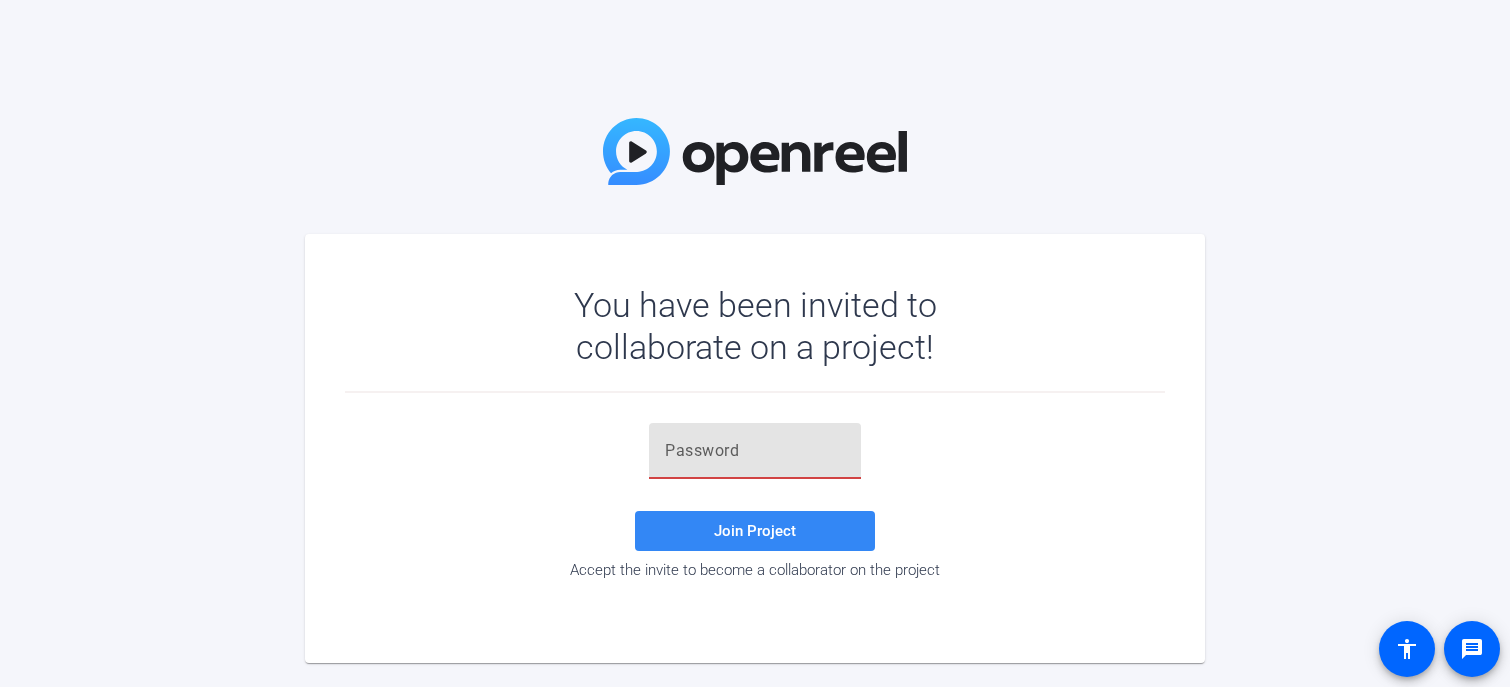 paste on "b'oZtf" 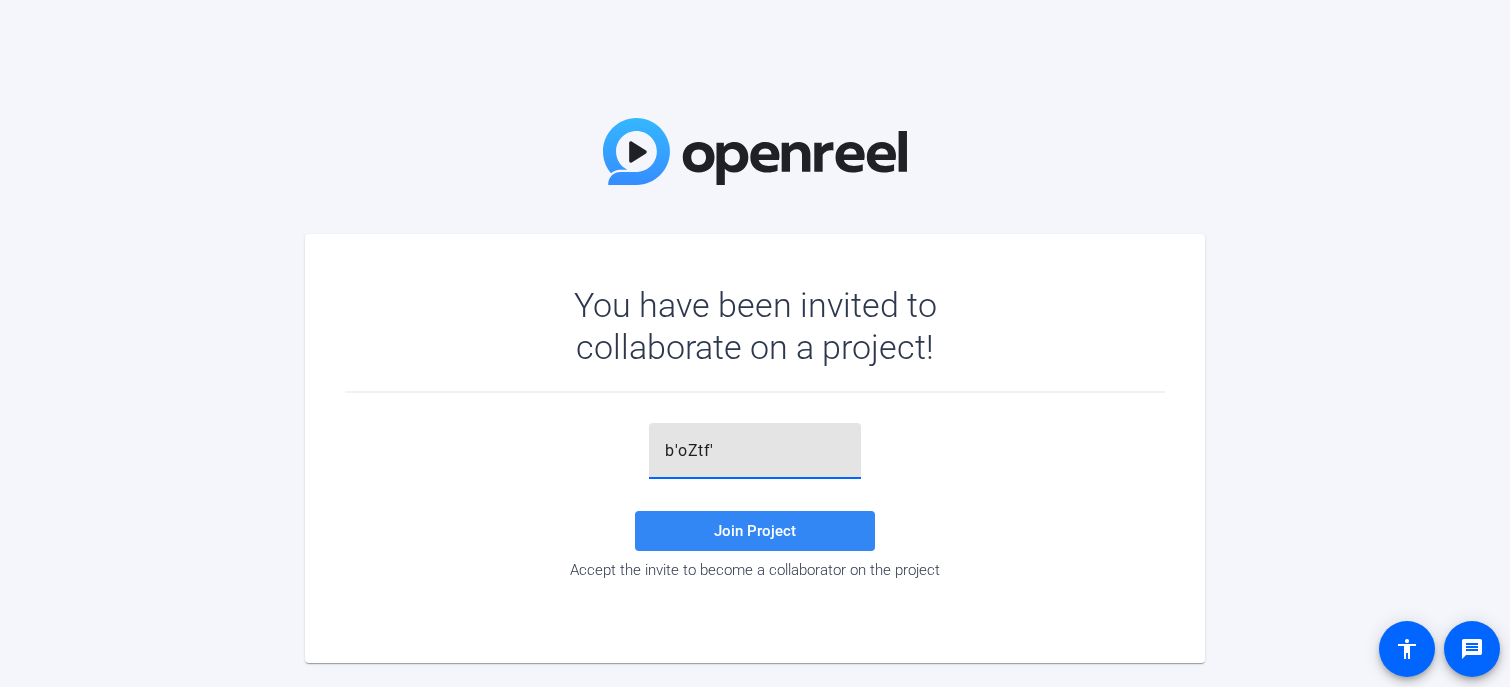 type on "b'oZtf" 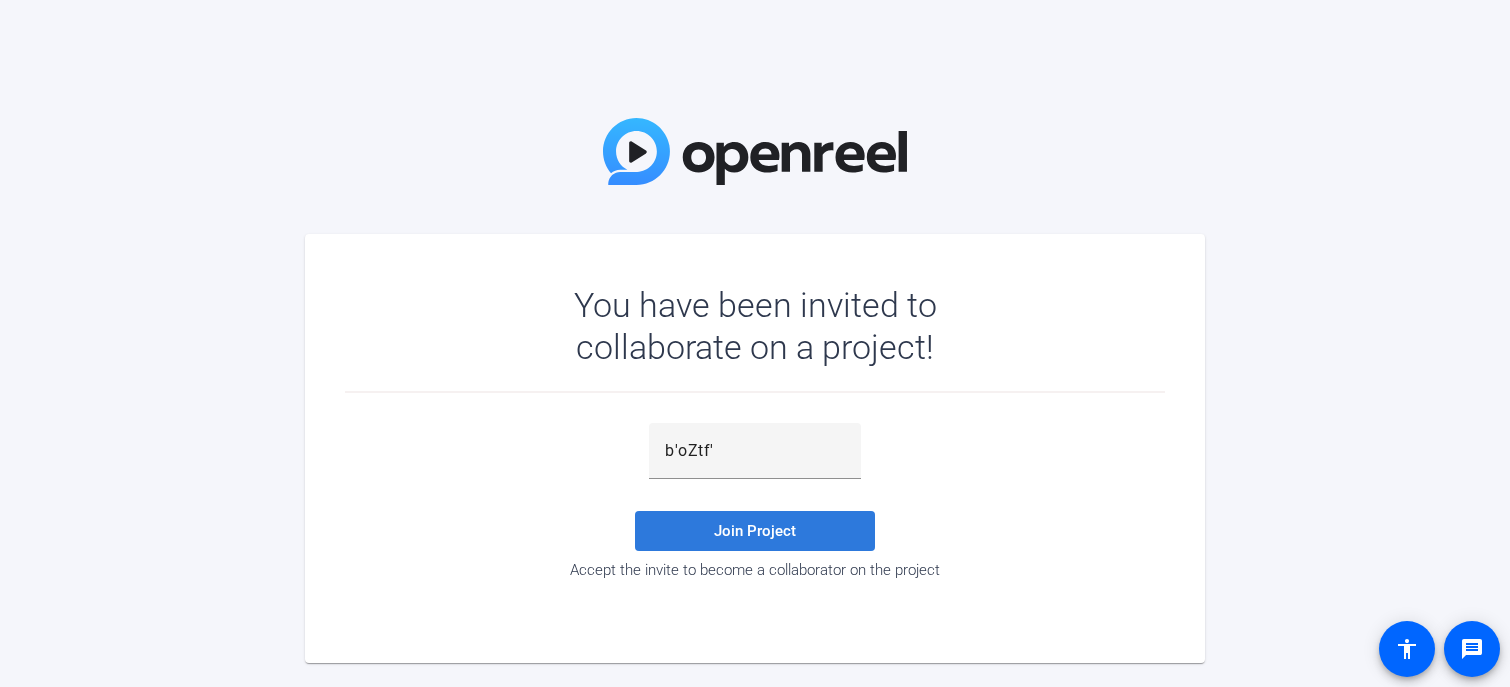 click 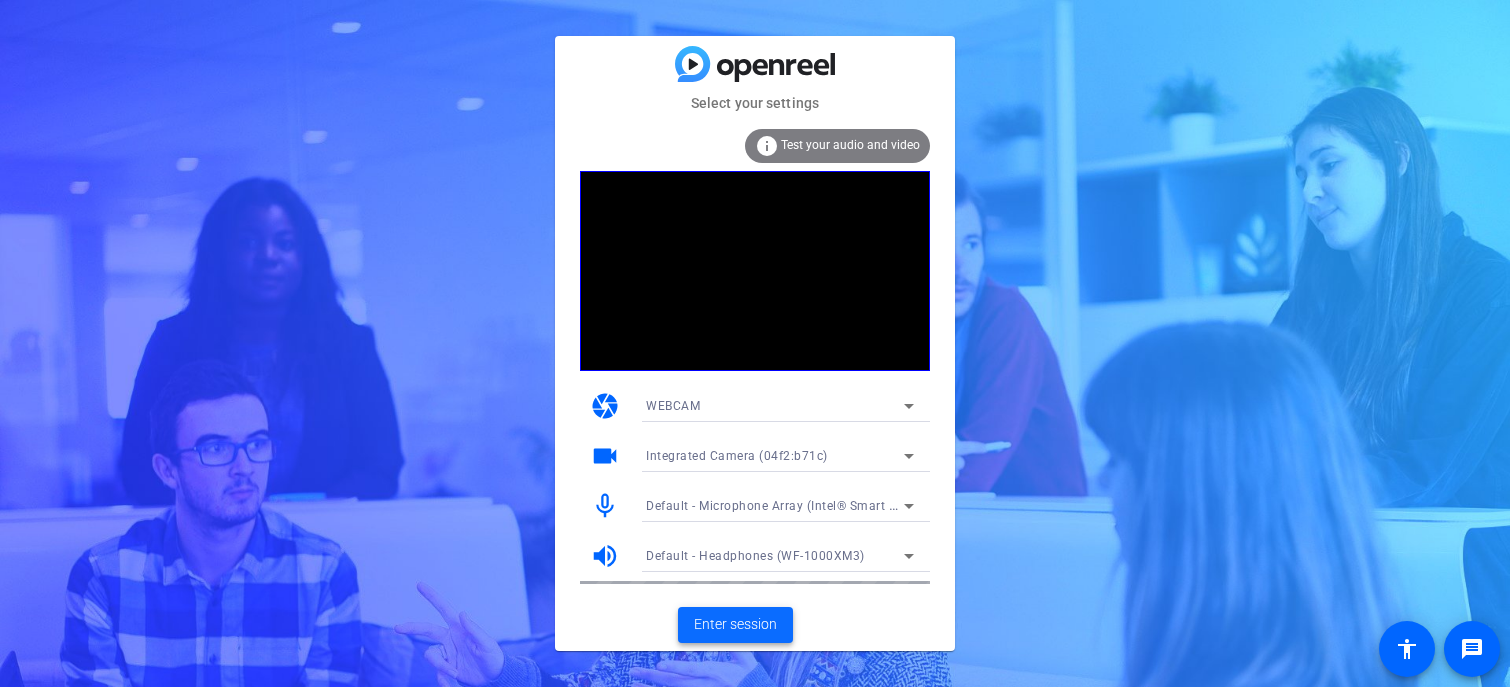 click on "Enter session" 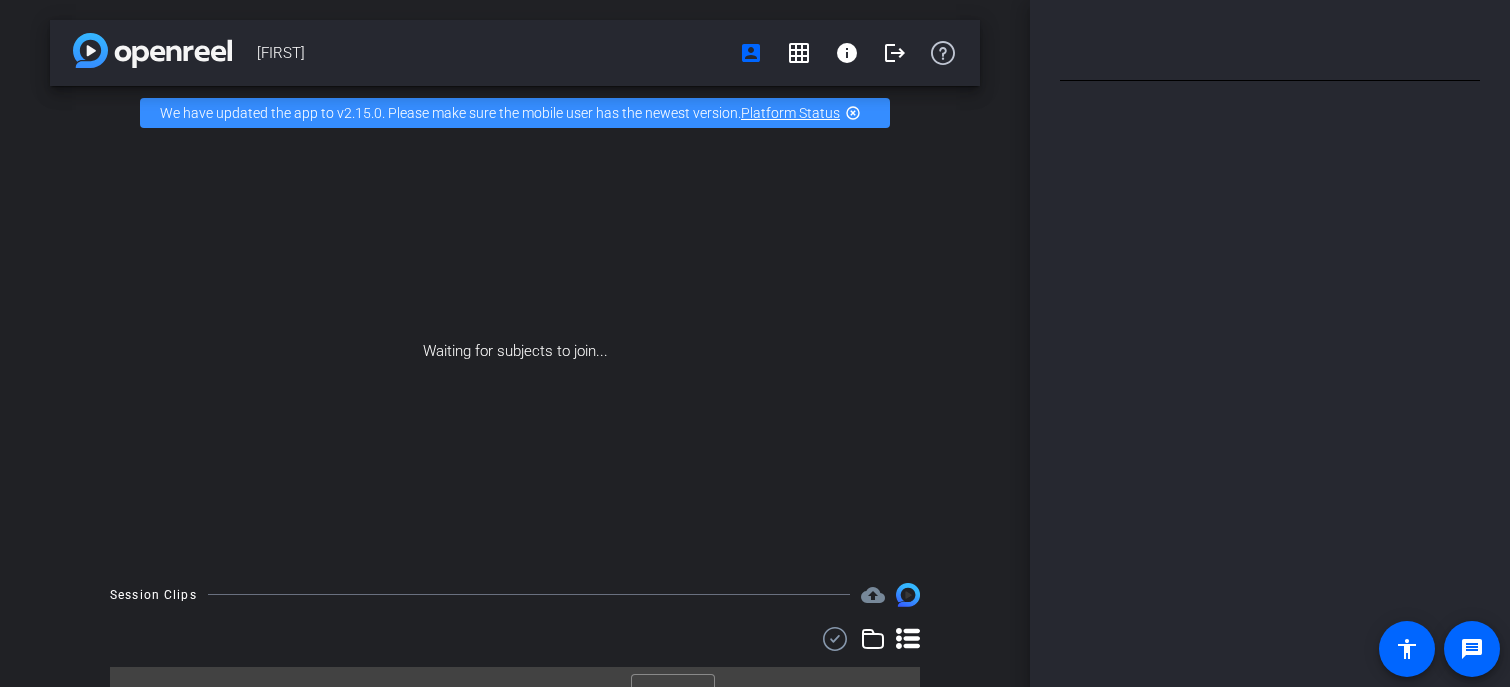 type on "[FIRST] Script" 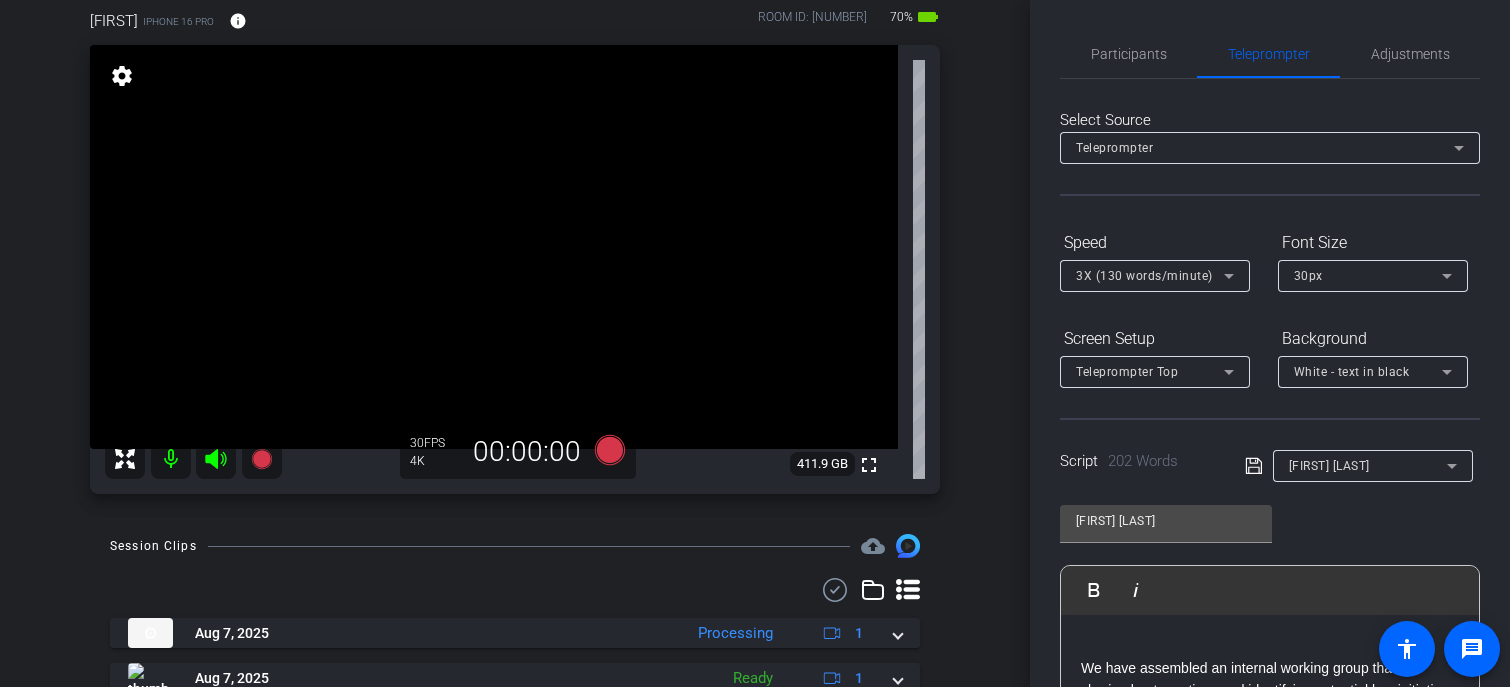 scroll, scrollTop: 0, scrollLeft: 0, axis: both 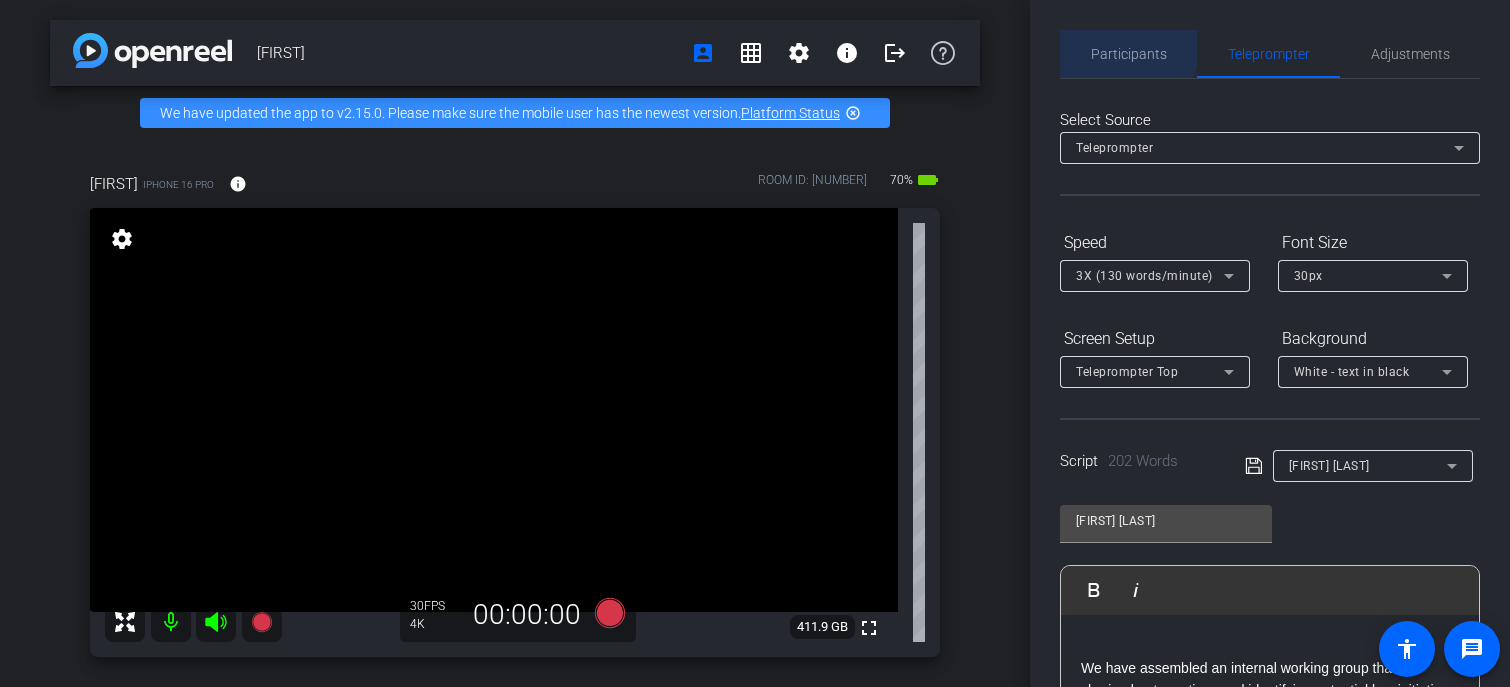click on "Participants" at bounding box center (1129, 54) 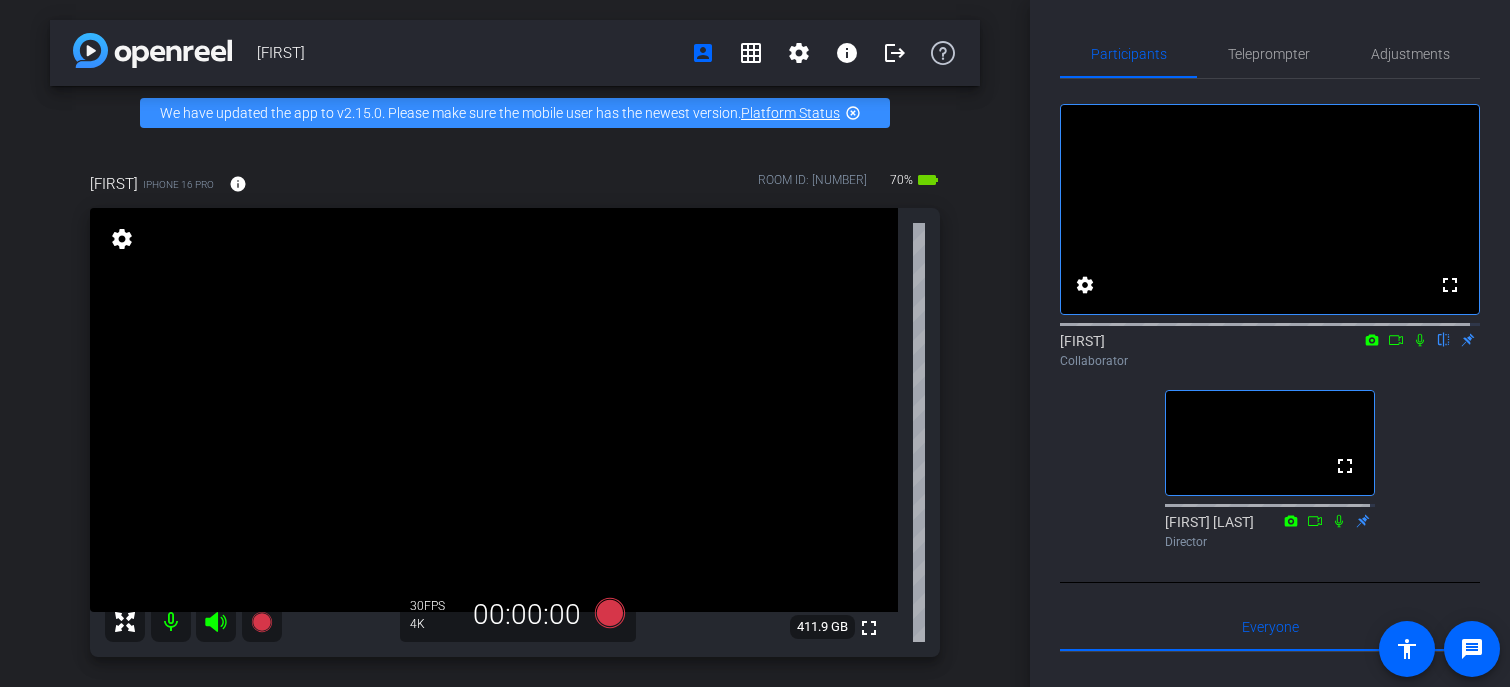 click on "Gitte  account_box grid_on  settings  info logout
We have updated the app to v2.15.0. Please make sure the mobile user has the newest version.  Platform Status highlight_off  Gitte iPhone 16 Pro info ROOM ID: 579132332 70% battery_std fullscreen settings  411.9 GB
30 FPS  4K   00:00:00
Session Clips   cloud_upload
Aug 7, 2025   Processing
1   Aug 7, 2025   Ready" at bounding box center [515, 343] 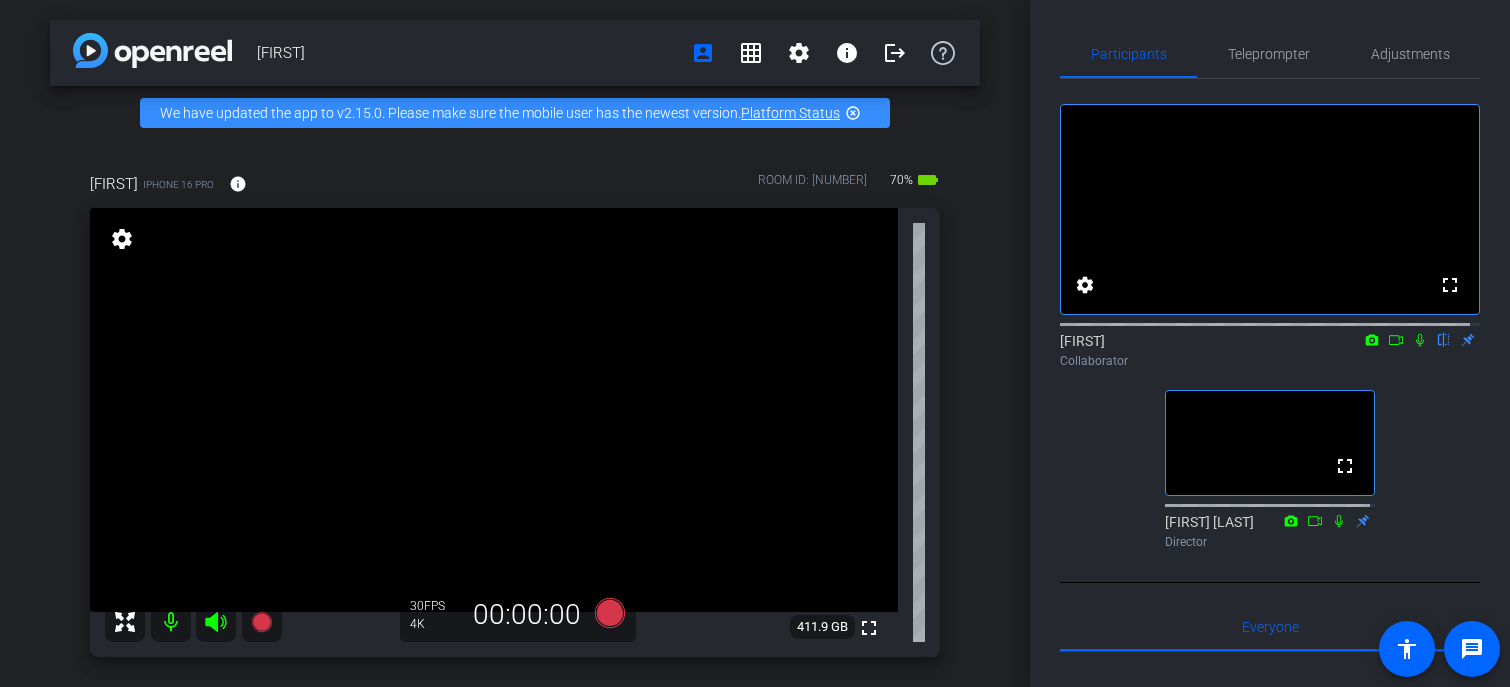 click on "Gitte  account_box grid_on  settings  info logout
We have updated the app to v2.15.0. Please make sure the mobile user has the newest version.  Platform Status highlight_off  Gitte iPhone 16 Pro info ROOM ID: 579132332 70% battery_std fullscreen settings  411.9 GB
30 FPS  4K   00:00:00
Session Clips   cloud_upload
Aug 7, 2025   Processing
1   Aug 7, 2025   Ready" at bounding box center (515, 343) 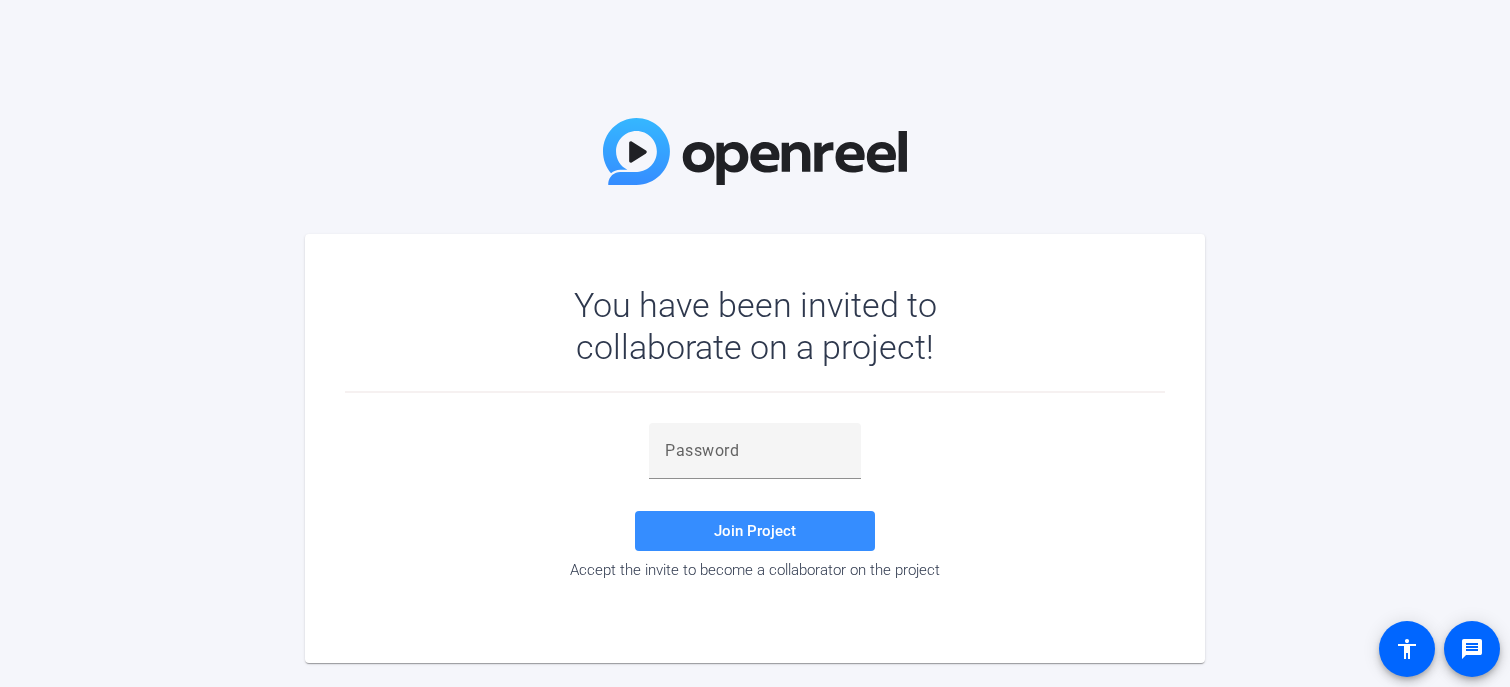 scroll, scrollTop: 0, scrollLeft: 0, axis: both 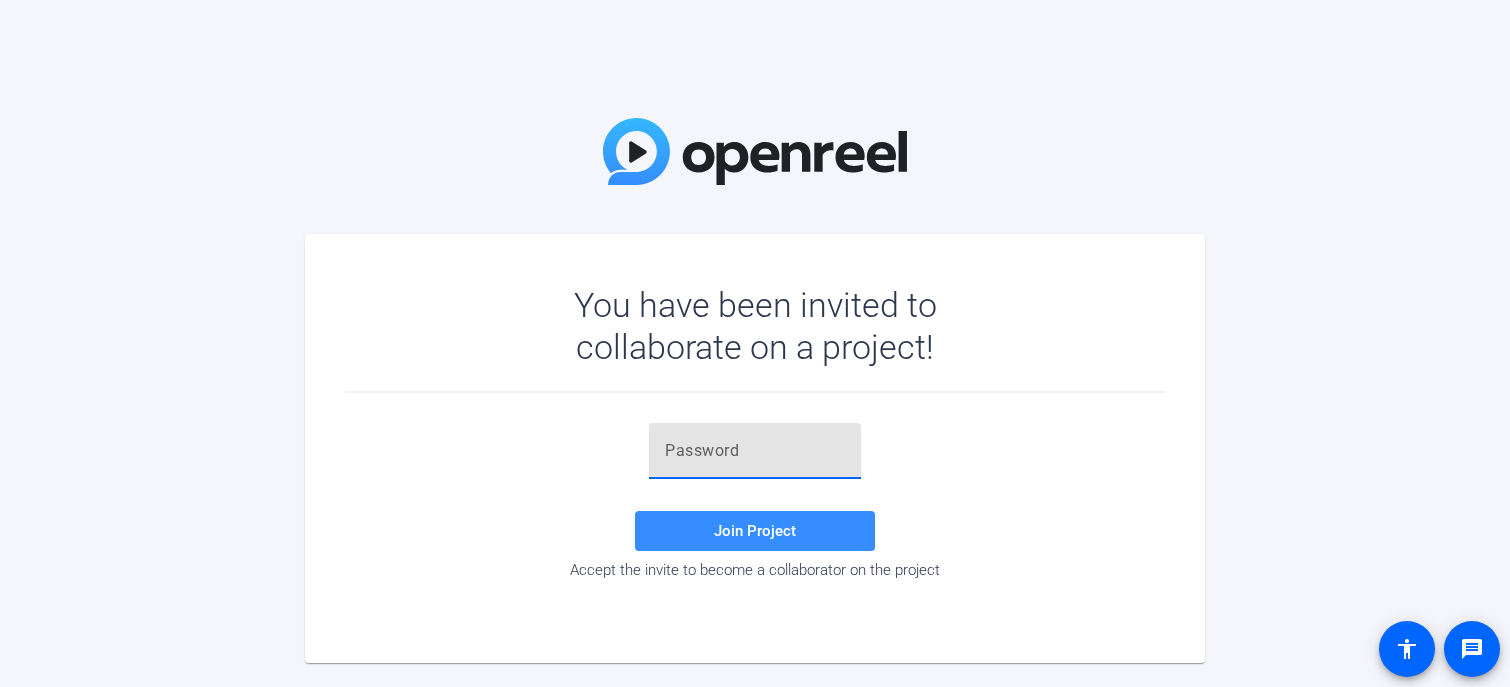 click at bounding box center [755, 451] 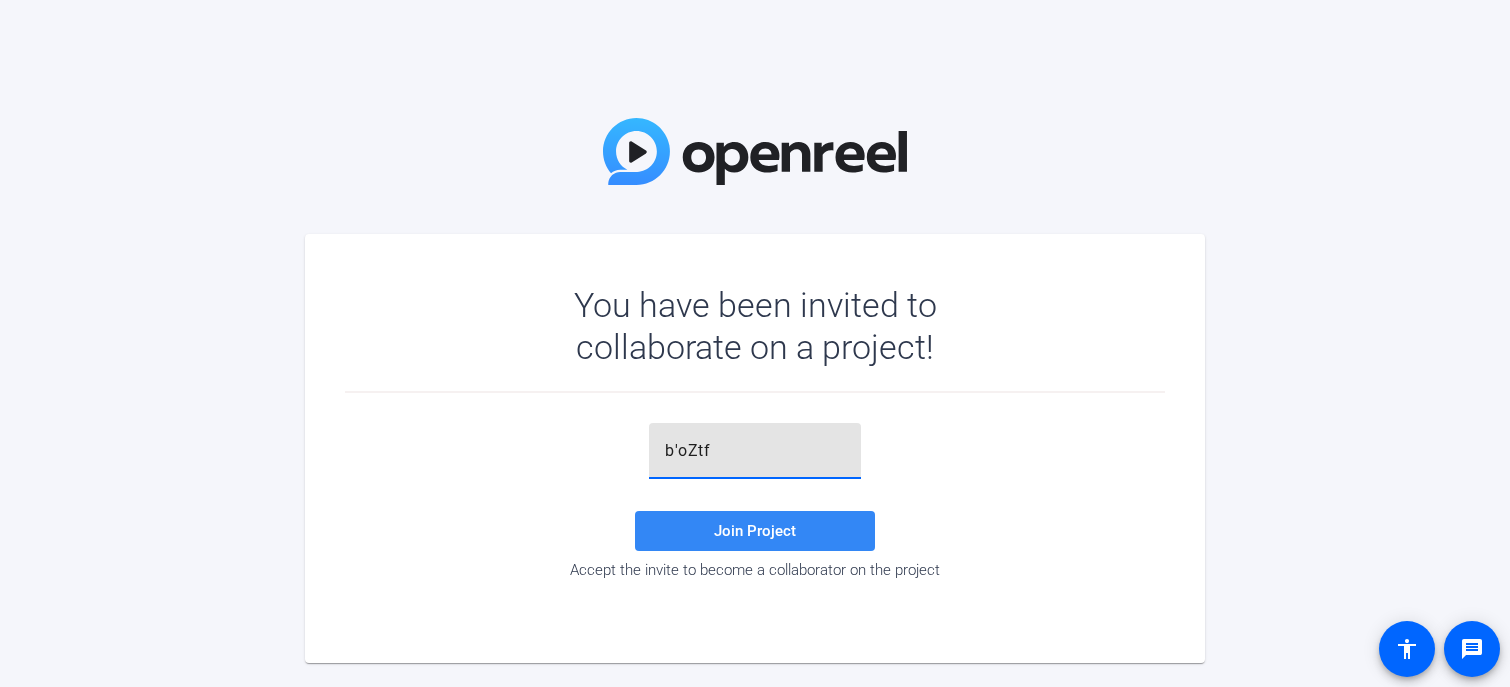 type on "b'oZtf" 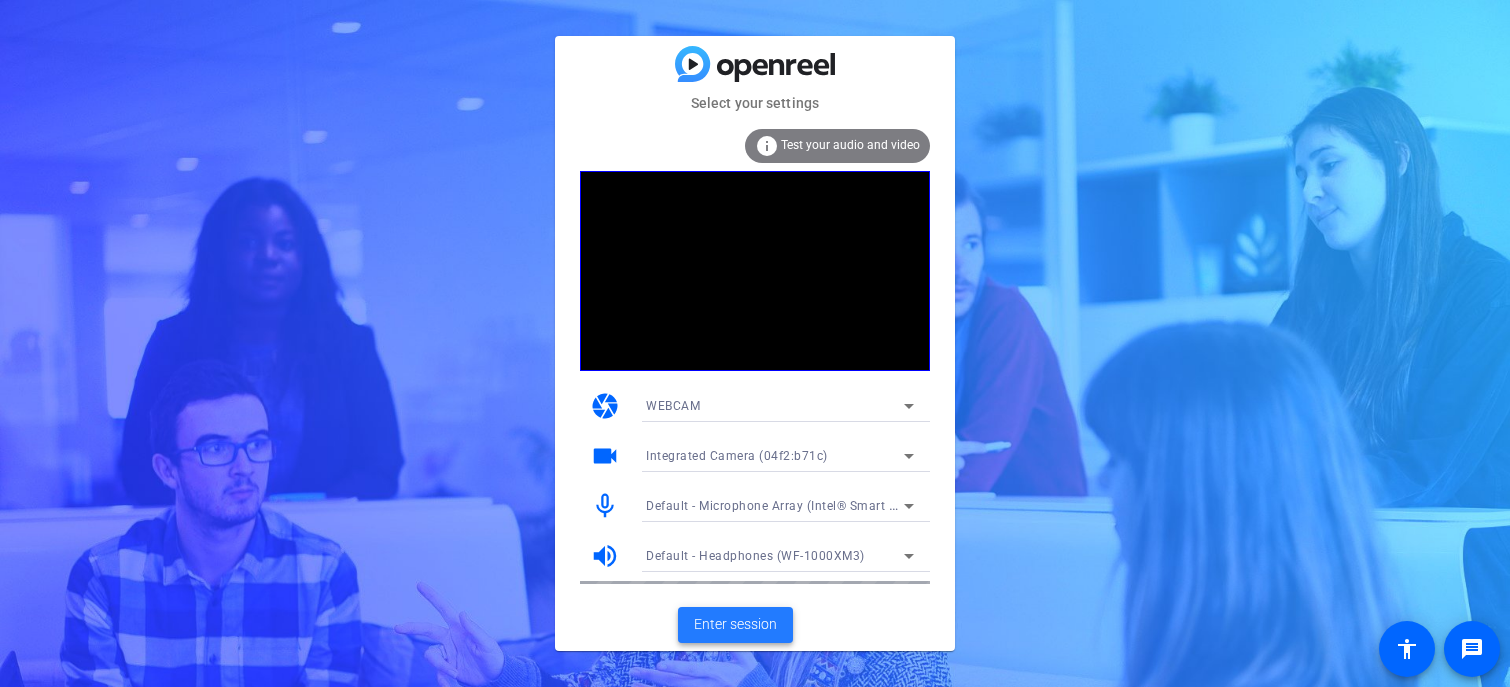 click on "Enter session" 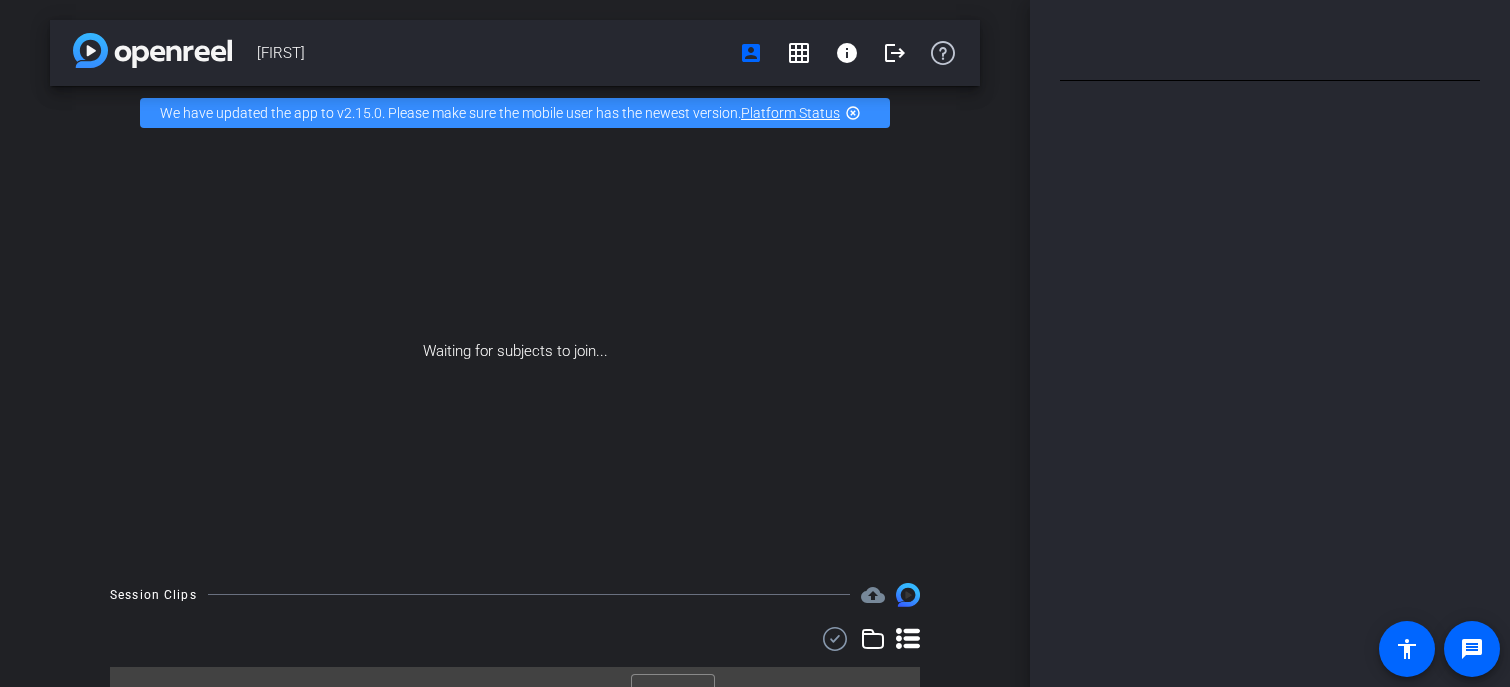 type on "Gitte Script" 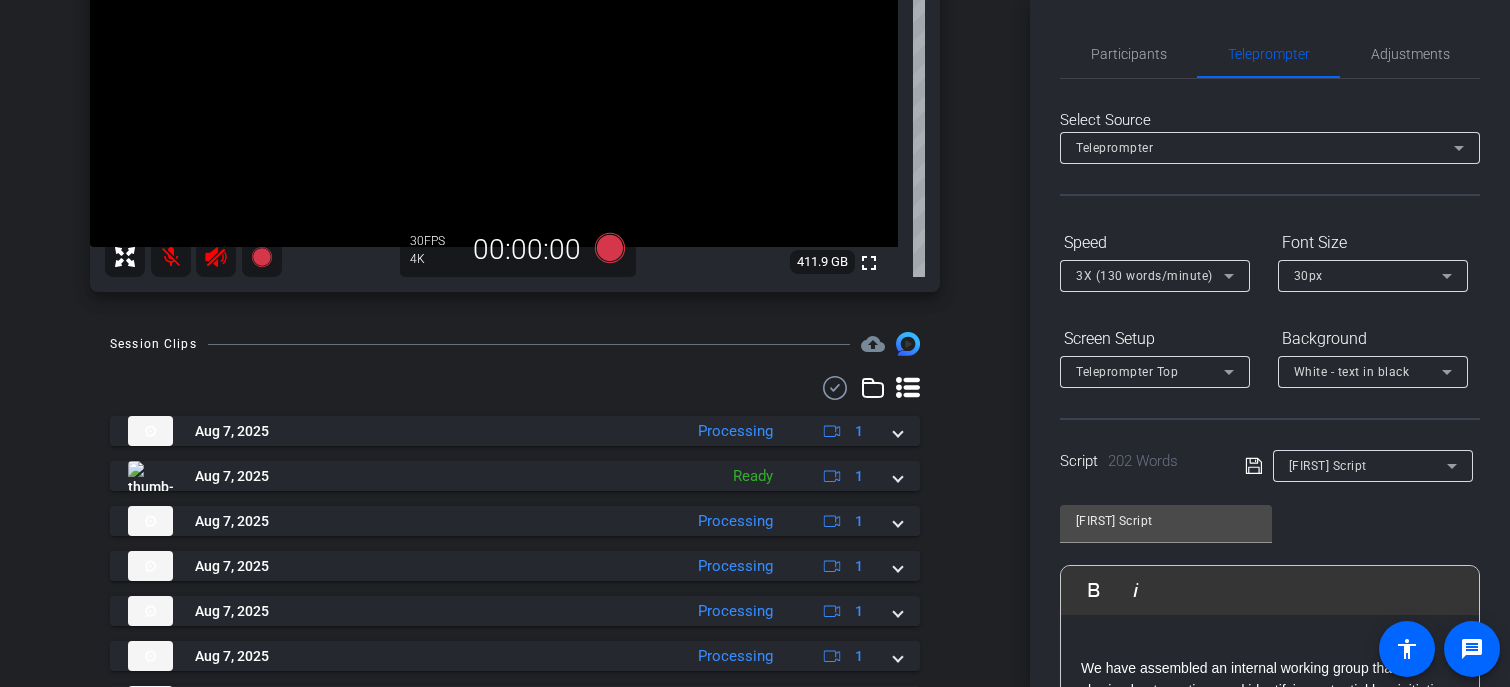 scroll, scrollTop: 400, scrollLeft: 0, axis: vertical 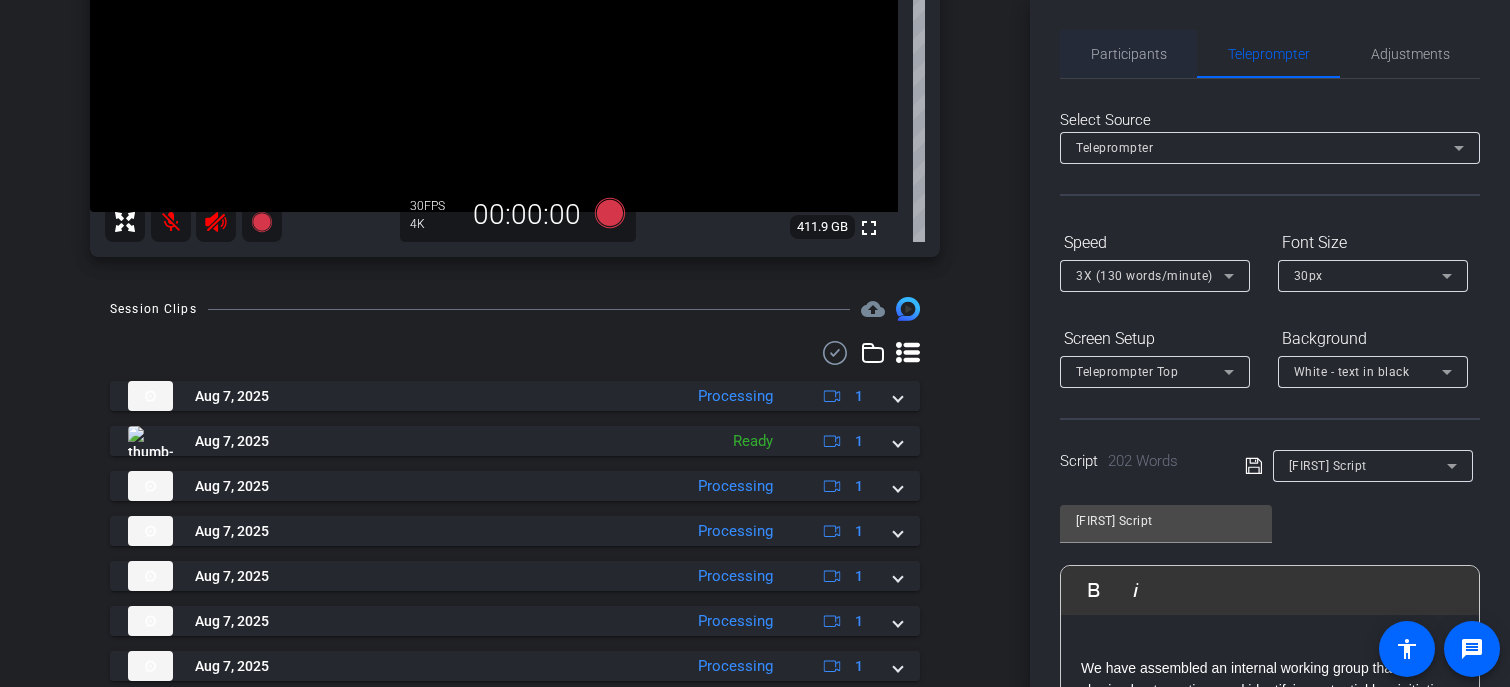 click on "Participants" at bounding box center (1129, 54) 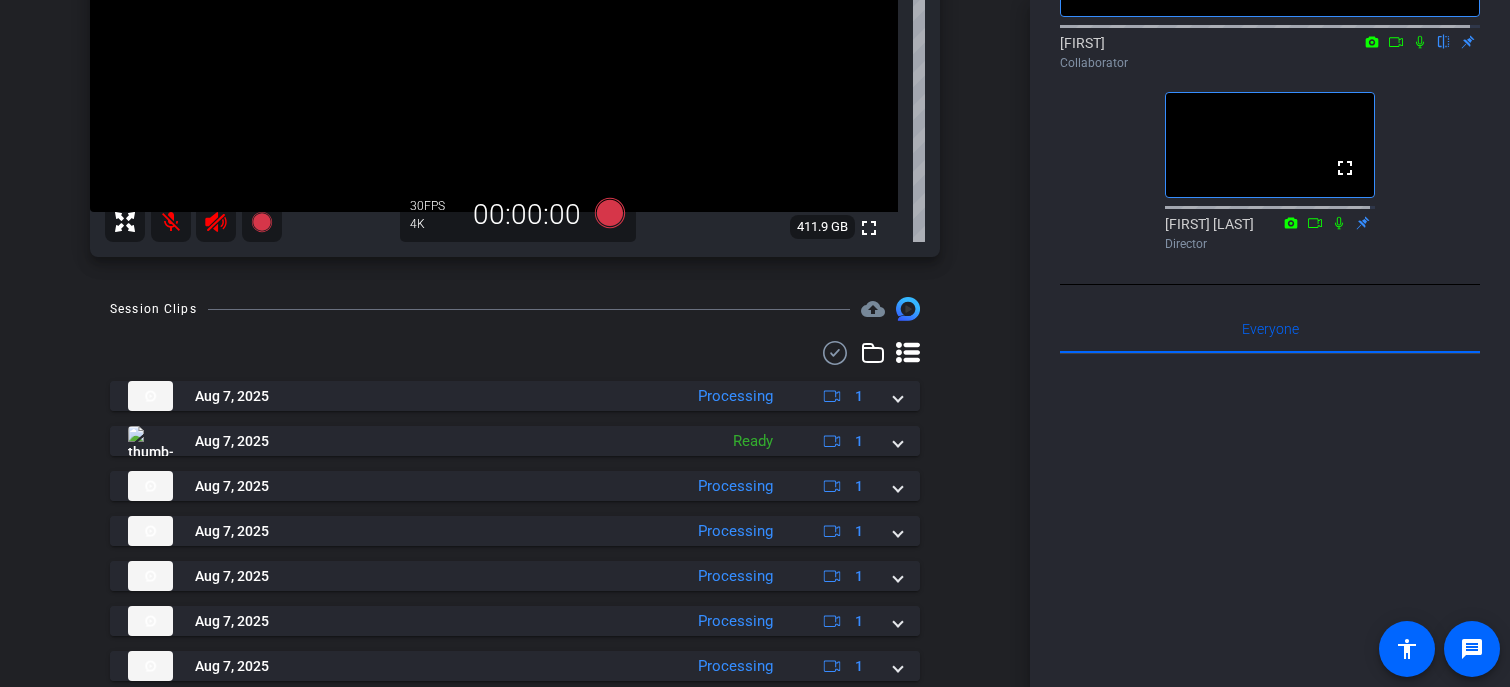 scroll, scrollTop: 300, scrollLeft: 0, axis: vertical 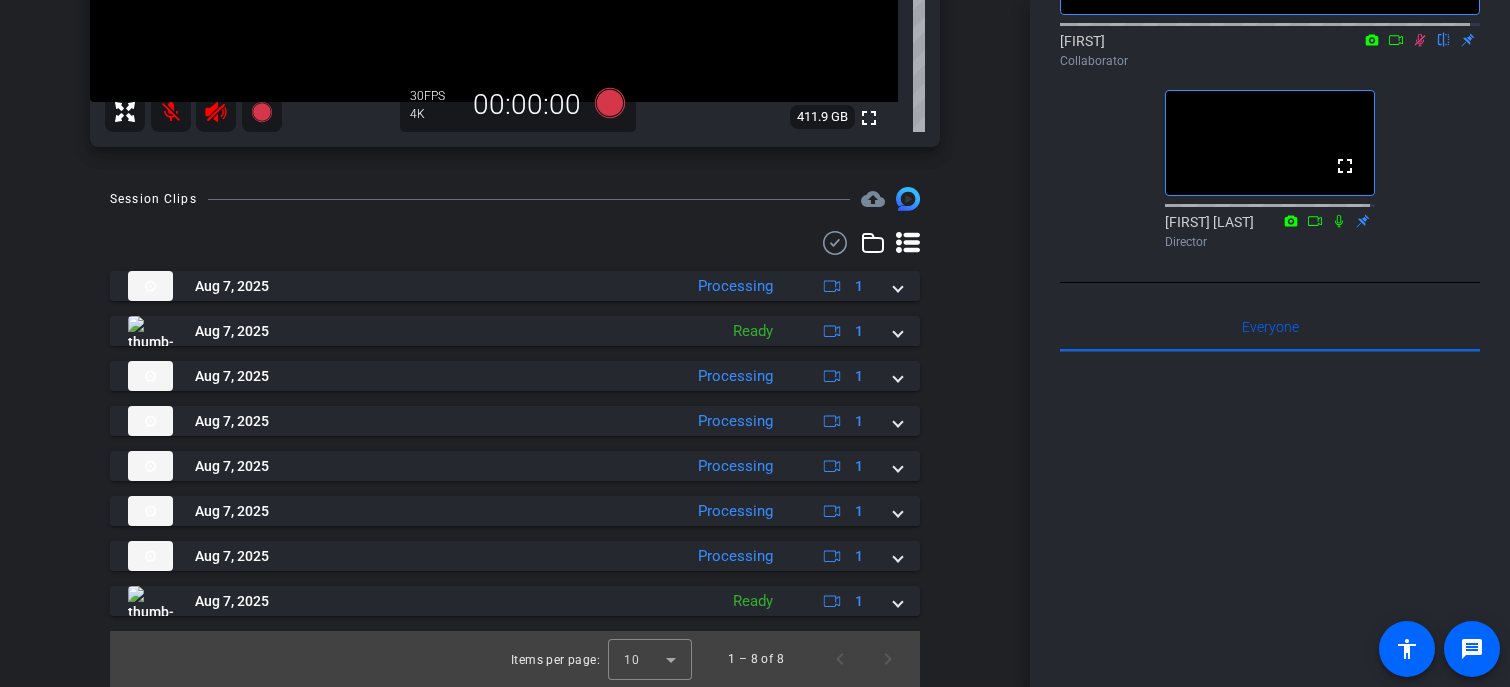 click on "Collaborator" 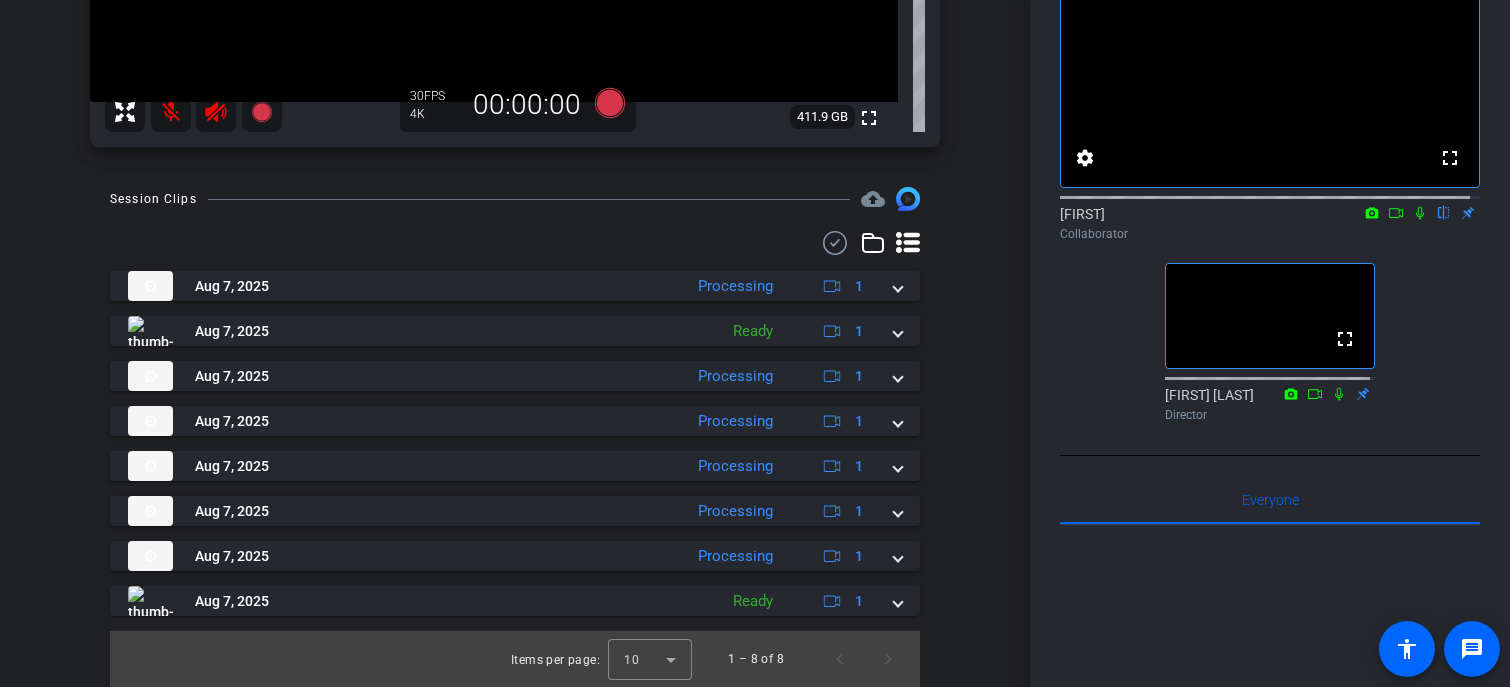scroll, scrollTop: 100, scrollLeft: 0, axis: vertical 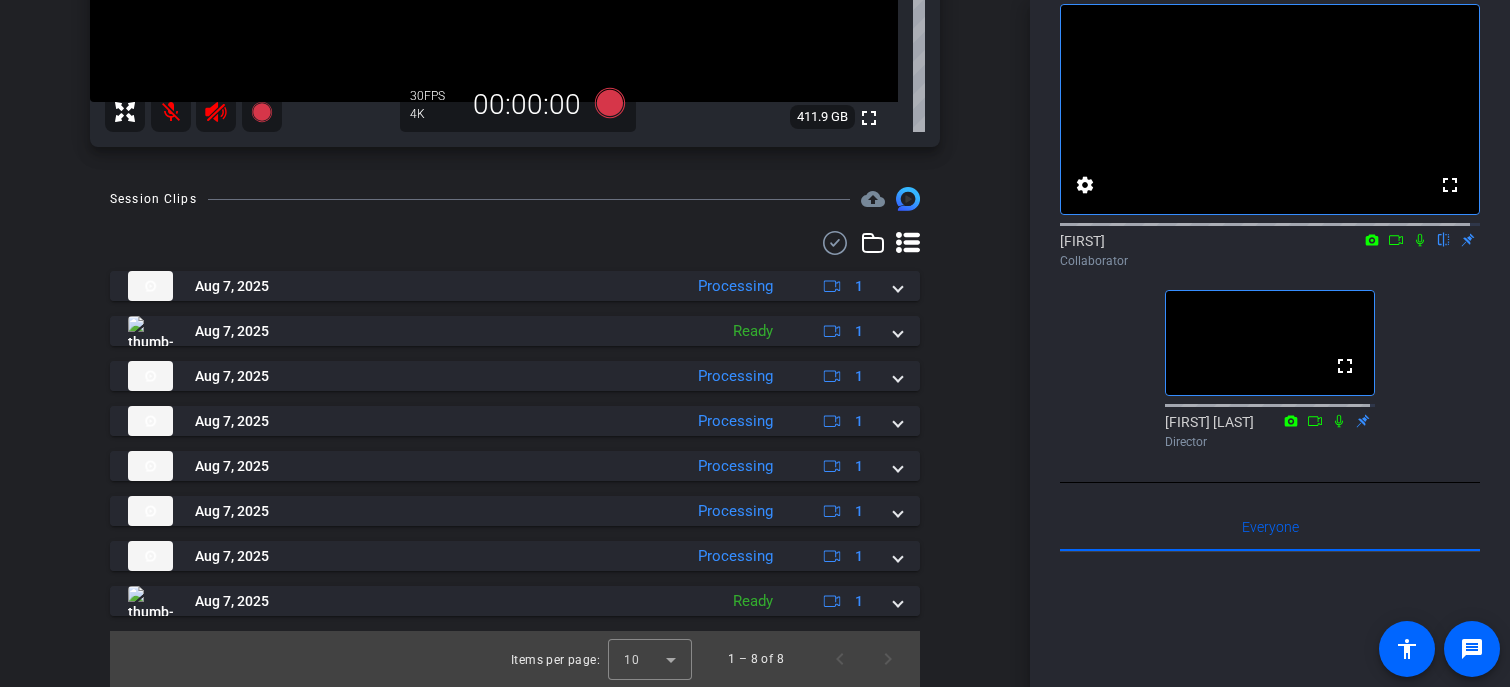 click on "Gitte  account_box grid_on  settings  info logout
We have updated the app to v2.15.0. Please make sure the mobile user has the newest version.  Platform Status highlight_off  Gitte iPhone 16 Pro info ROOM ID: 579132332 70% battery_std fullscreen settings  411.9 GB
30 FPS  4K   00:00:00
Session Clips   cloud_upload
Aug 7, 2025   Processing
1   Aug 7, 2025   Ready" at bounding box center (515, 343) 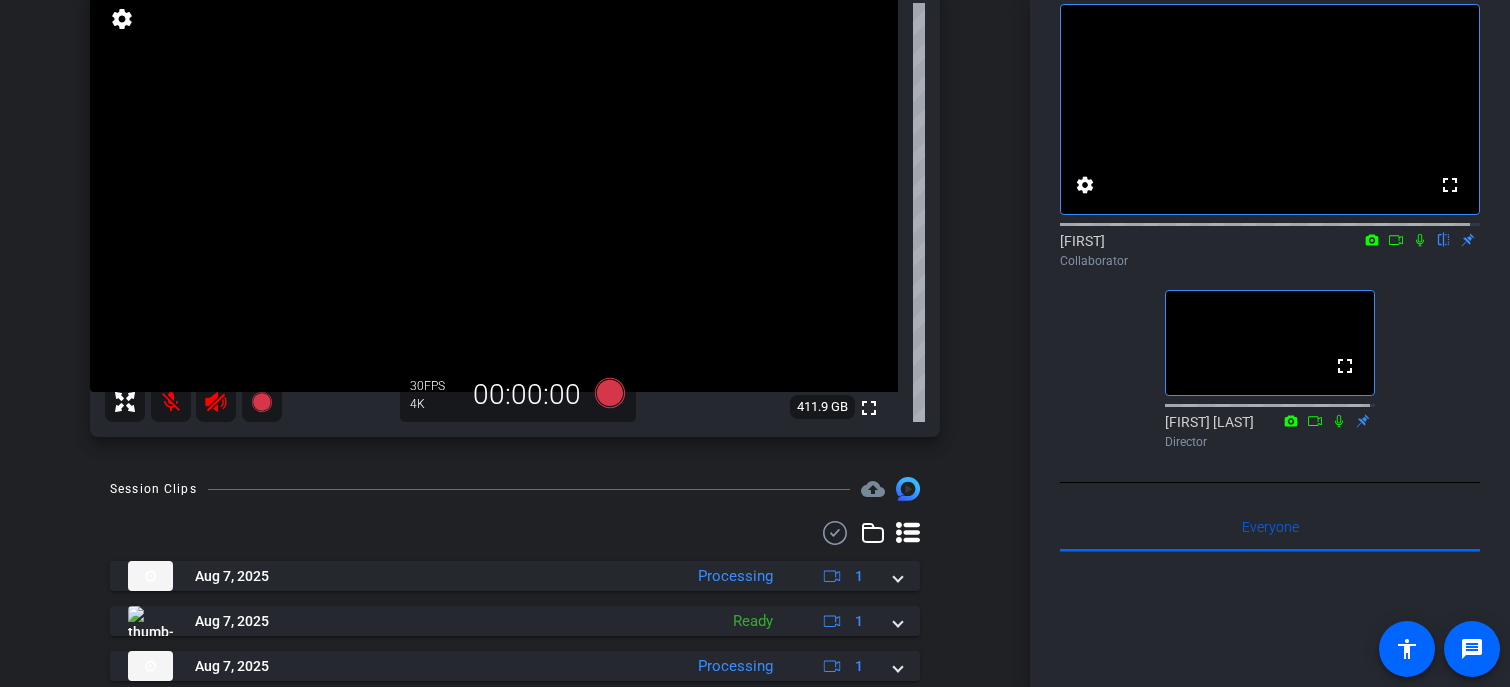scroll, scrollTop: 526, scrollLeft: 0, axis: vertical 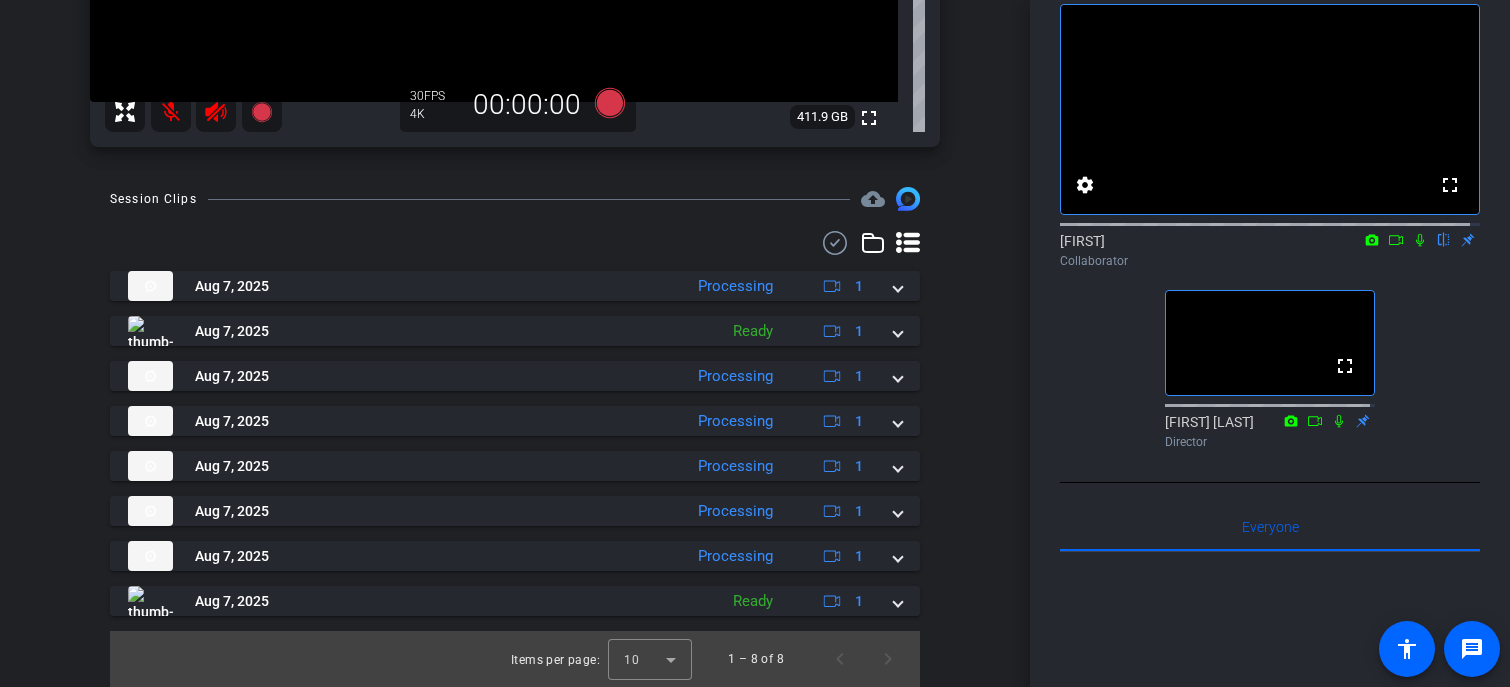 click 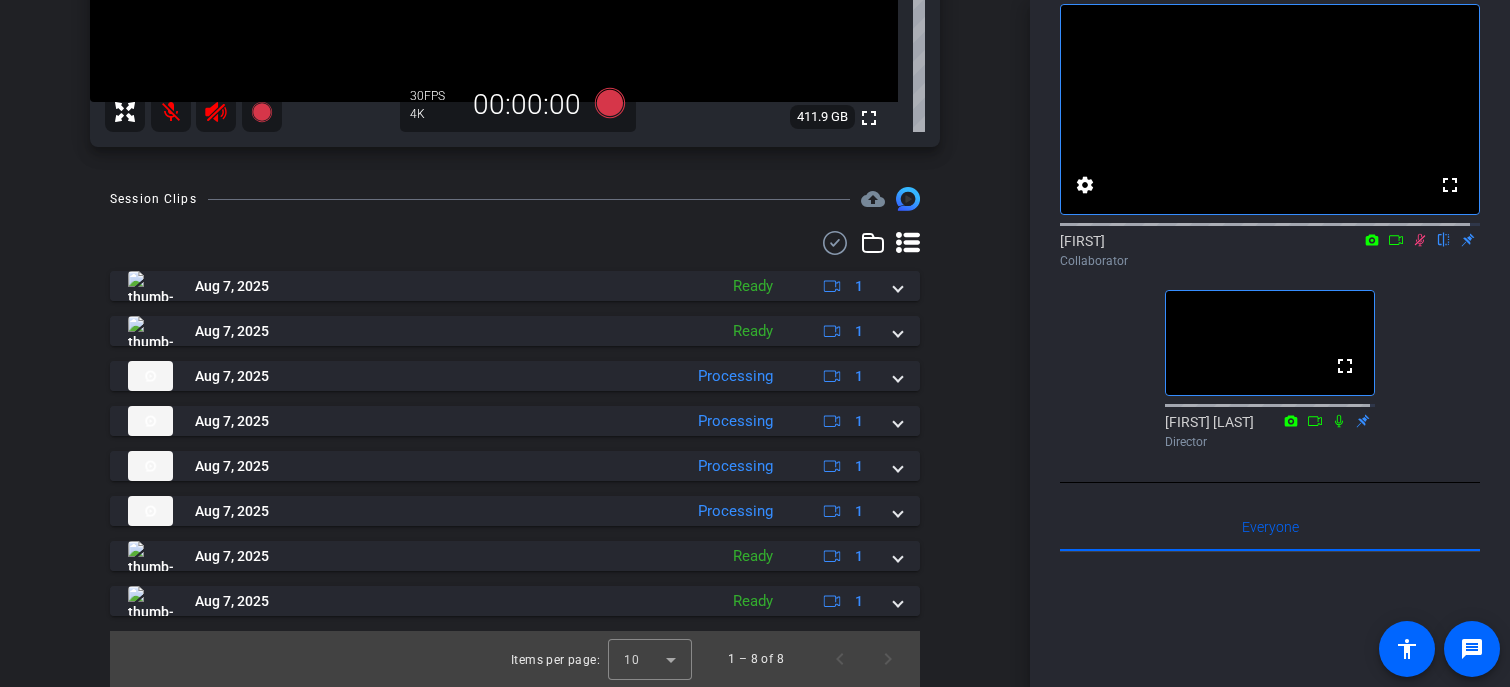 click 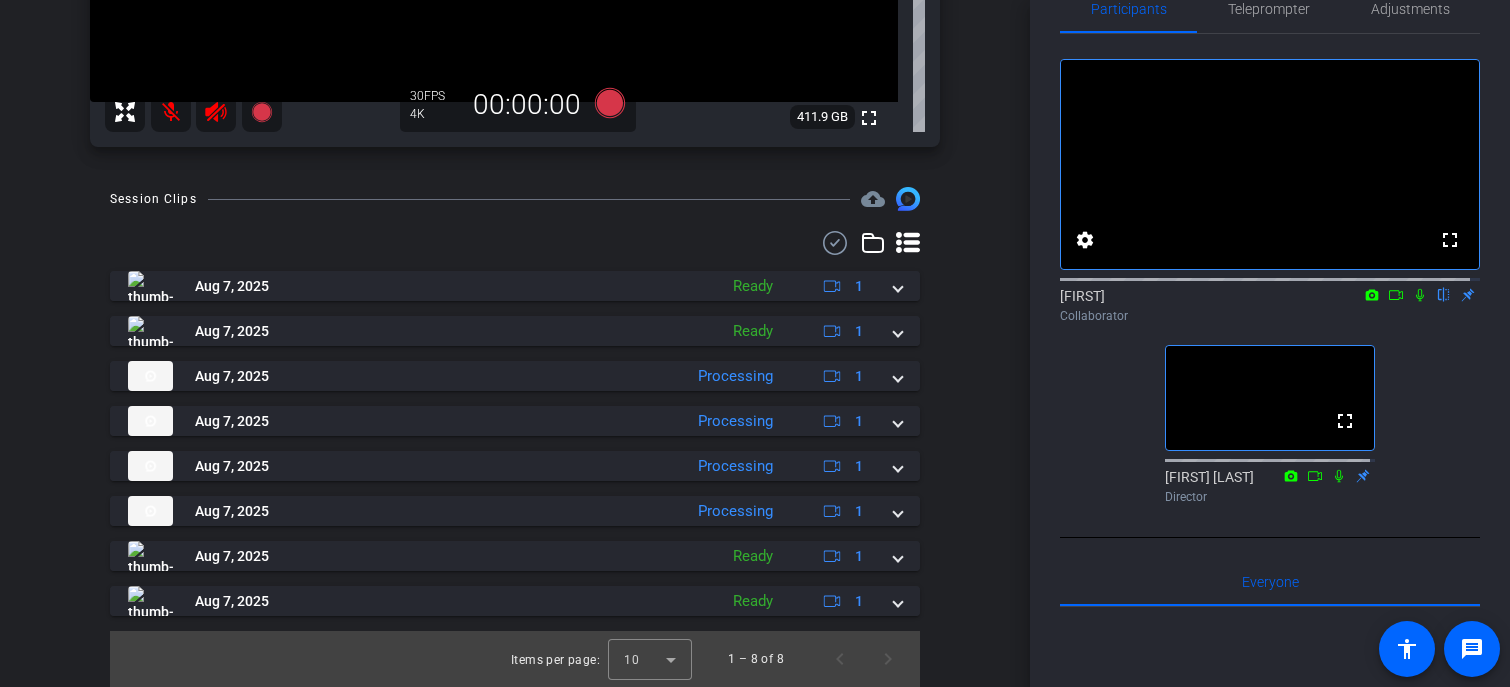 scroll, scrollTop: 0, scrollLeft: 0, axis: both 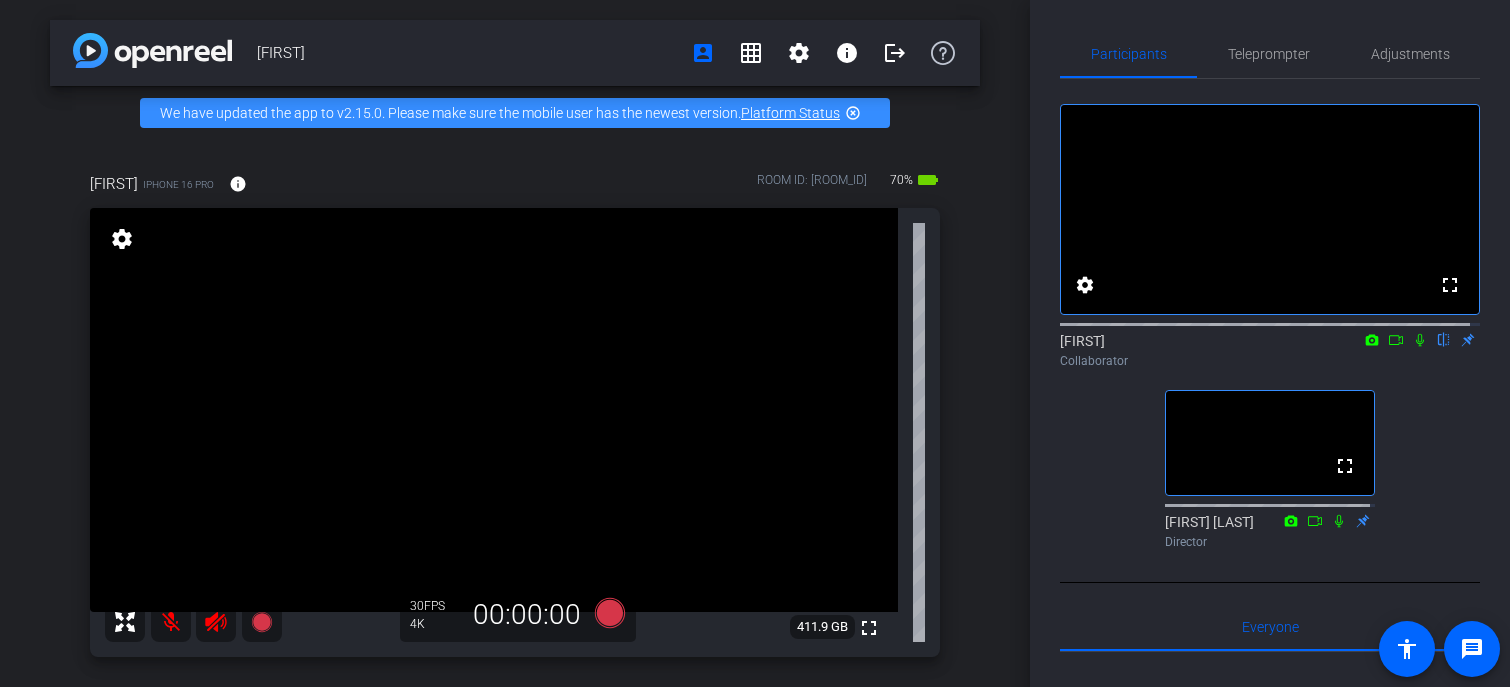 click on "fullscreen settings  Benjamin
flip
Collaborator  fullscreen  Alec Lewis
Director" 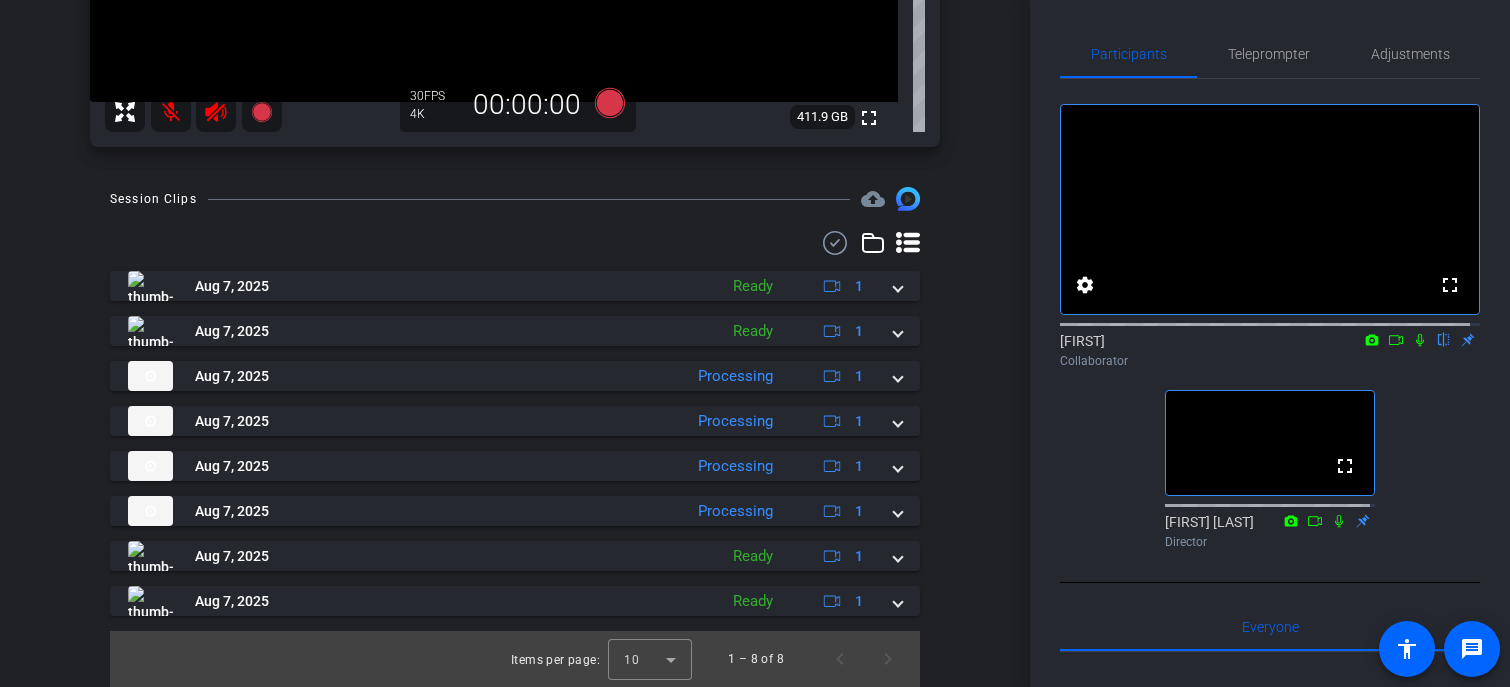 scroll, scrollTop: 526, scrollLeft: 0, axis: vertical 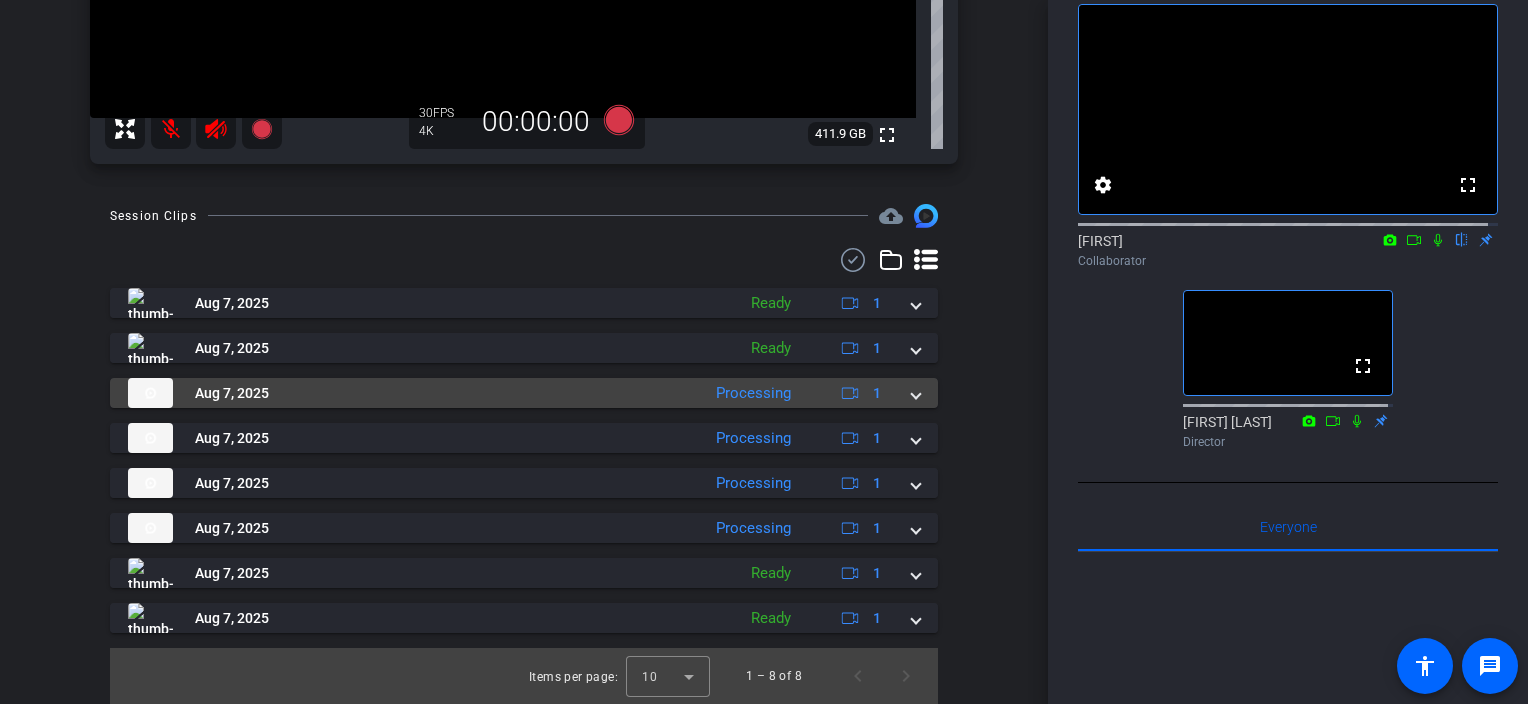 click on "Aug 7, 2025   Processing
1" at bounding box center (524, 393) 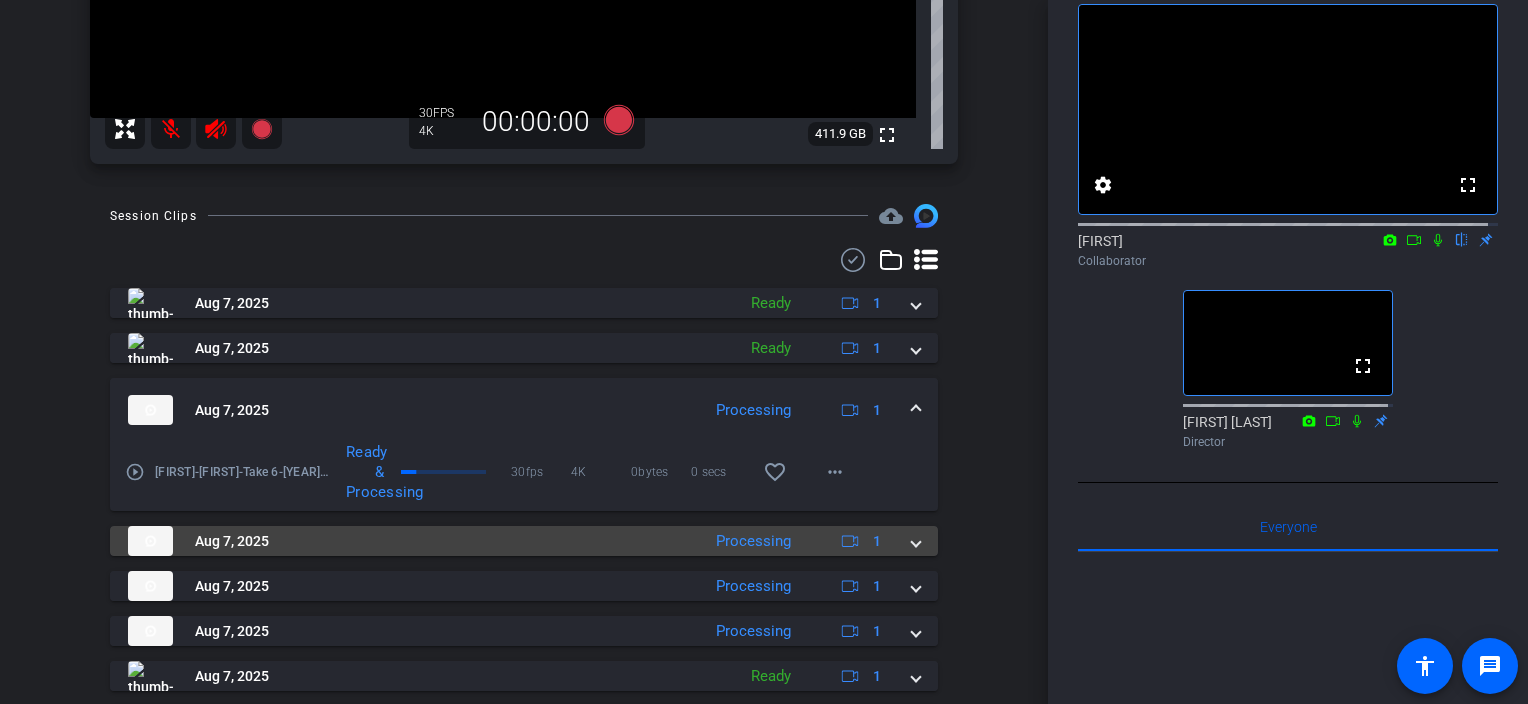 click at bounding box center [916, 541] 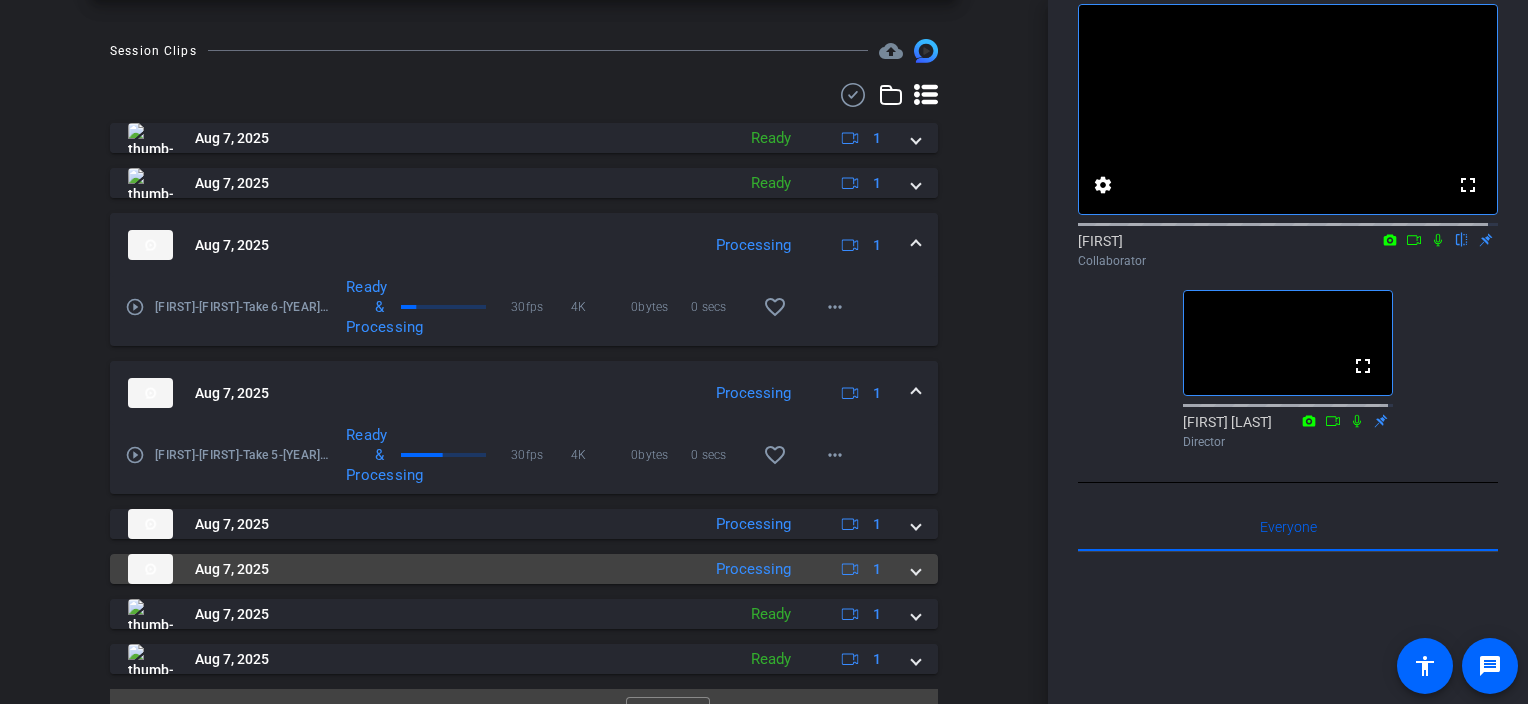 scroll, scrollTop: 703, scrollLeft: 0, axis: vertical 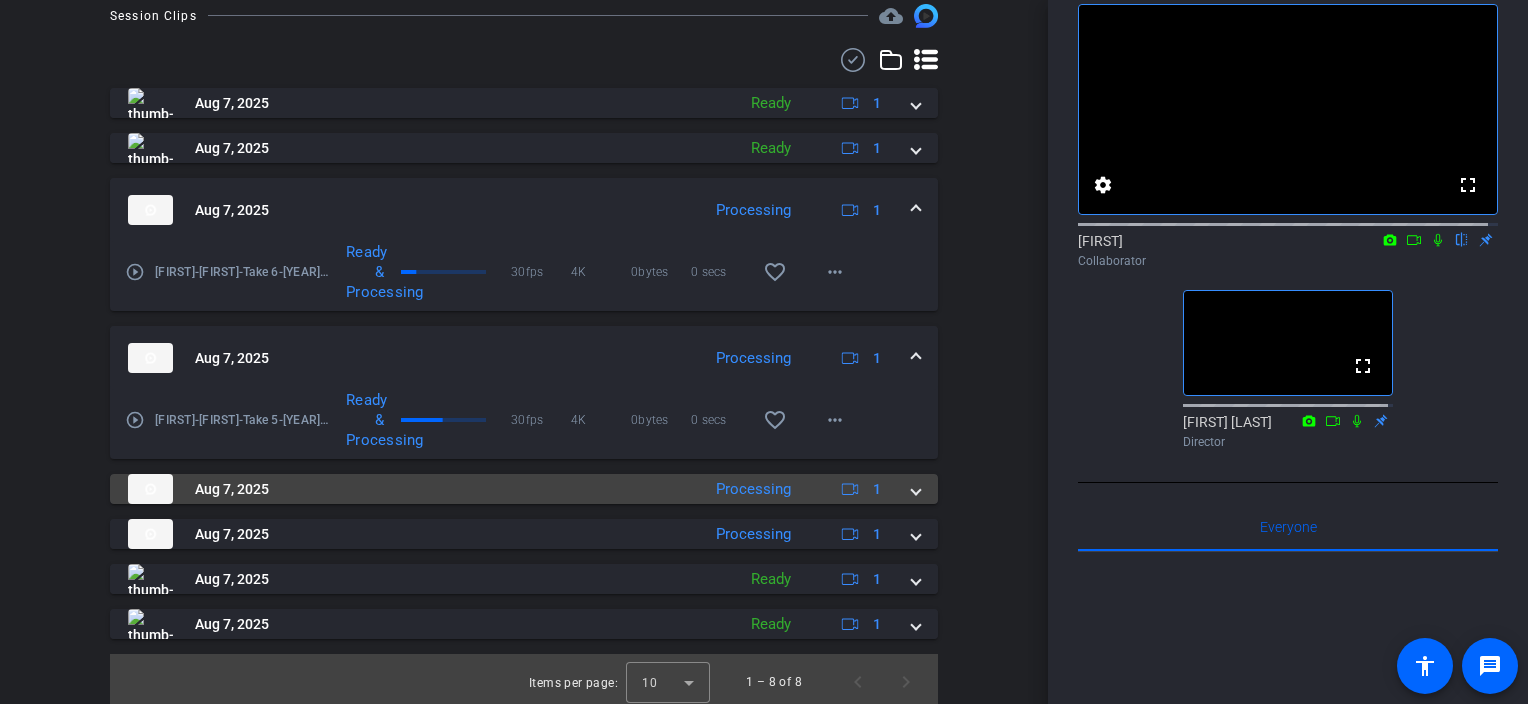click at bounding box center [916, 489] 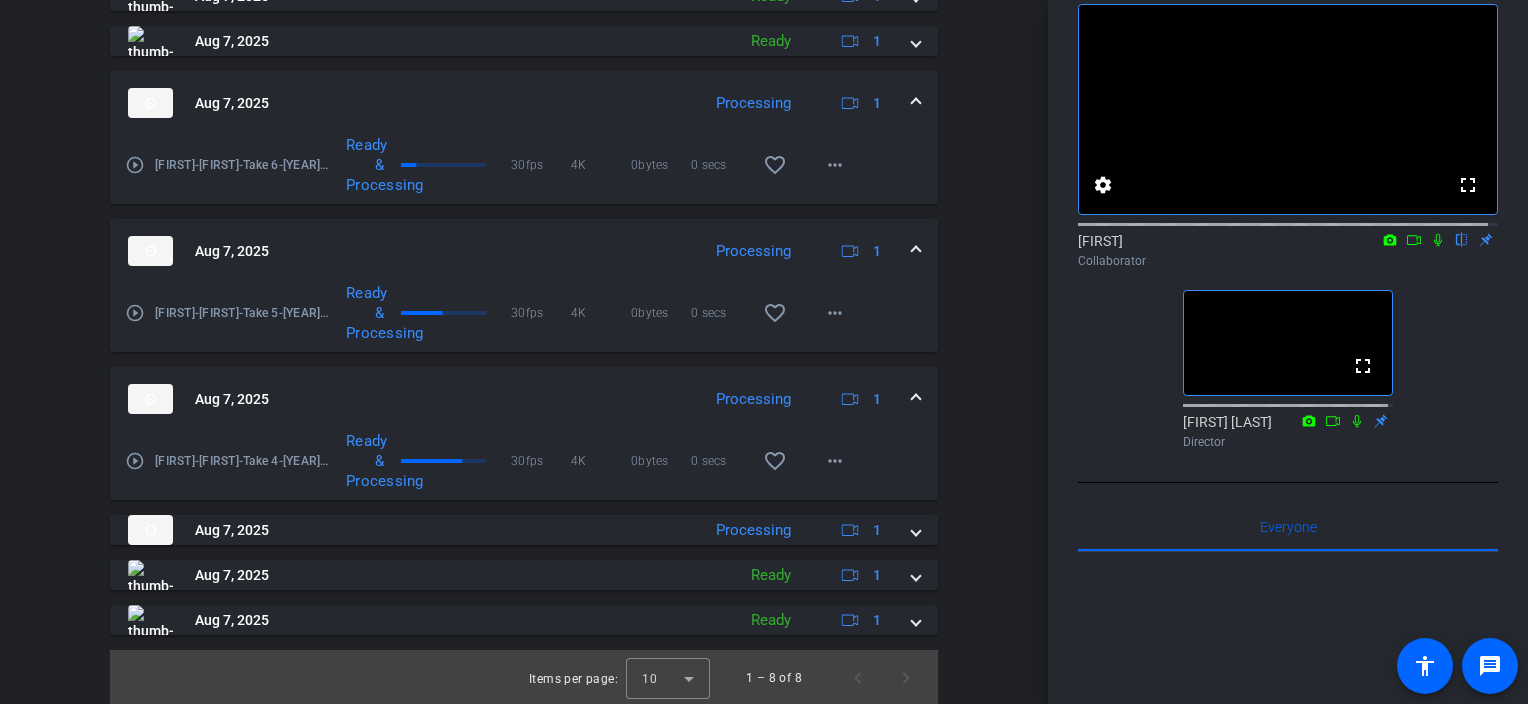 scroll, scrollTop: 812, scrollLeft: 0, axis: vertical 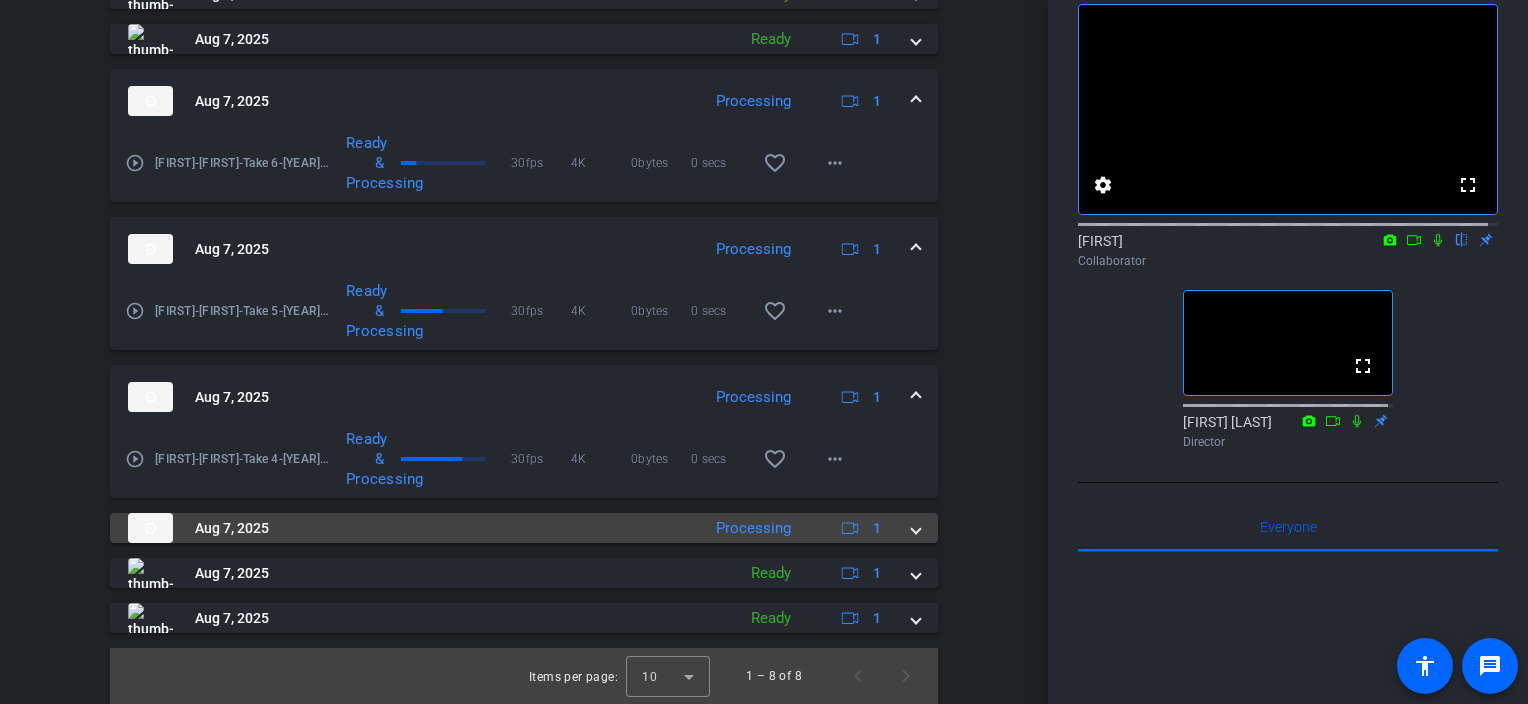 click at bounding box center [916, 528] 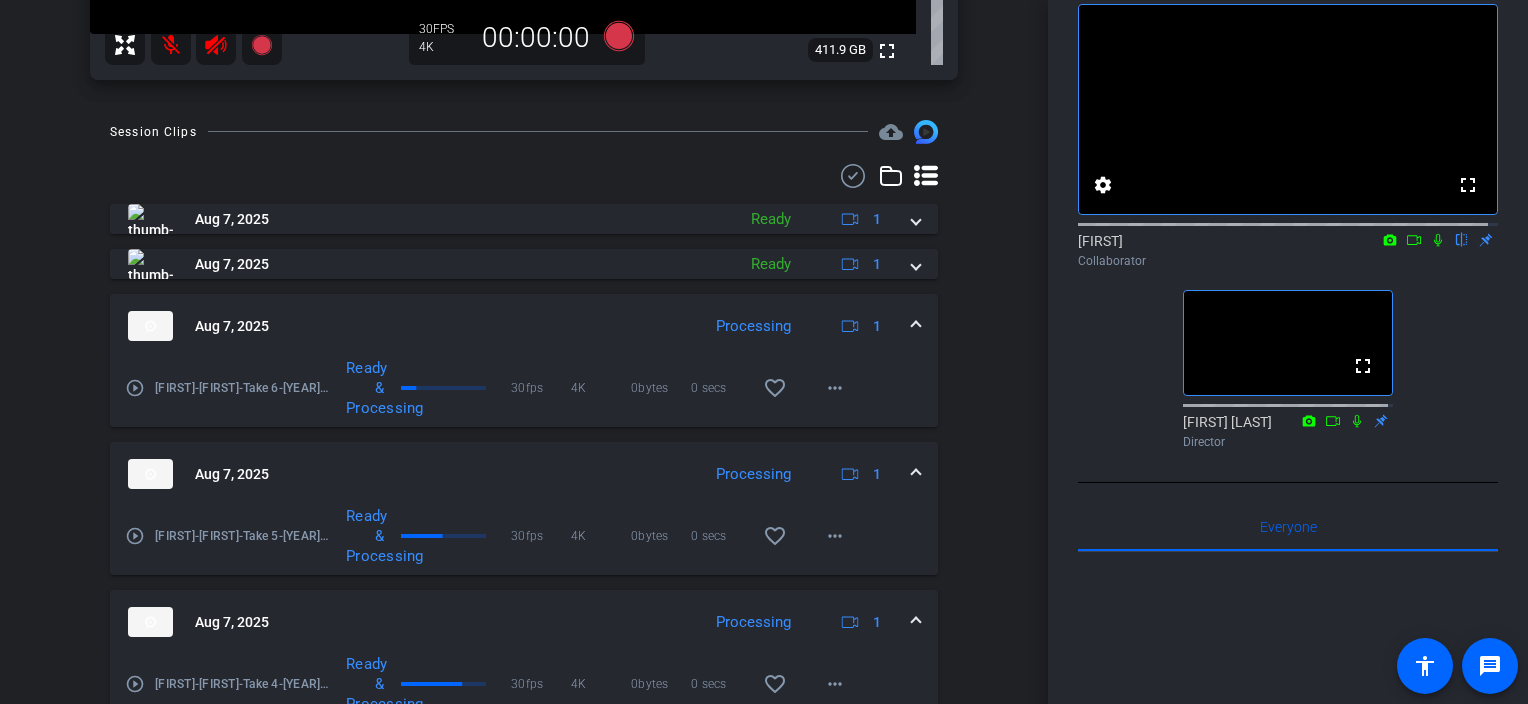 scroll, scrollTop: 515, scrollLeft: 0, axis: vertical 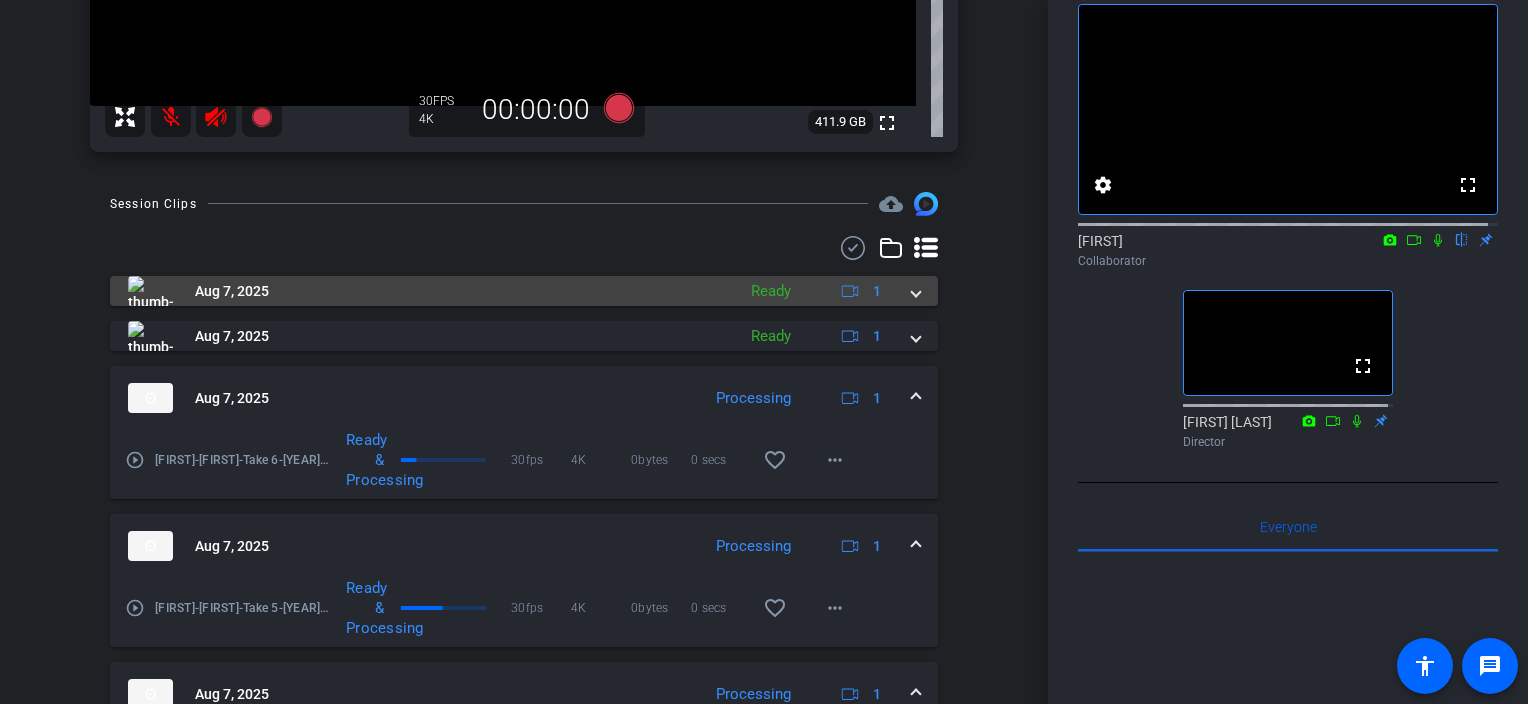 click at bounding box center (916, 291) 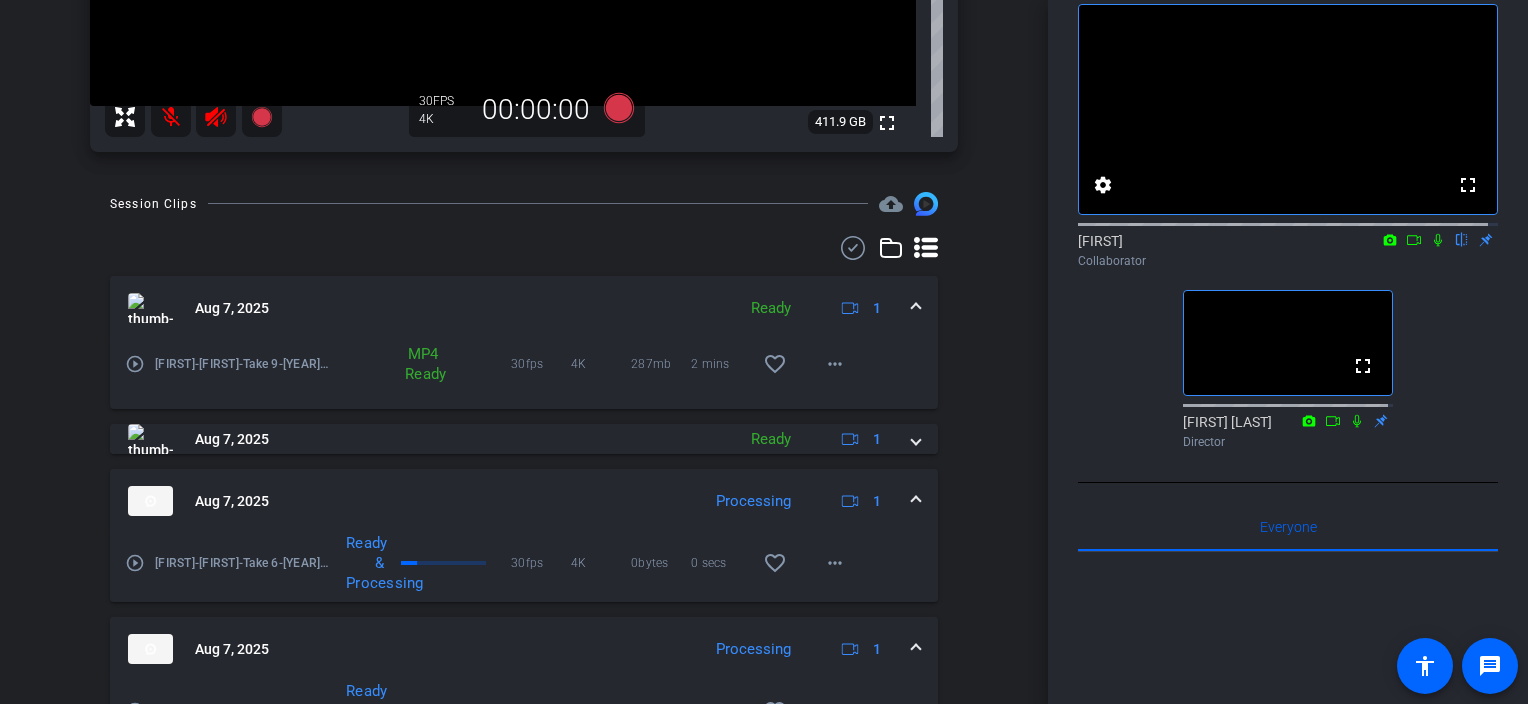 click at bounding box center (916, 308) 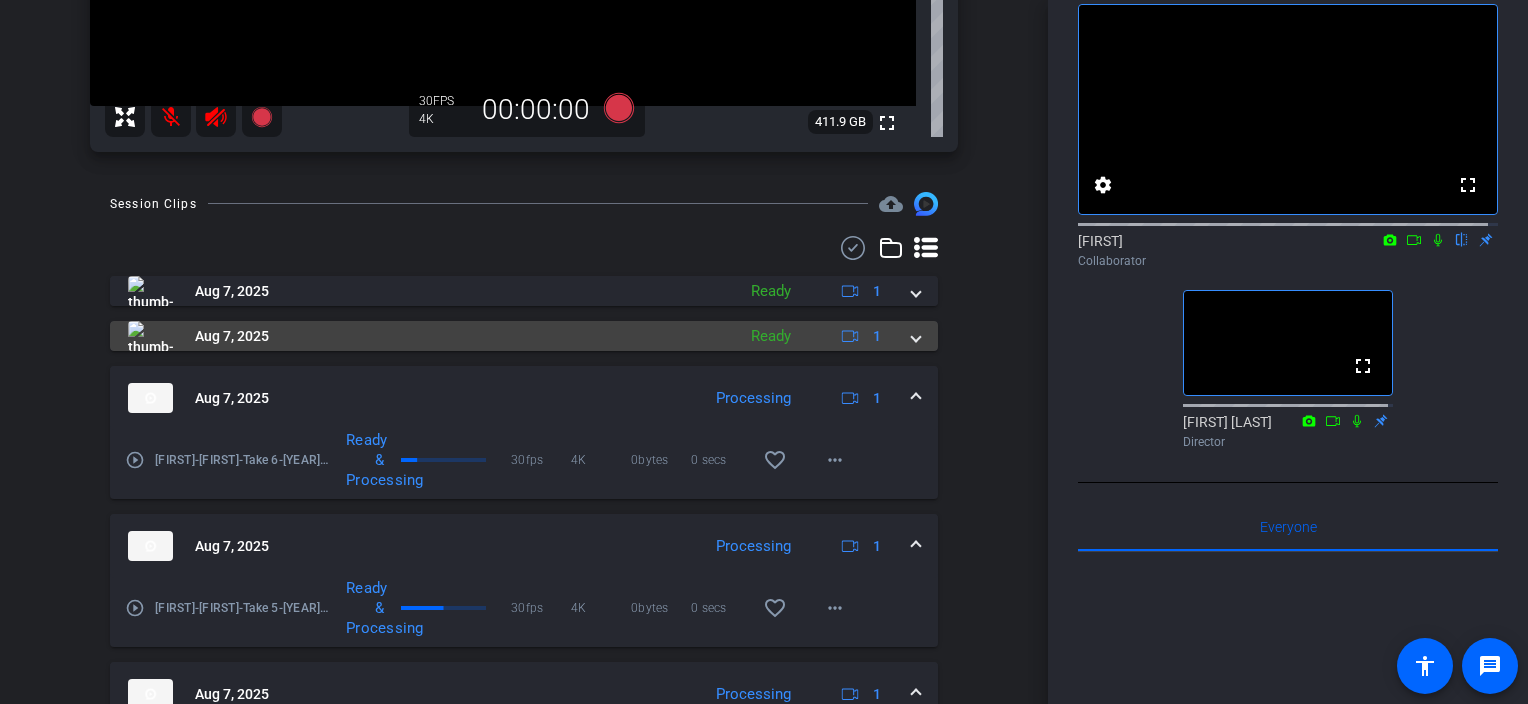 click on "Aug 7, 2025   Ready
1" at bounding box center [524, 336] 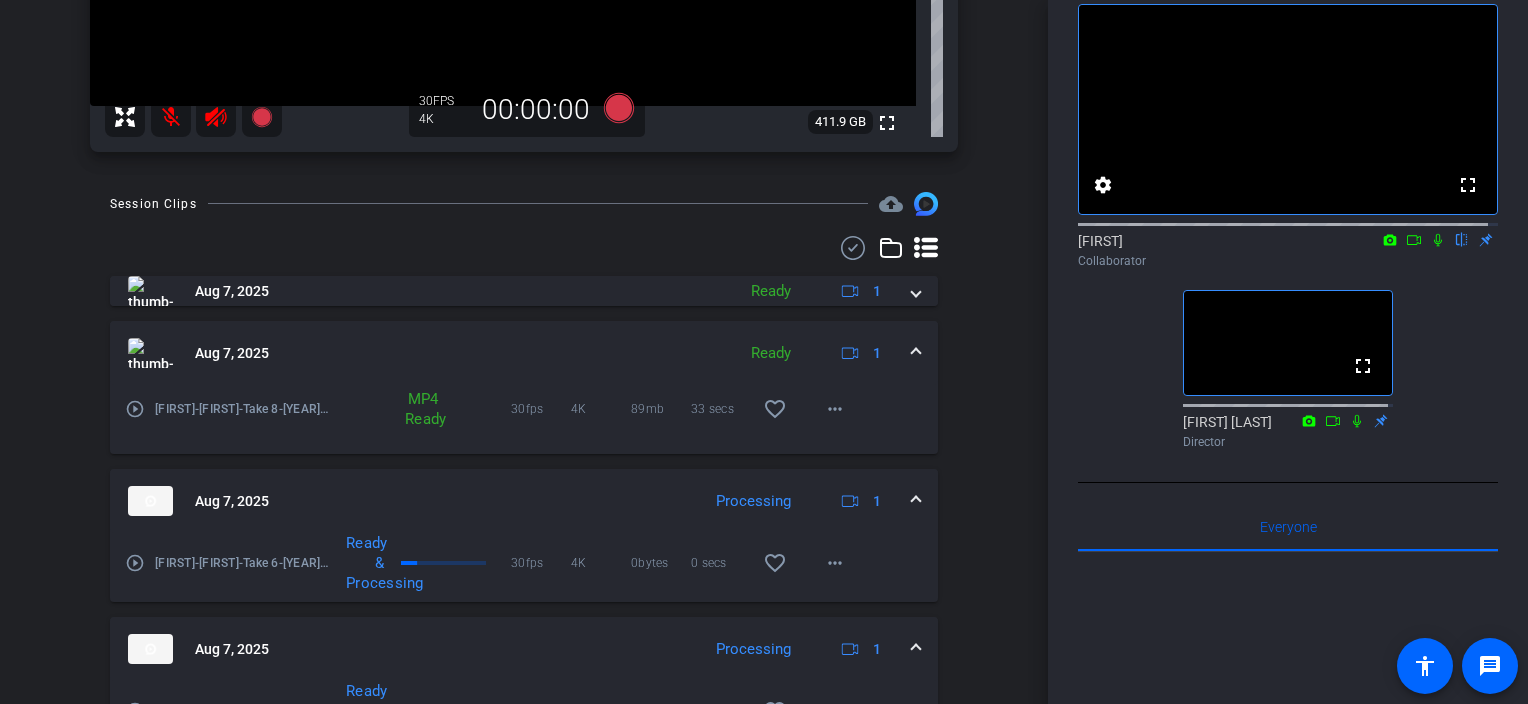click at bounding box center [916, 501] 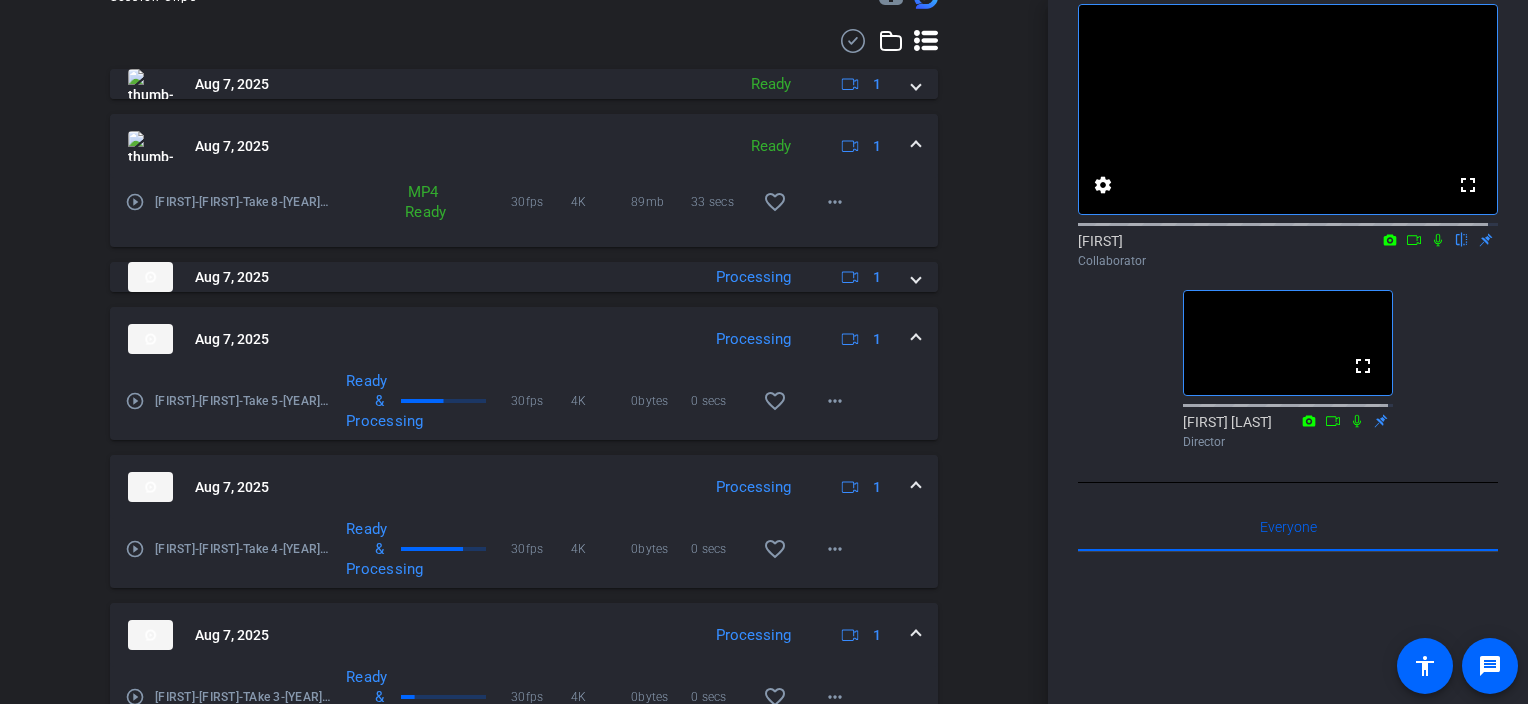 scroll, scrollTop: 715, scrollLeft: 0, axis: vertical 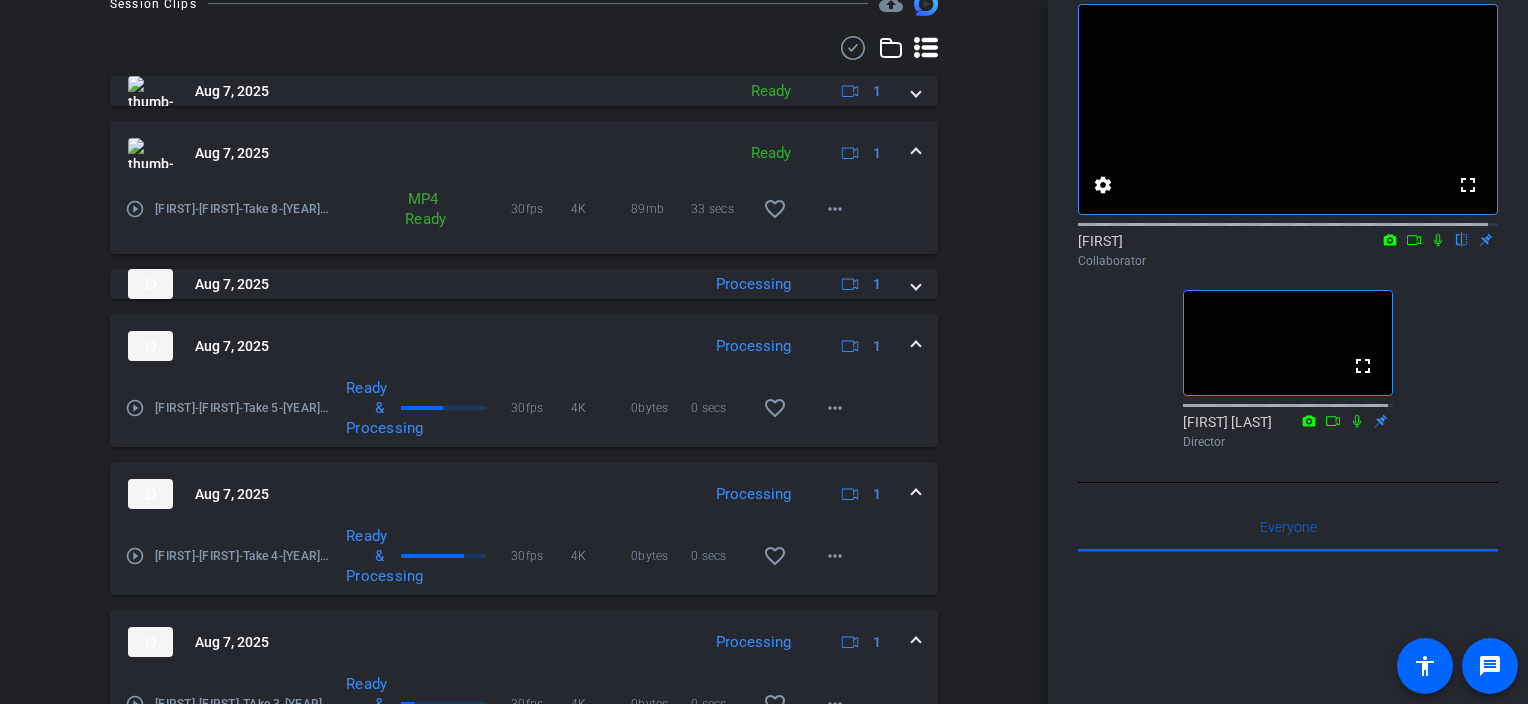 click on "Aug 7, 2025   Ready
1 play_circle_outline  Gitte-Gitte-Take 9-2025-08-07-11-21-30-243-0   MP4 Ready  30fps 4K 287mb 2 mins favorite_border more_horiz   Aug 7, 2025   Ready
1 play_circle_outline  Gitte-Gitte-Take 8-2025-08-07-11-20-22-453-0   MP4 Ready  30fps 4K 89mb 33 secs favorite_border more_horiz   Aug 7, 2025   Processing
1 play_circle_outline  Gitte-Gitte-Take 6-2025-08-07-11-08-09-389-0   Ready & Processing  30fps 4K 0bytes 0 secs favorite_border more_horiz   Aug 7, 2025   Processing
1 play_circle_outline  Gitte-Gitte-Take 5-2025-08-07-11-02-13-957-0   Ready & Processing  30fps 4K 0bytes 0 secs favorite_border more_horiz   Aug 7, 2025   Processing
1 play_circle_outline  Gitte-Gitte-Take 4-2025-08-07-10-59-18-136-0   Ready & Processing  30fps 4K 0bytes 0 secs favorite_border more_horiz   Aug 7, 2025   Processing
1 30fps 4K" 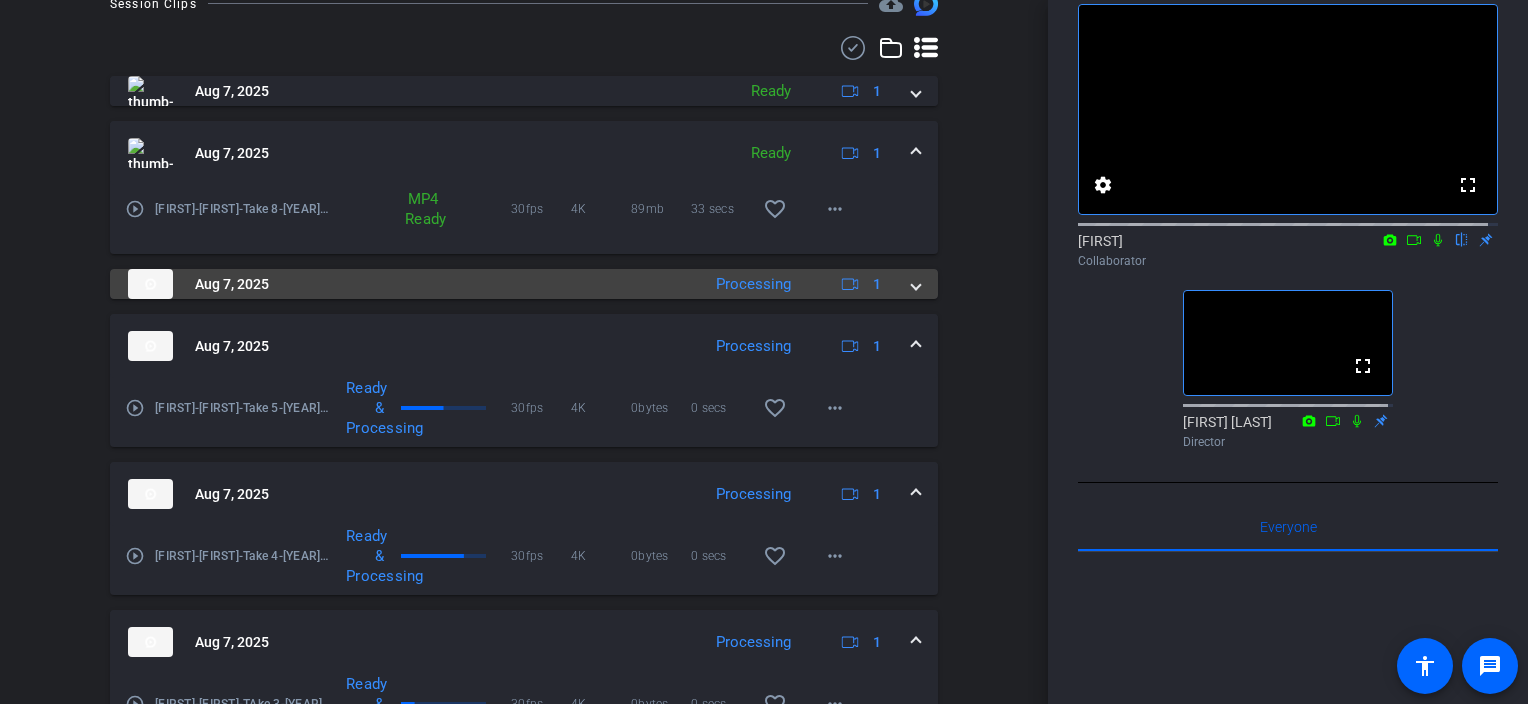 click at bounding box center (916, 284) 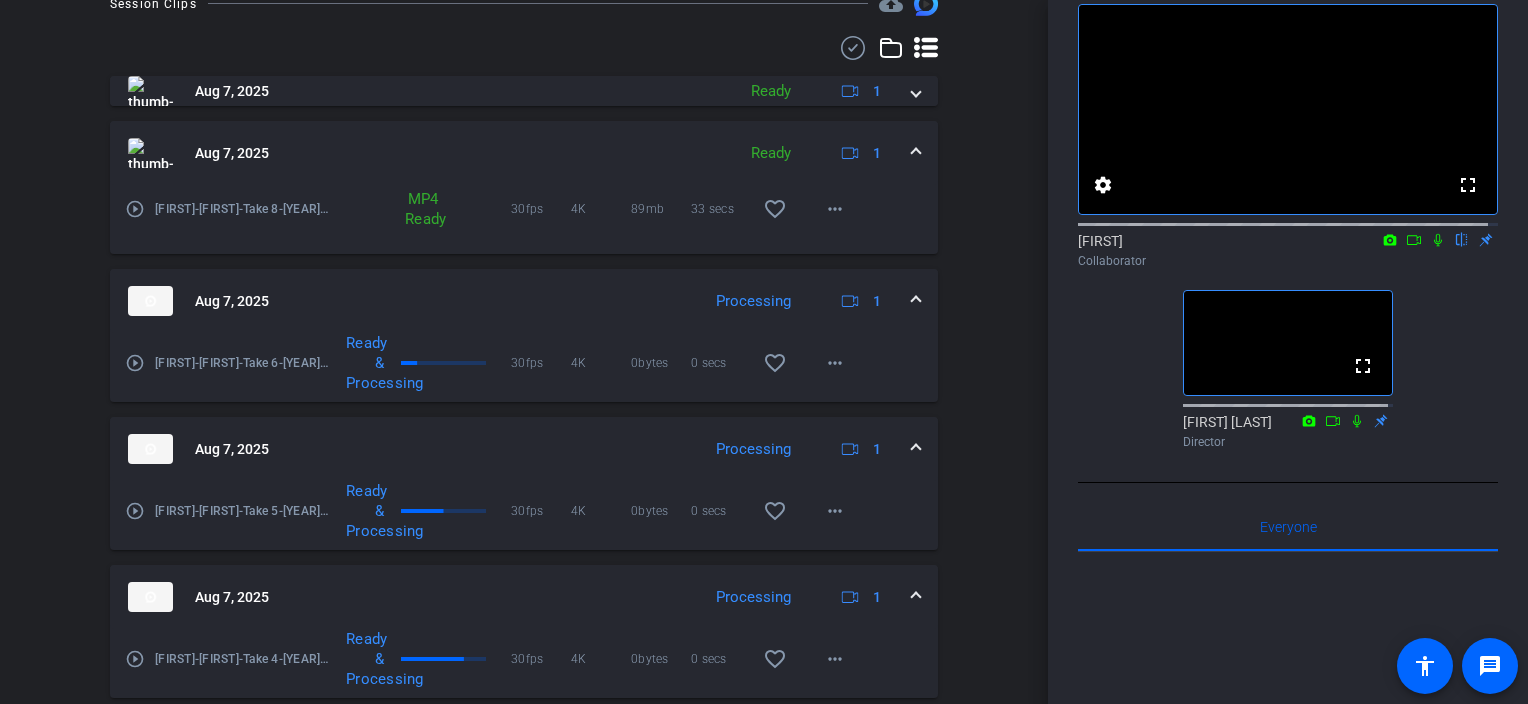 click at bounding box center [916, 301] 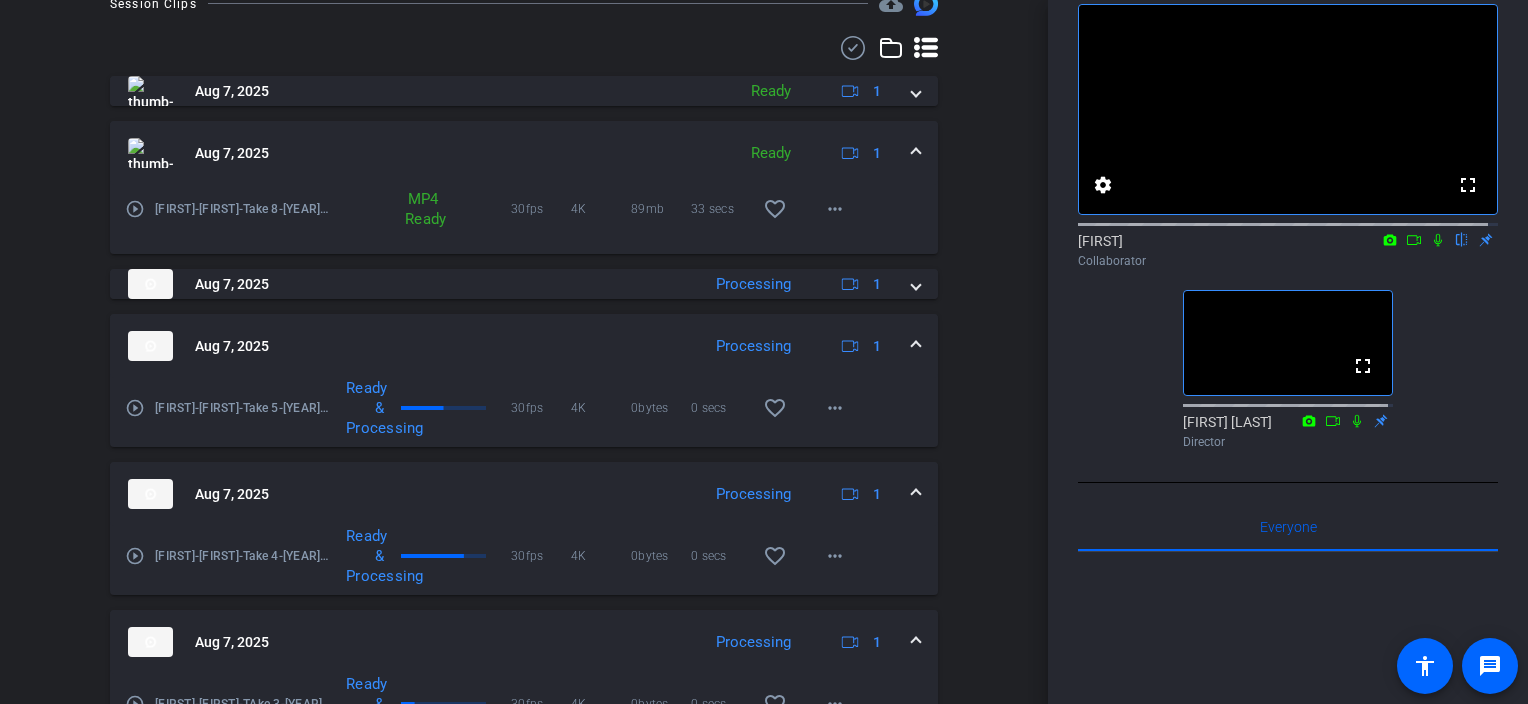 click on "Aug 7, 2025   Processing
1" at bounding box center [520, 346] 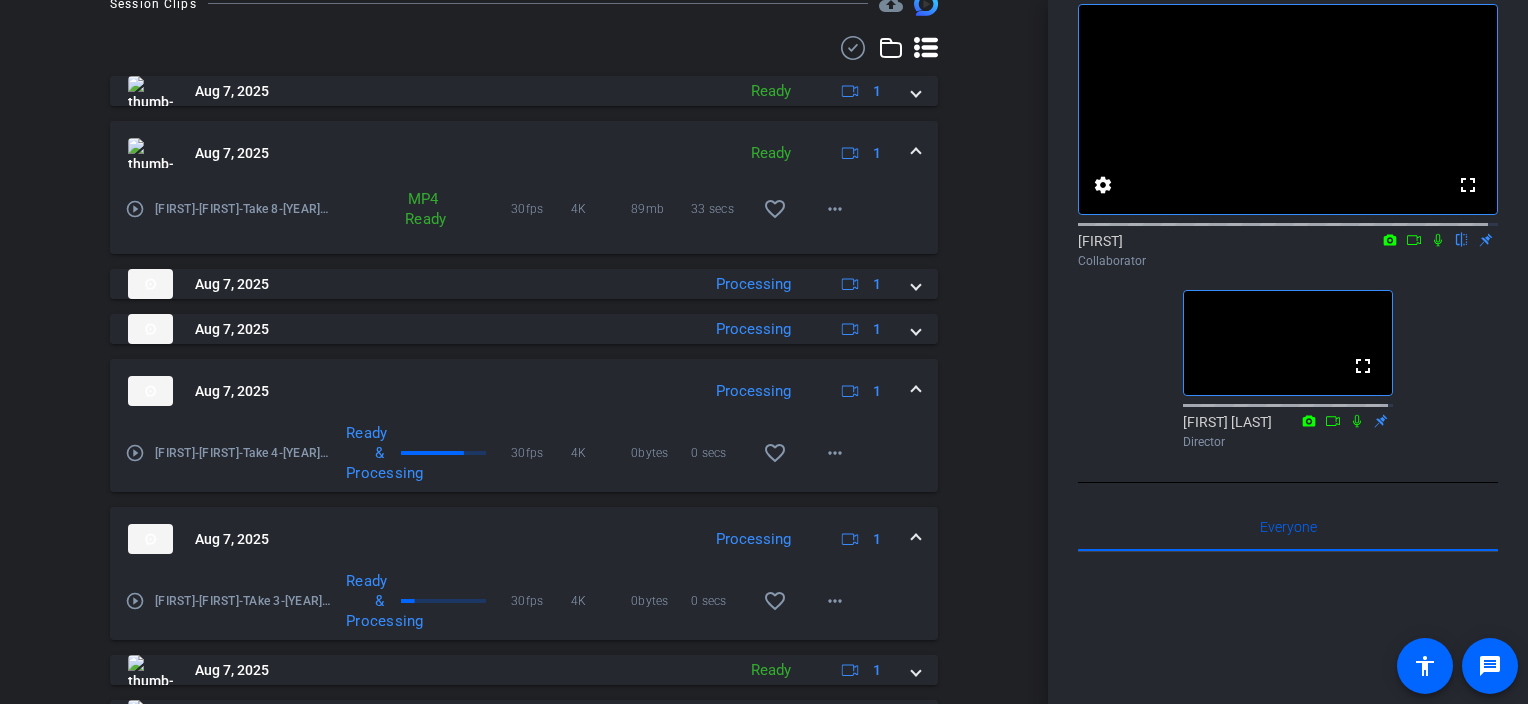 click at bounding box center (916, 391) 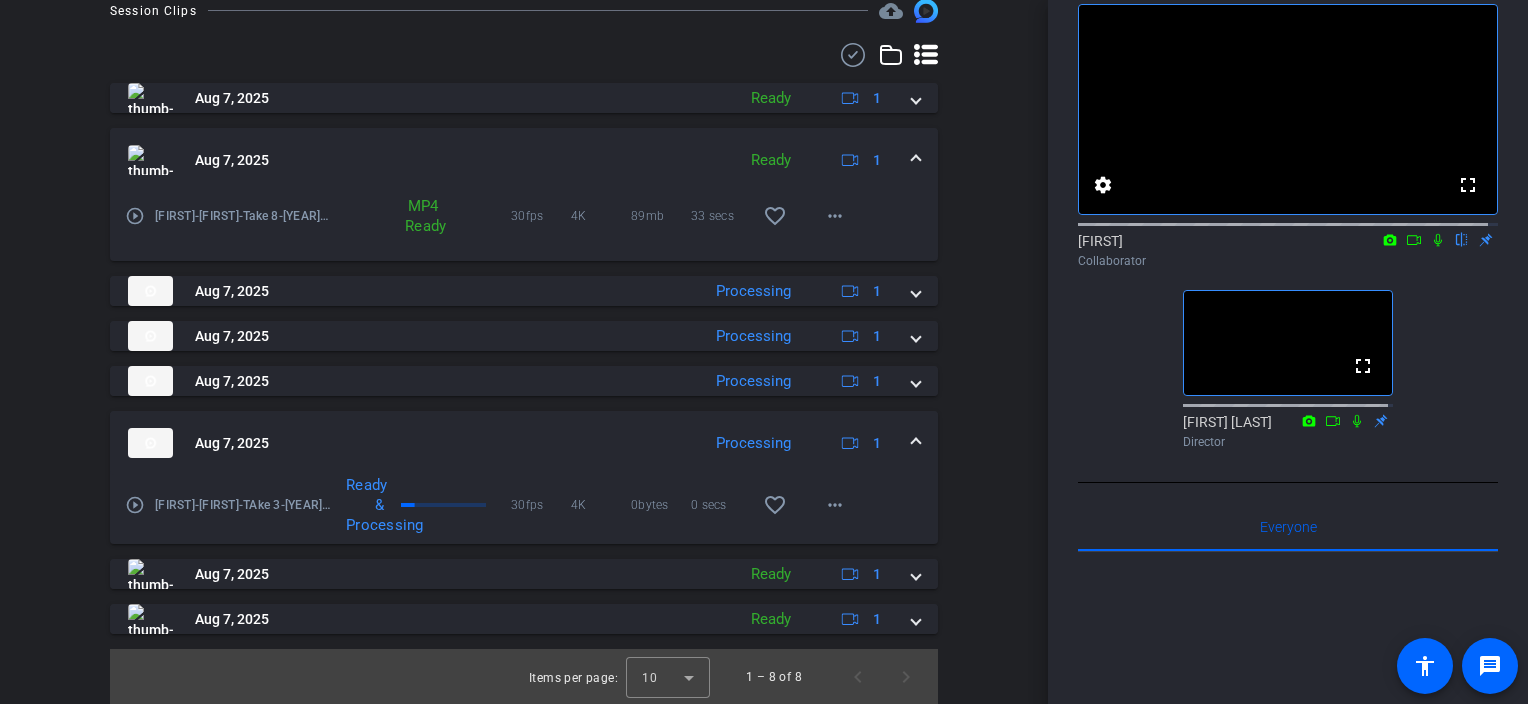 click at bounding box center [916, 443] 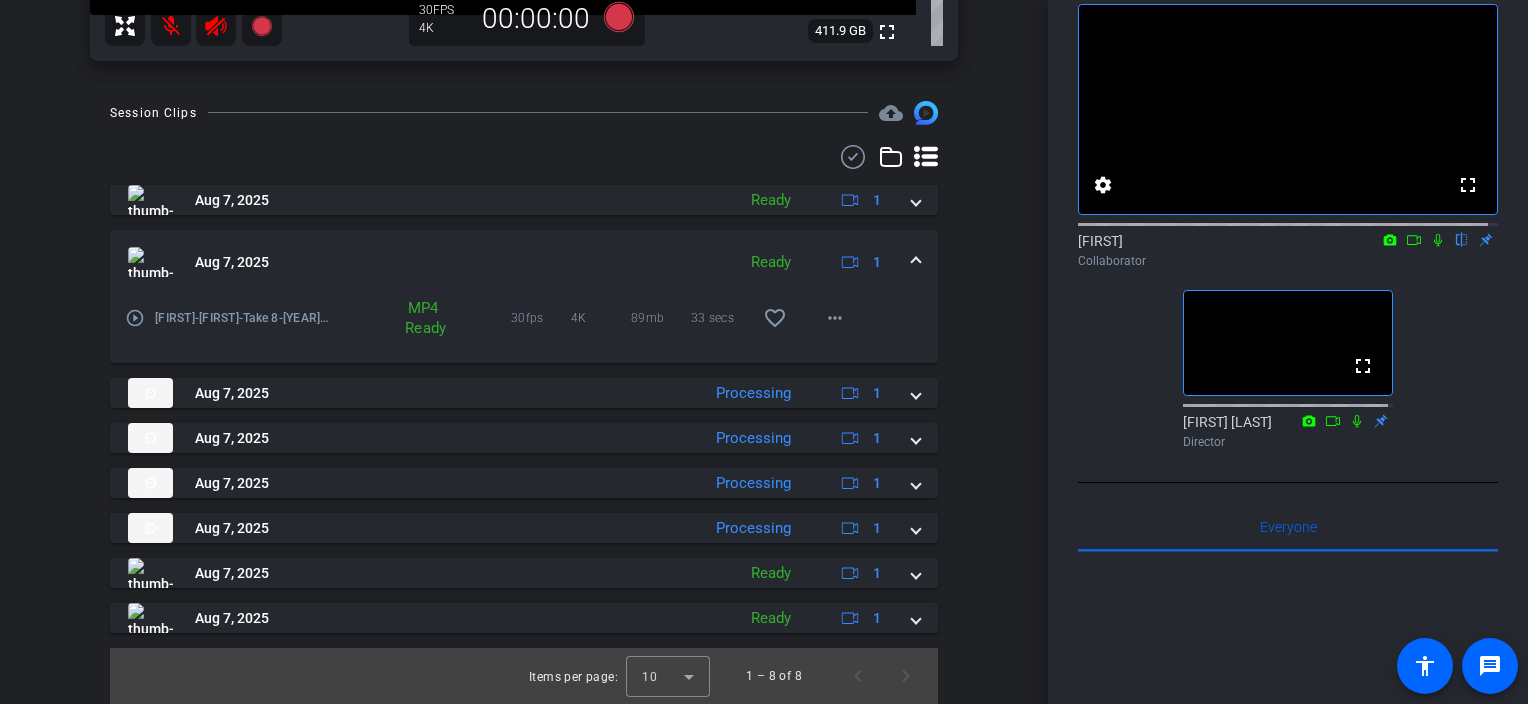 scroll, scrollTop: 606, scrollLeft: 0, axis: vertical 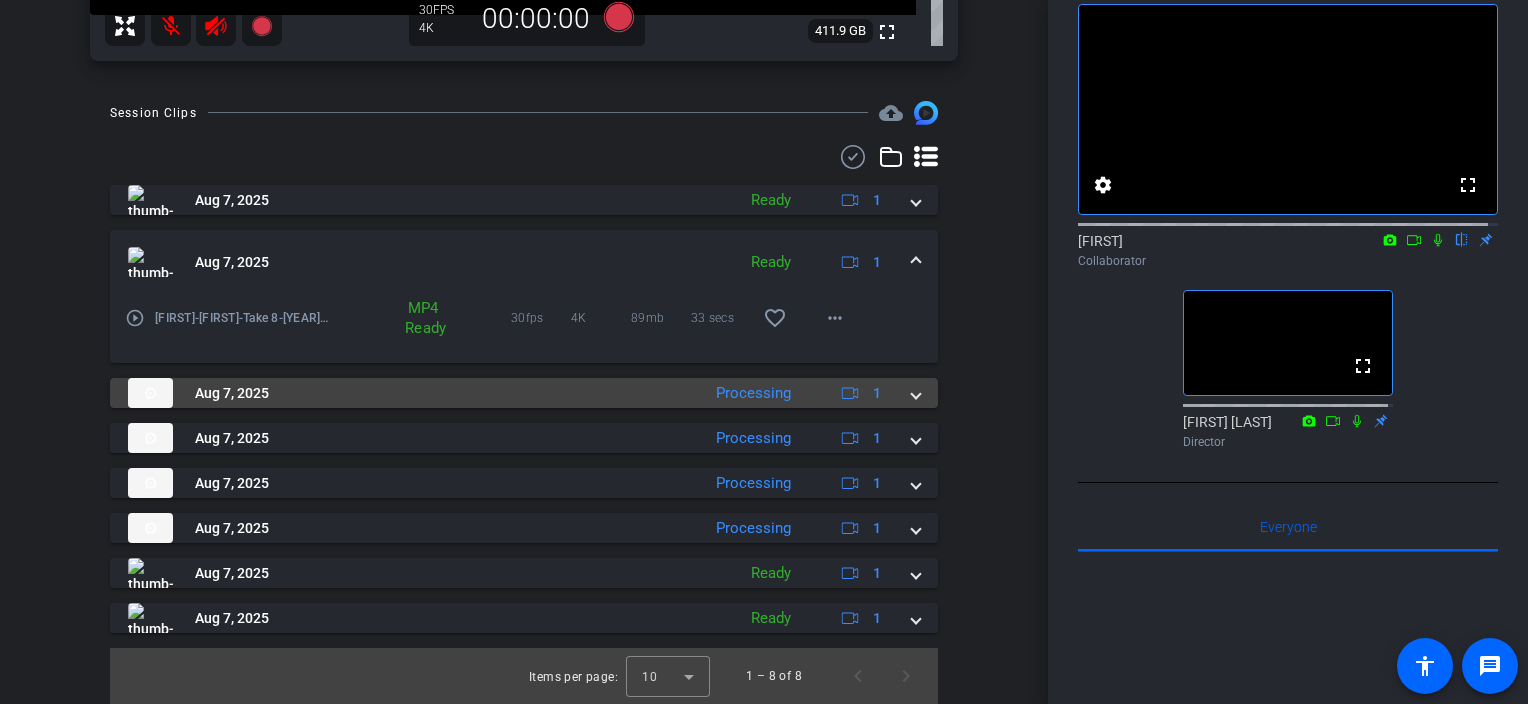 click at bounding box center (916, 393) 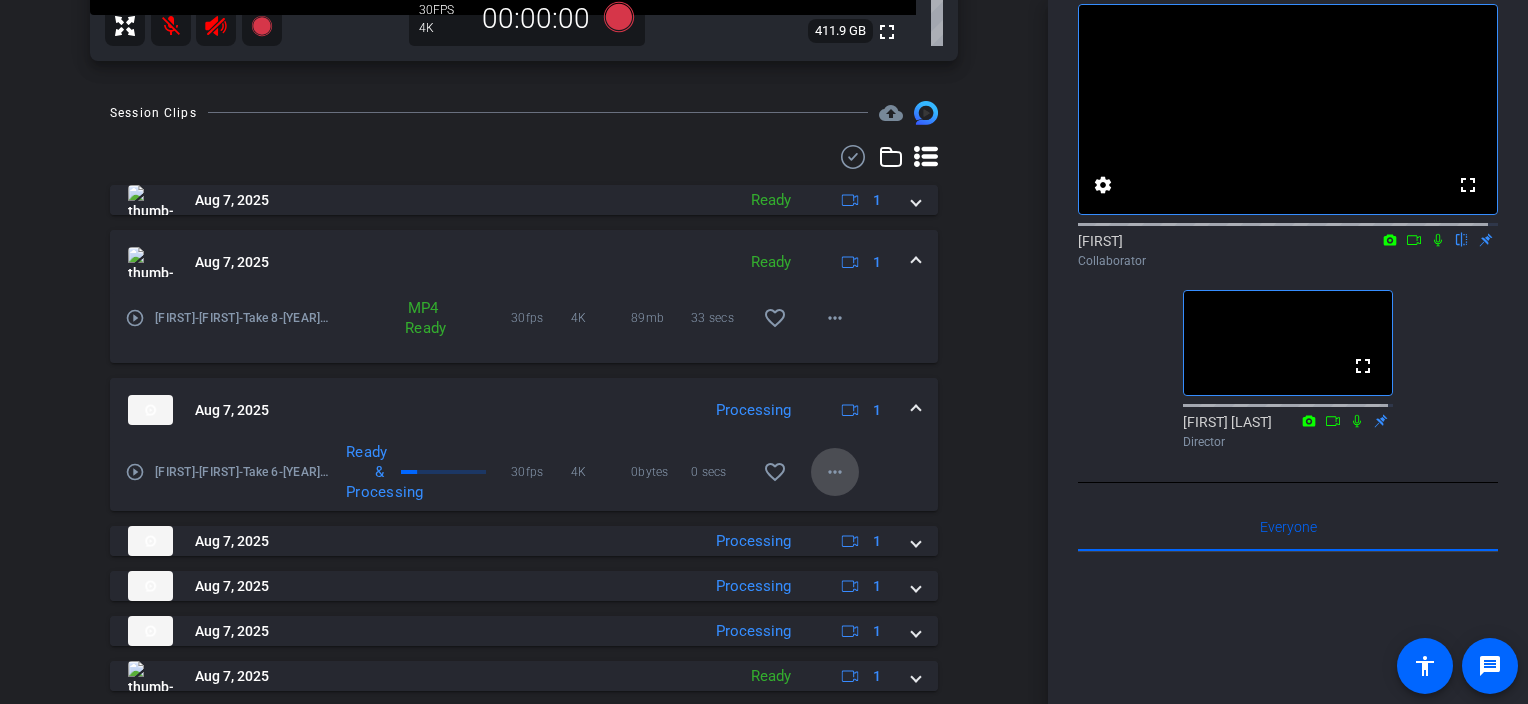 click at bounding box center (835, 472) 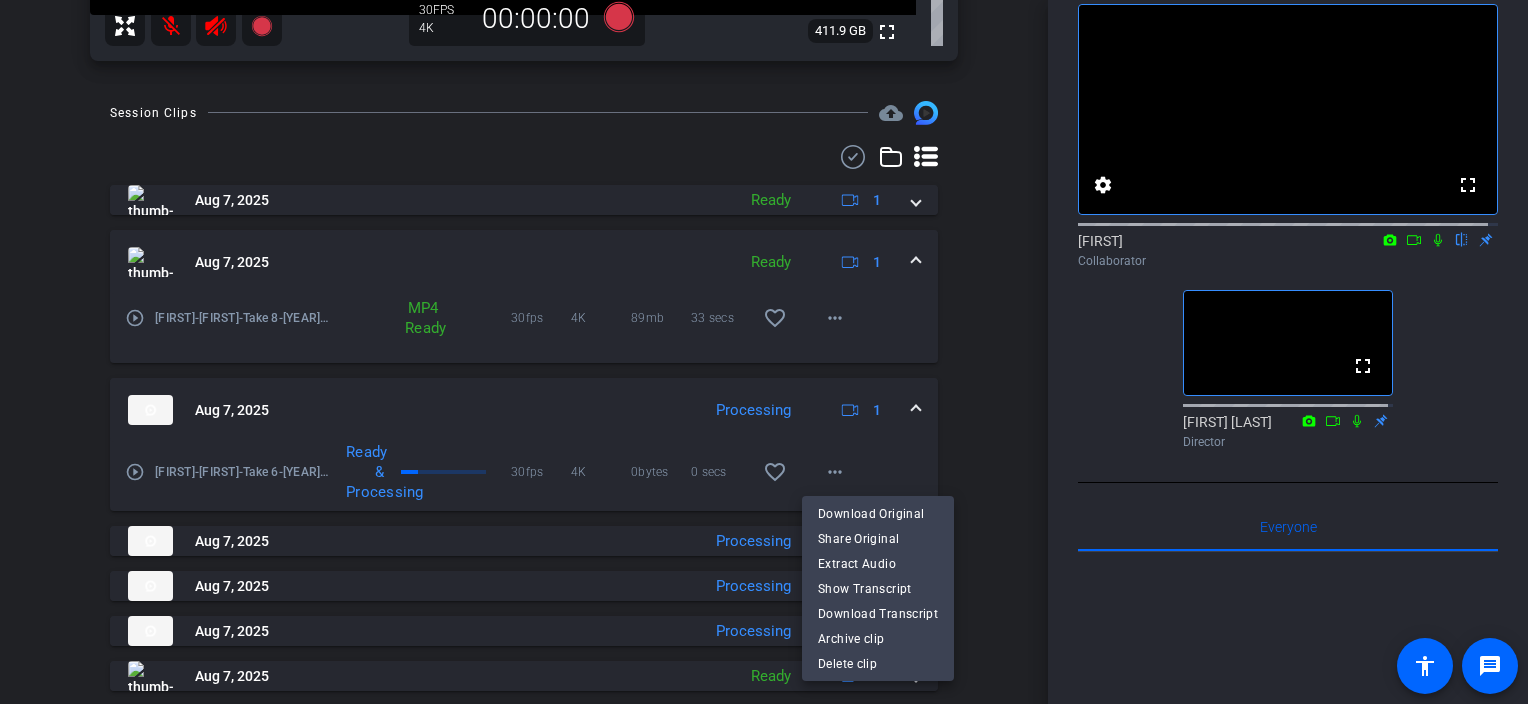 click at bounding box center [764, 352] 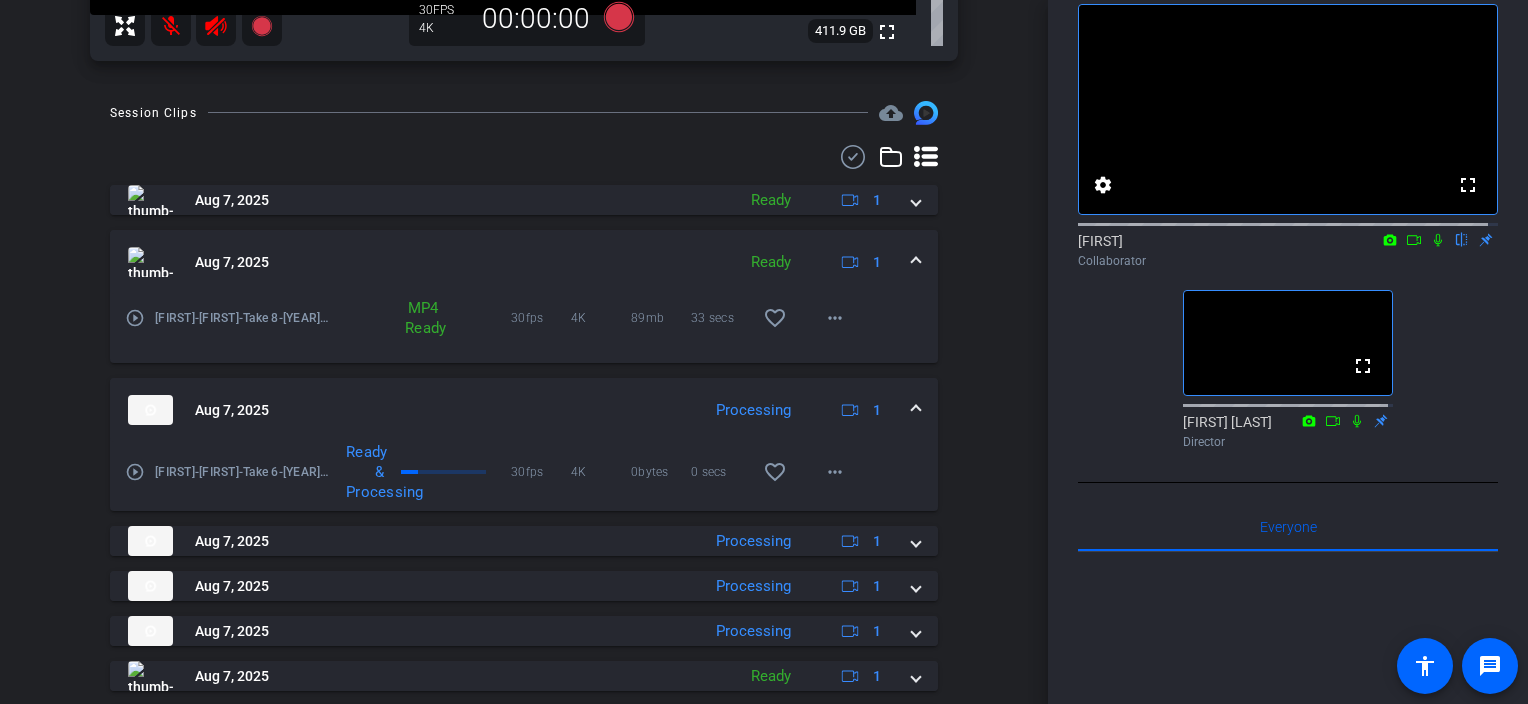 click on "Session Clips   cloud_upload
Aug 7, 2025   Ready
1 play_circle_outline  Gitte-Gitte-Take 9-2025-08-07-11-21-30-243-0   MP4 Ready  30fps 4K 287mb 2 mins favorite_border more_horiz   Aug 7, 2025   Ready
1 play_circle_outline  Gitte-Gitte-Take 8-2025-08-07-11-20-22-453-0   MP4 Ready  30fps 4K 89mb 33 secs favorite_border more_horiz   Aug 7, 2025   Processing
1 play_circle_outline  Gitte-Gitte-Take 6-2025-08-07-11-08-09-389-0   Ready & Processing  30fps 4K 0bytes 0 secs favorite_border more_horiz   Aug 7, 2025   Processing
1 play_circle_outline  Gitte-Gitte-Take 5-2025-08-07-11-02-13-957-0   Ready & Processing  30fps 4K 0bytes 0 secs" at bounding box center [524, 454] 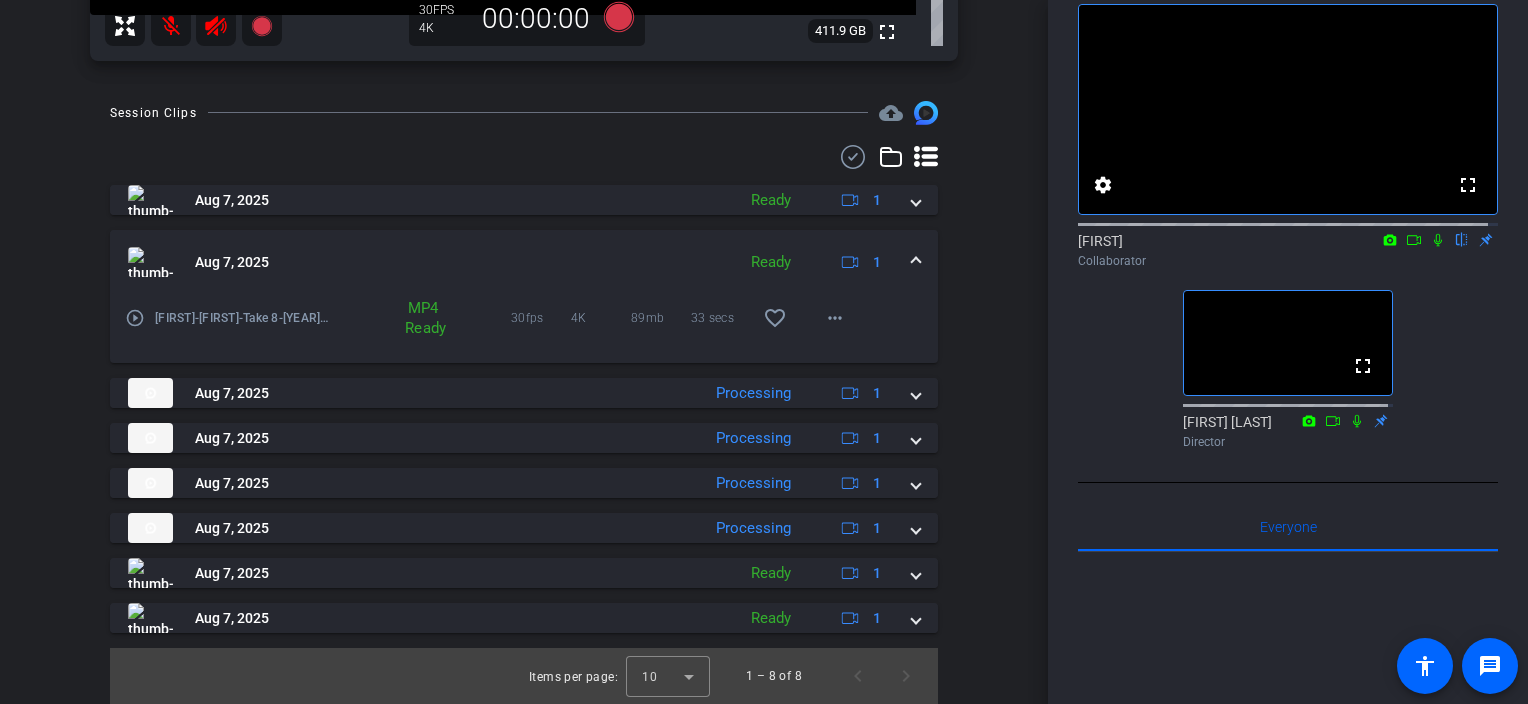 click on "Gitte  account_box grid_on  settings  info logout
We have updated the app to v2.15.0. Please make sure the mobile user has the newest version.  Platform Status highlight_off  Gitte iPhone 16 Pro info ROOM ID: 579132332 70% battery_std fullscreen settings  411.9 GB
30 FPS  4K   00:00:00
Session Clips   cloud_upload
Aug 7, 2025   Ready
1 play_circle_outline   MP4 Ready  30fps" at bounding box center (524, 352) 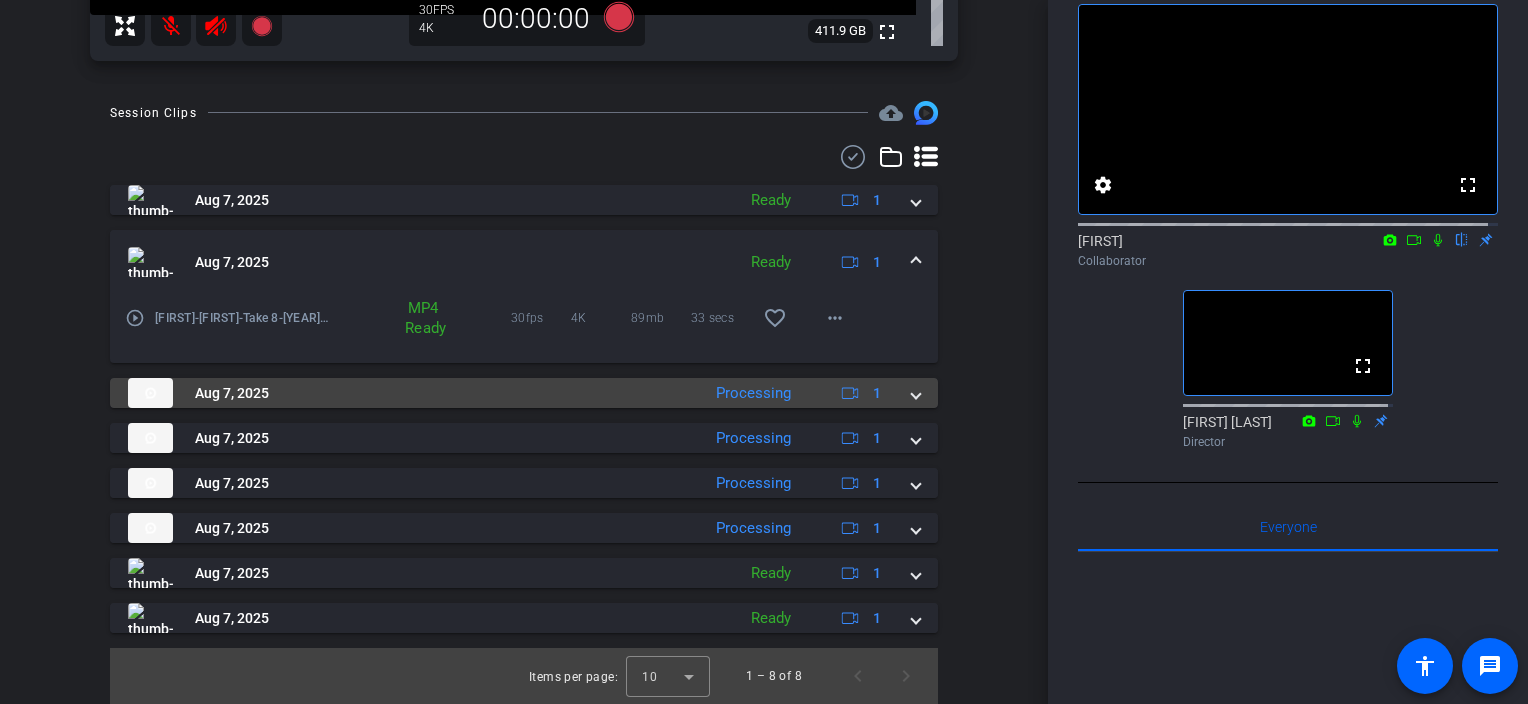 click on "Aug 7, 2025" at bounding box center [409, 393] 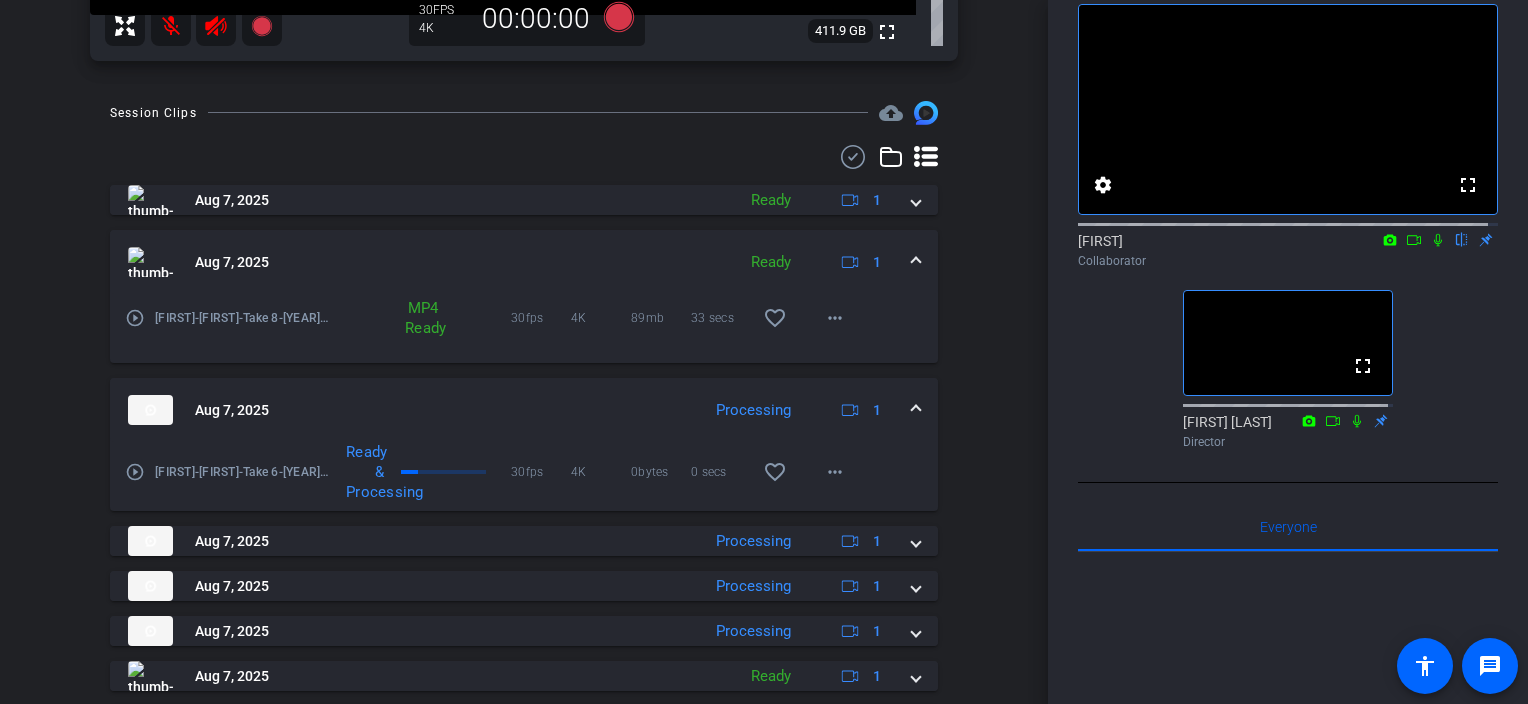 click on "Gitte  account_box grid_on  settings  info logout
We have updated the app to v2.15.0. Please make sure the mobile user has the newest version.  Platform Status highlight_off  Gitte iPhone 16 Pro info ROOM ID: 579132332 70% battery_std fullscreen settings  411.9 GB
30 FPS  4K   00:00:00
Session Clips   cloud_upload
Aug 7, 2025   Ready
1 play_circle_outline   MP4 Ready  30fps" at bounding box center [524, 352] 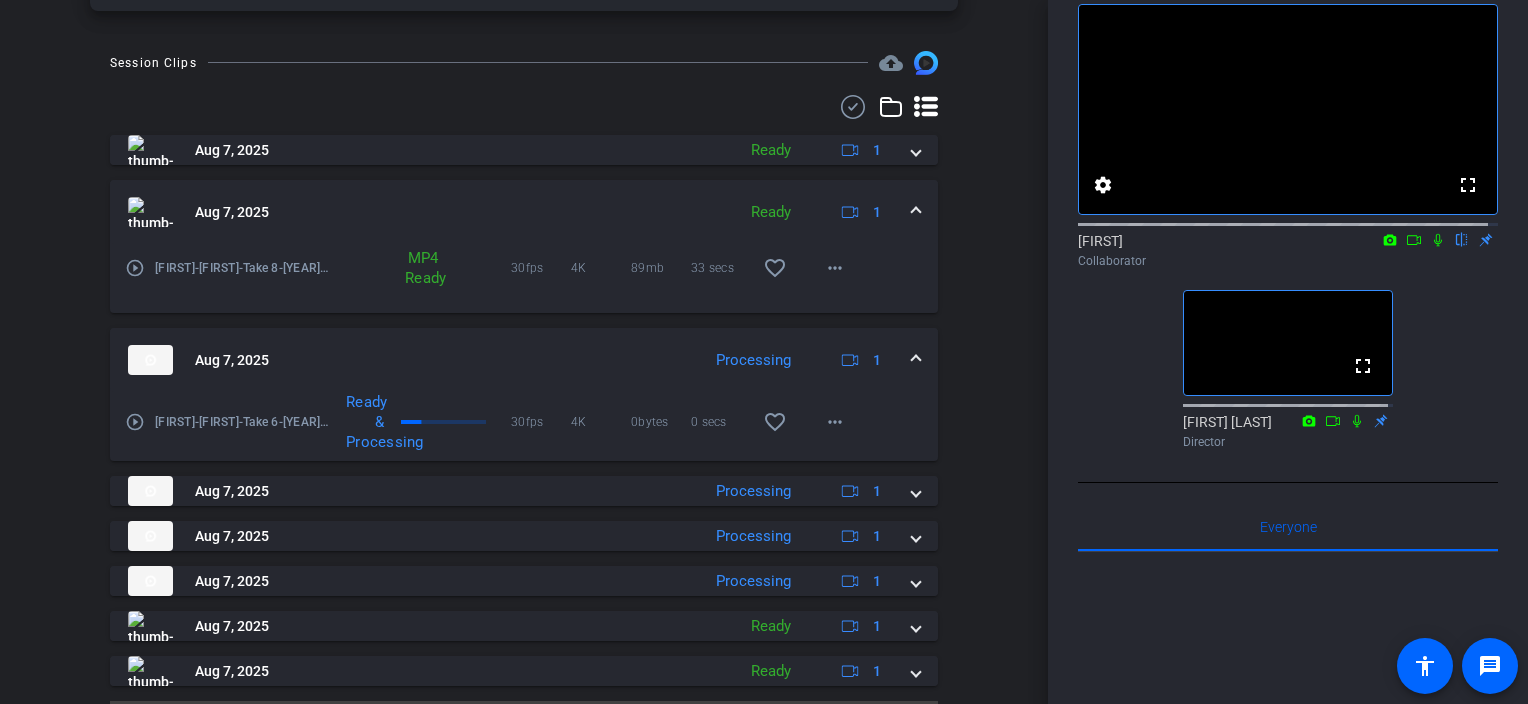 scroll, scrollTop: 708, scrollLeft: 0, axis: vertical 